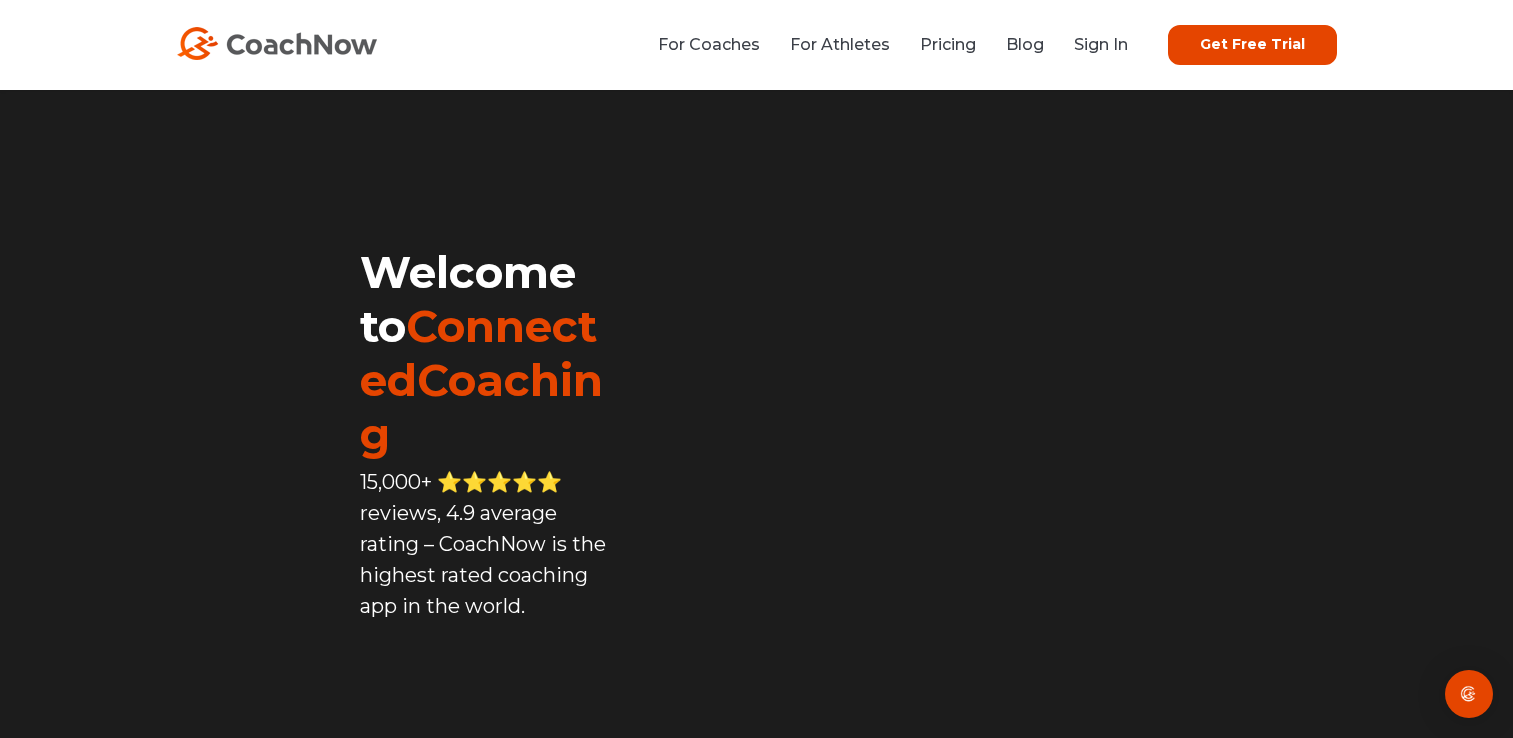 scroll, scrollTop: 0, scrollLeft: 0, axis: both 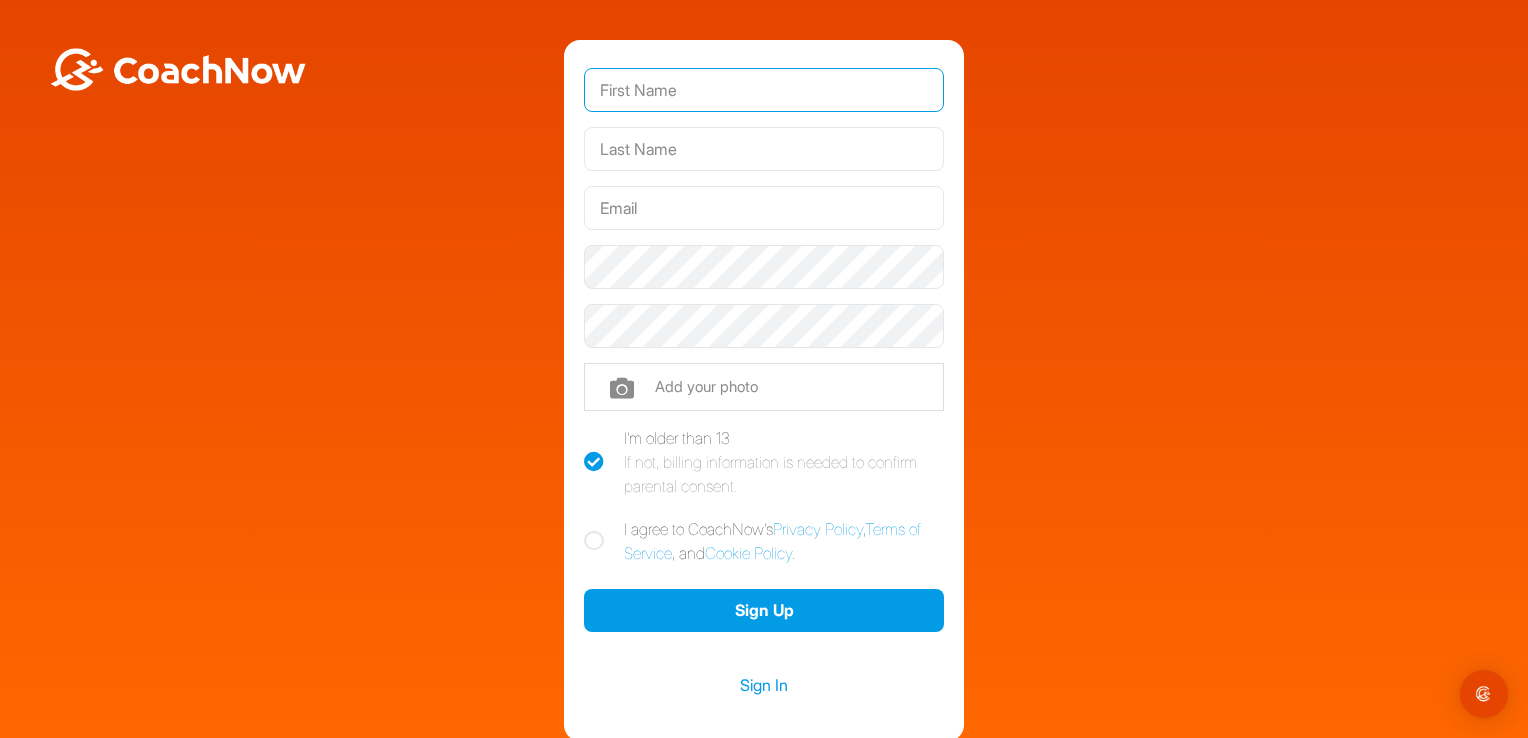 click at bounding box center [764, 90] 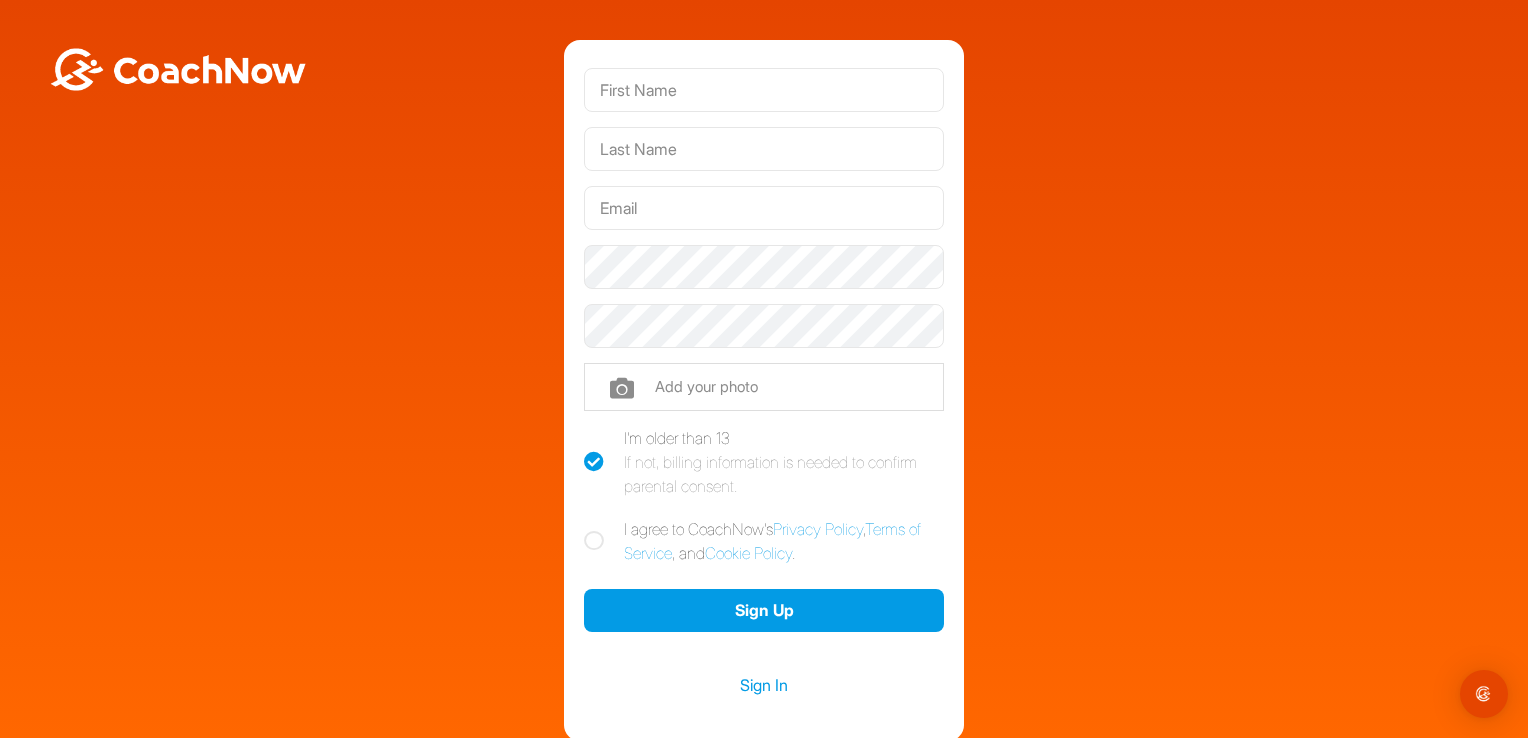 click on "Phone Add your photo I'm older than 13 If not, billing information is needed to confirm parental consent. I agree to CoachNow's  Privacy Policy ,  Terms of Service , and  Cookie Policy . Sign Up Sign In" at bounding box center (764, 390) 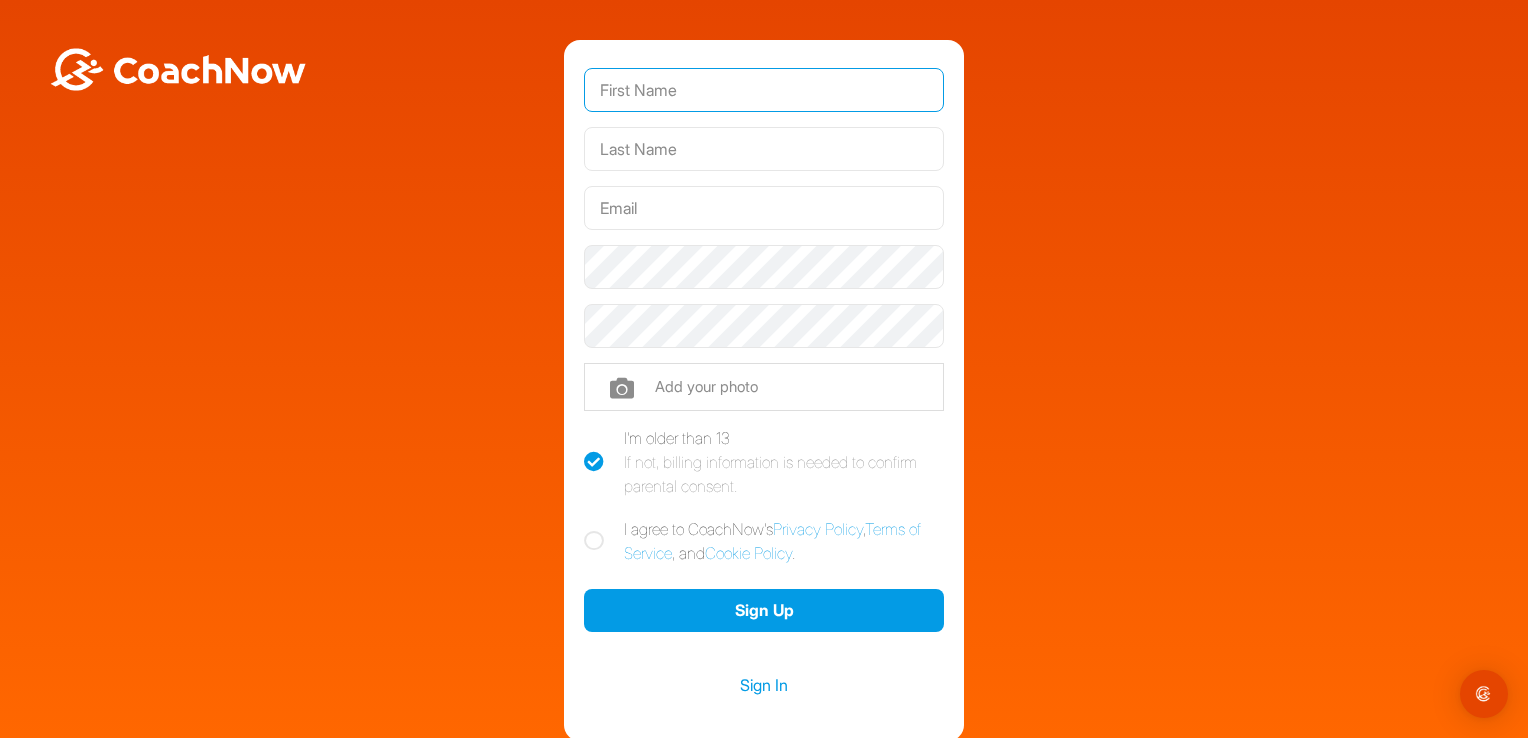 click at bounding box center (764, 90) 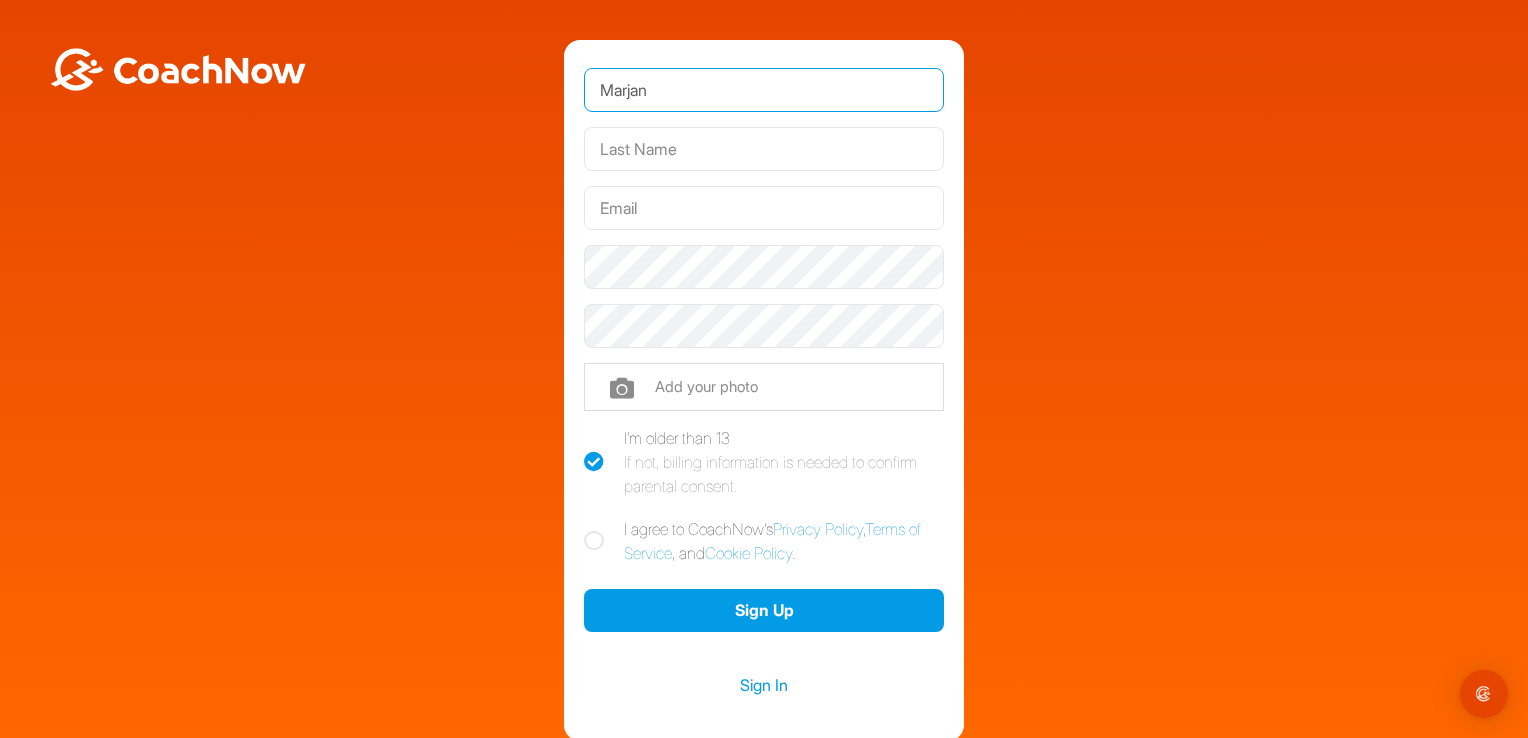 type on "[EMAIL_ADDRESS][DOMAIN_NAME]" 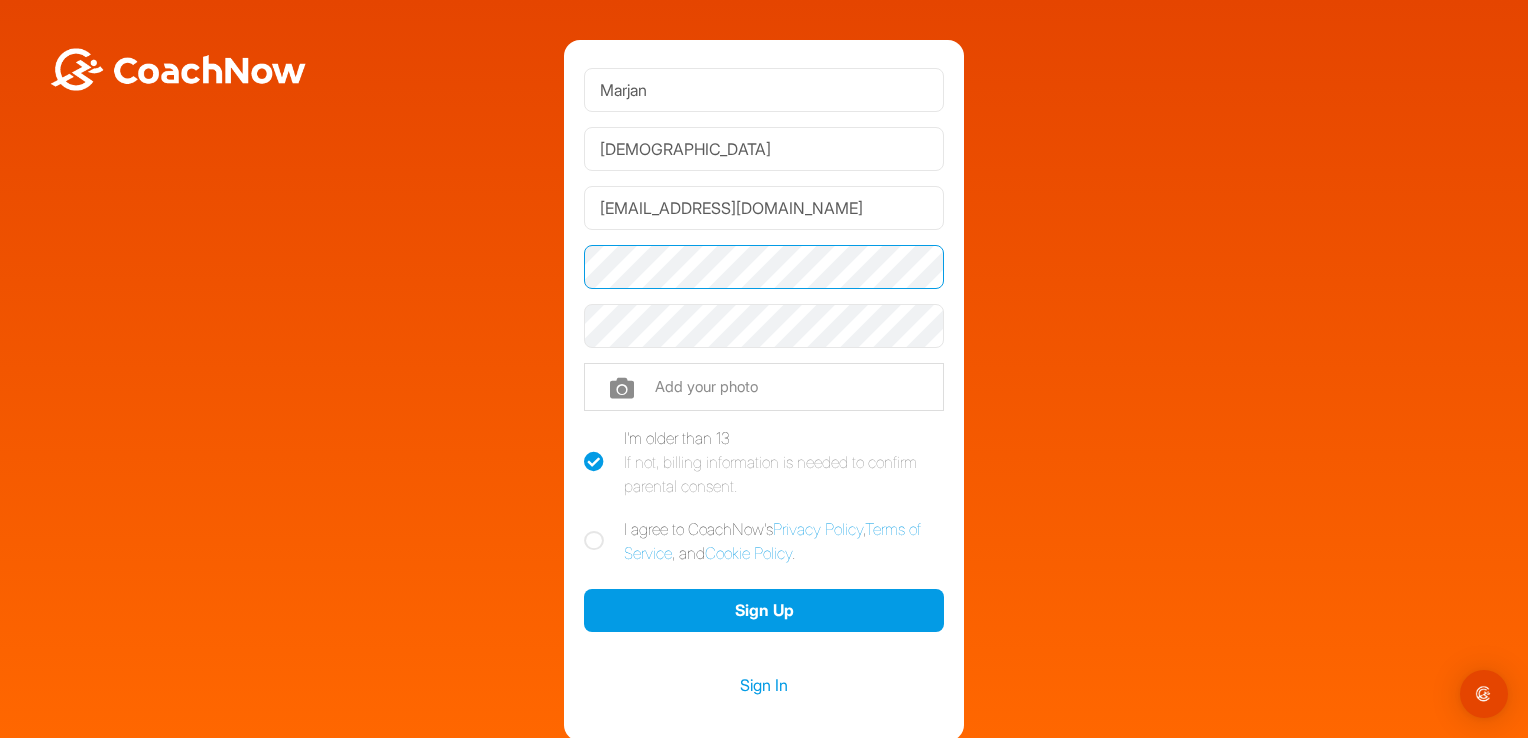 click on "Sign Up" at bounding box center [764, 610] 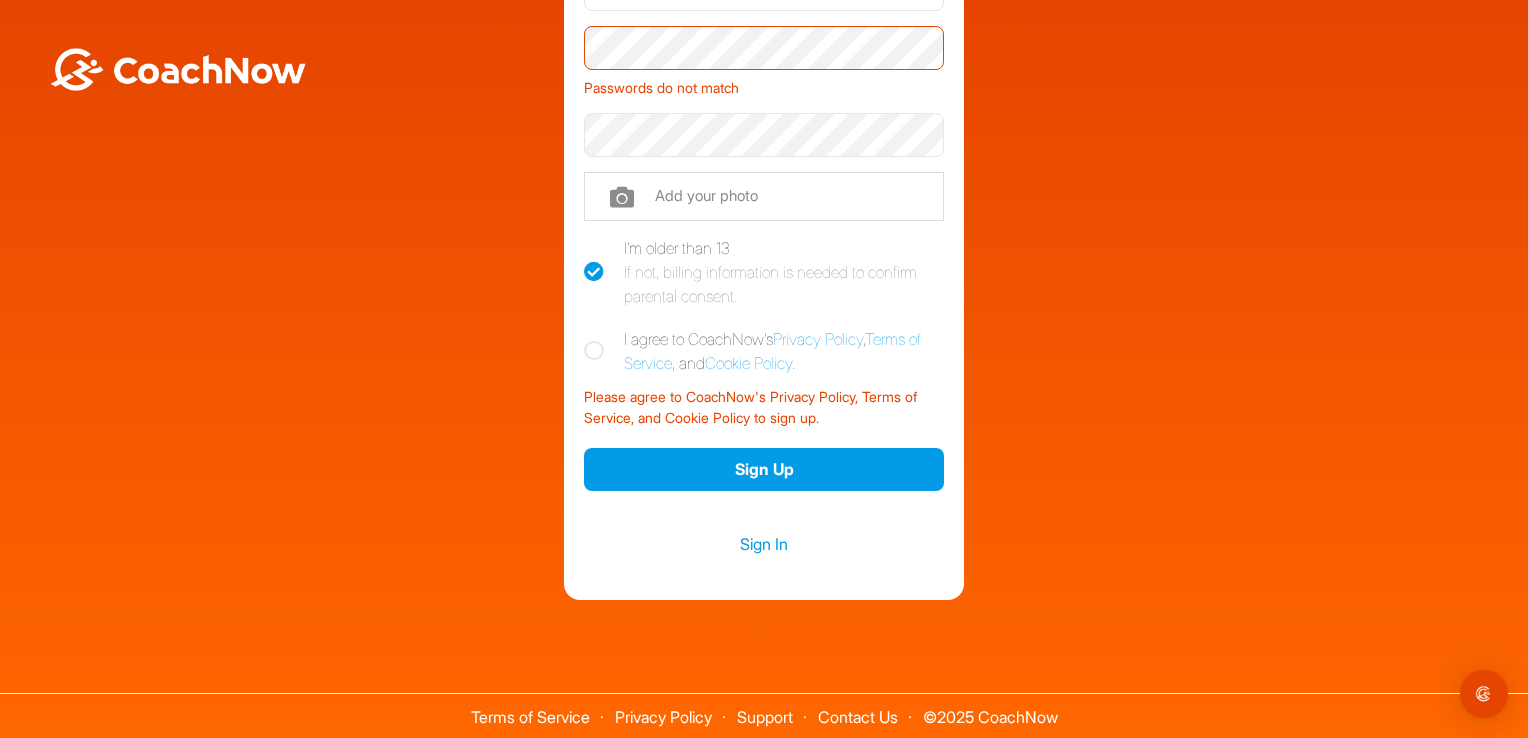 scroll, scrollTop: 218, scrollLeft: 0, axis: vertical 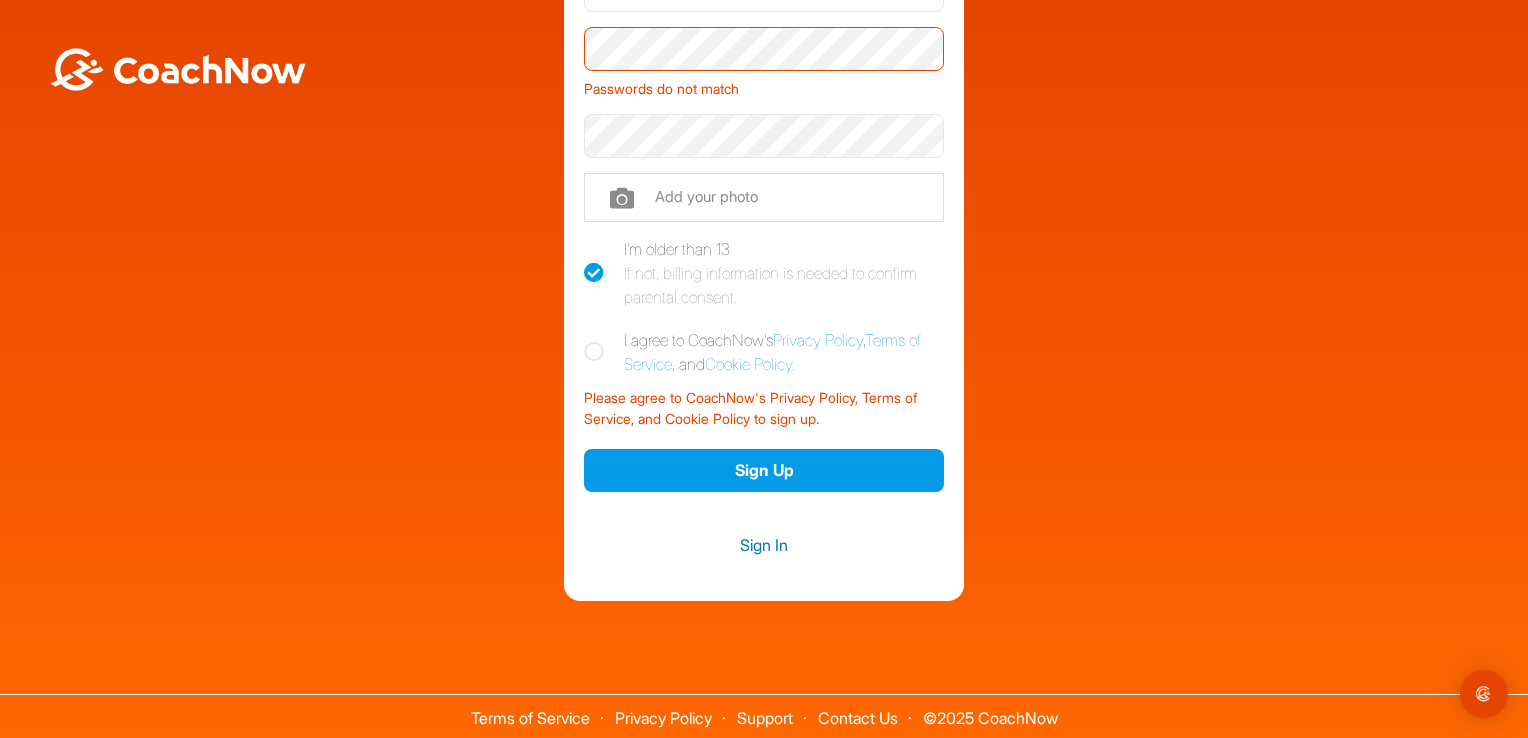 click on "Sign In" at bounding box center [764, 545] 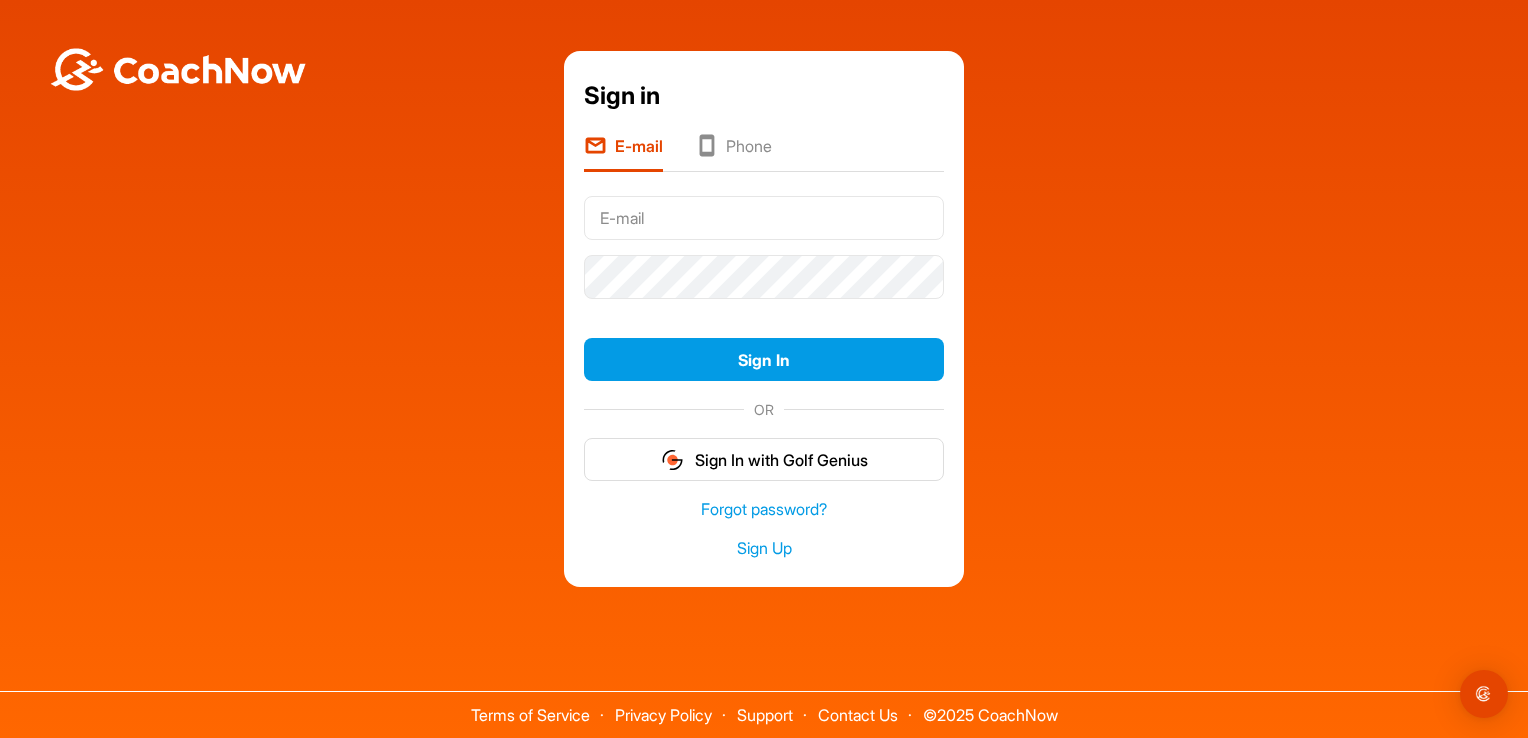 click at bounding box center [764, 218] 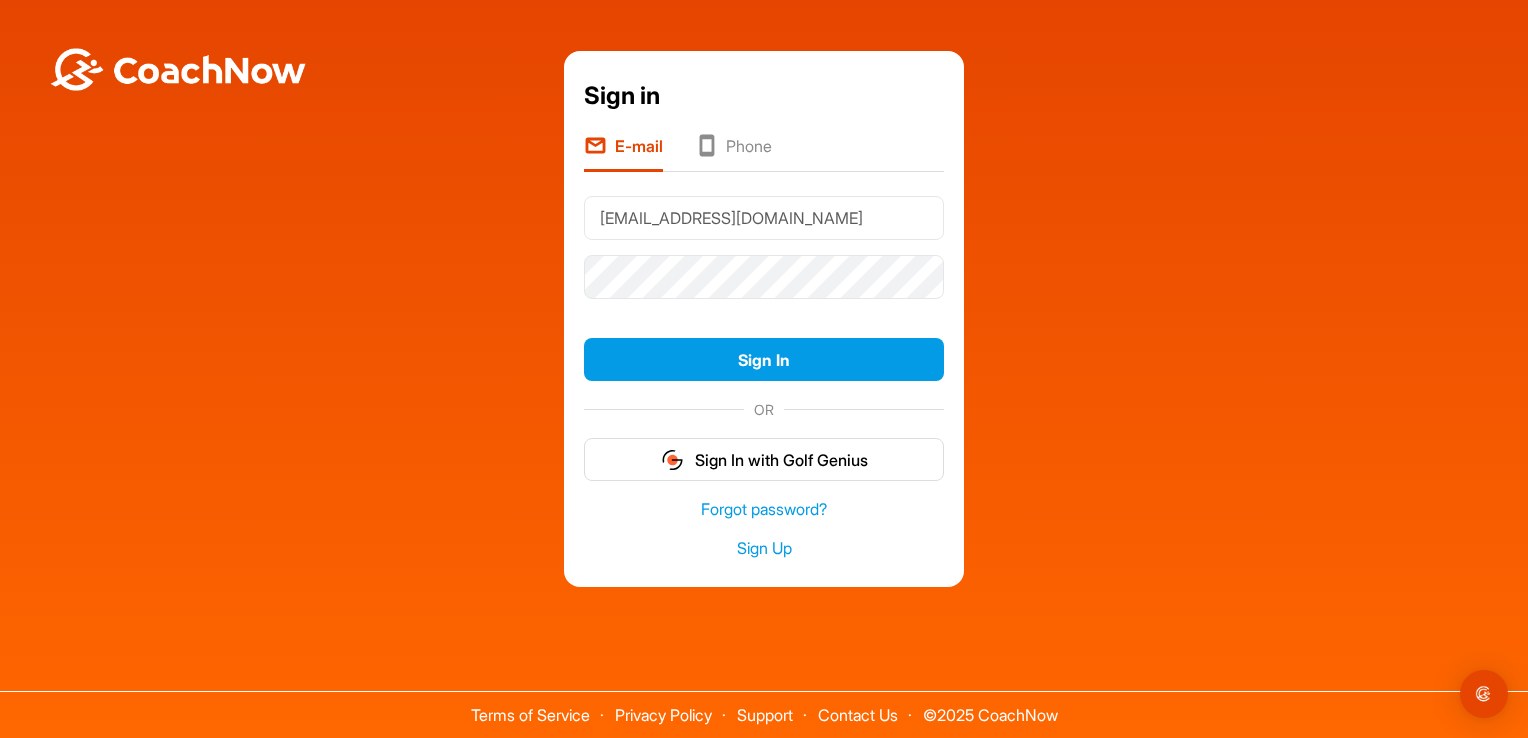click on "Phone" at bounding box center (733, 153) 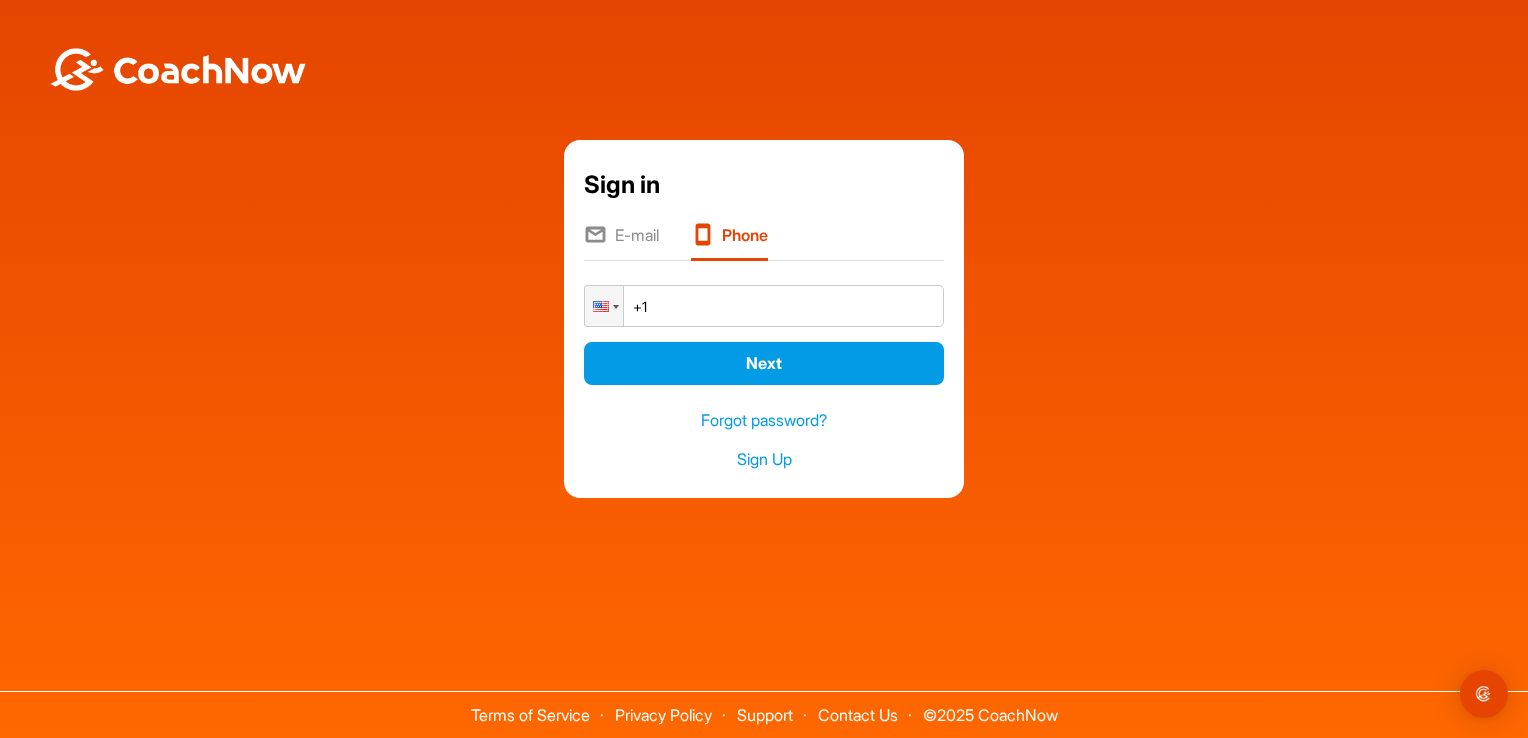 click on "E-mail" at bounding box center [621, 242] 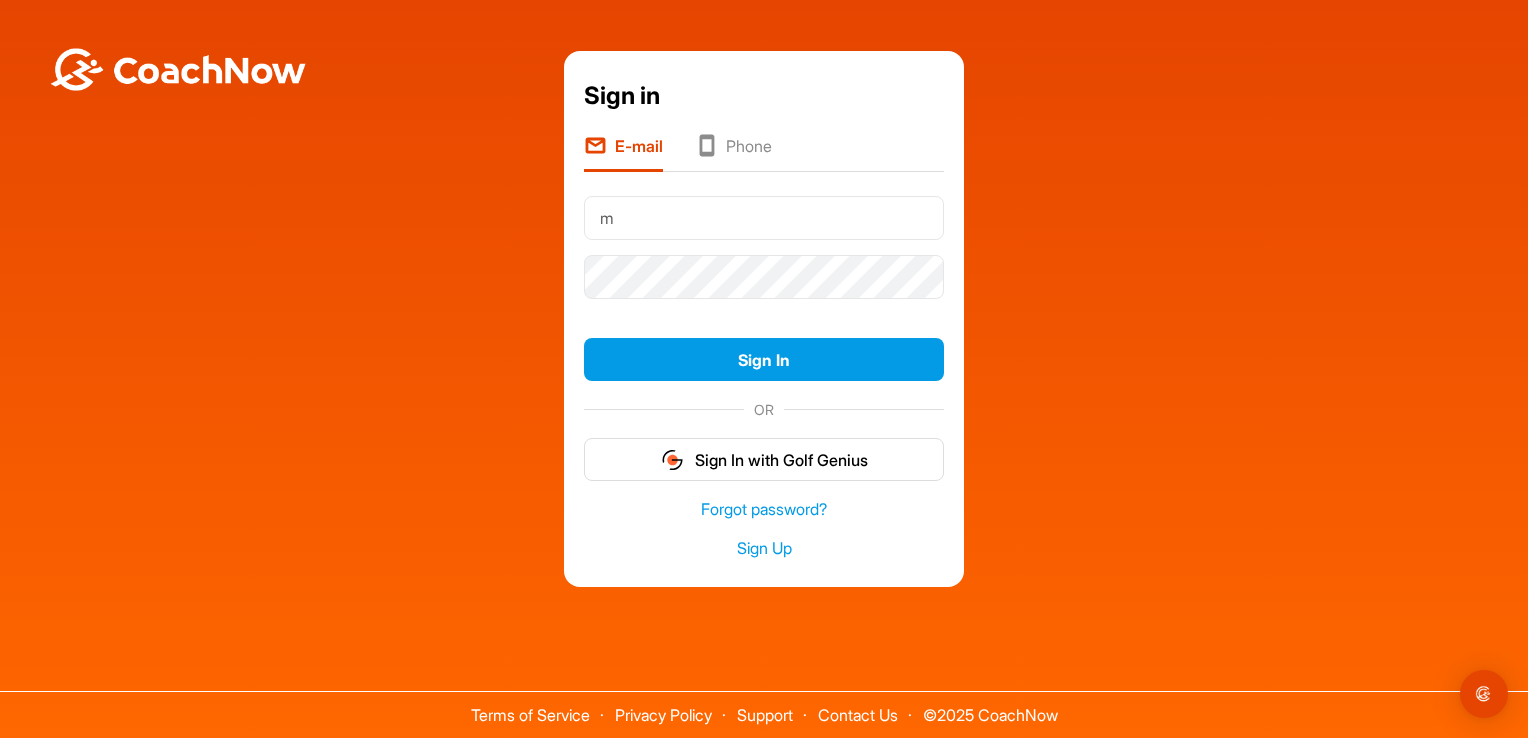 type on "marjan.santens@icloud.com" 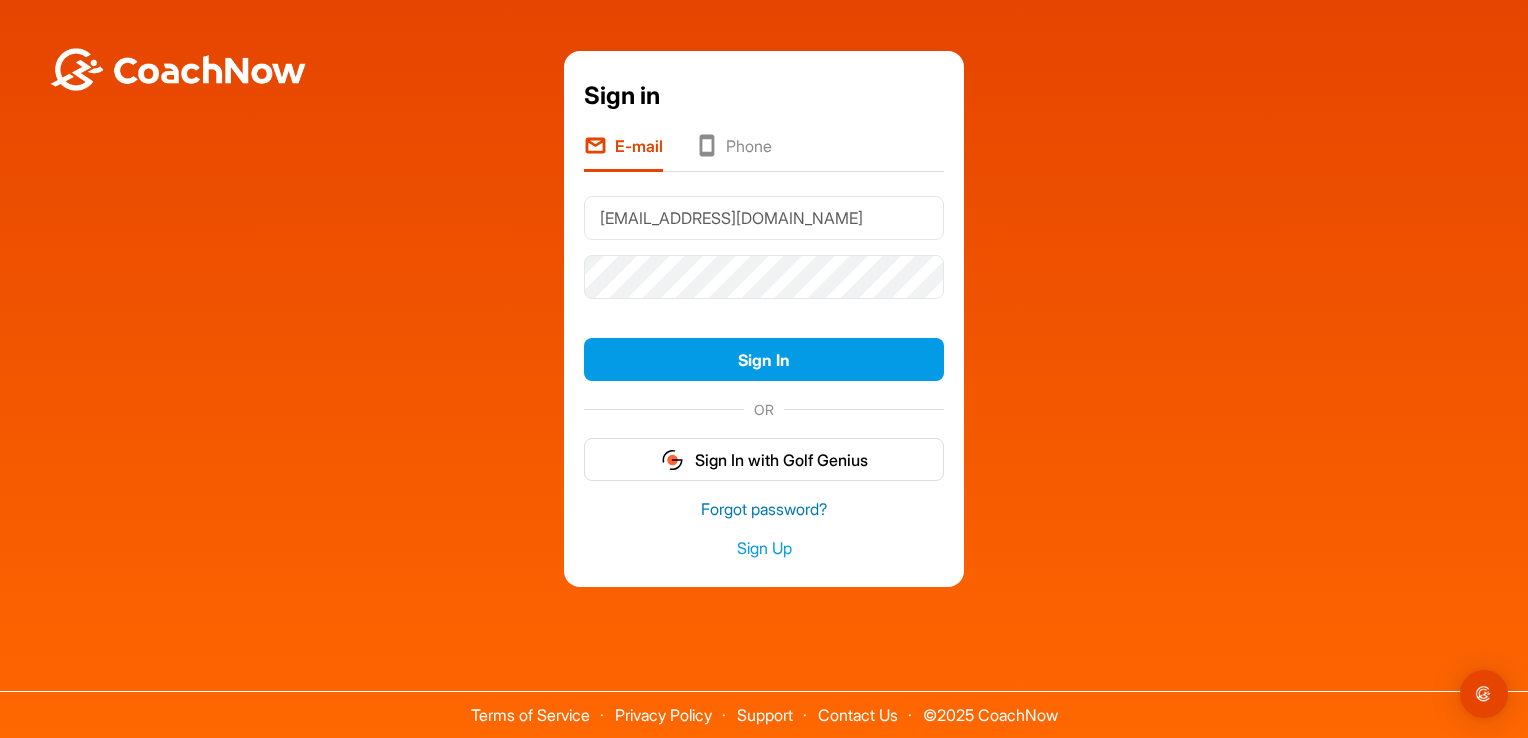 click on "Forgot password?" at bounding box center [764, 509] 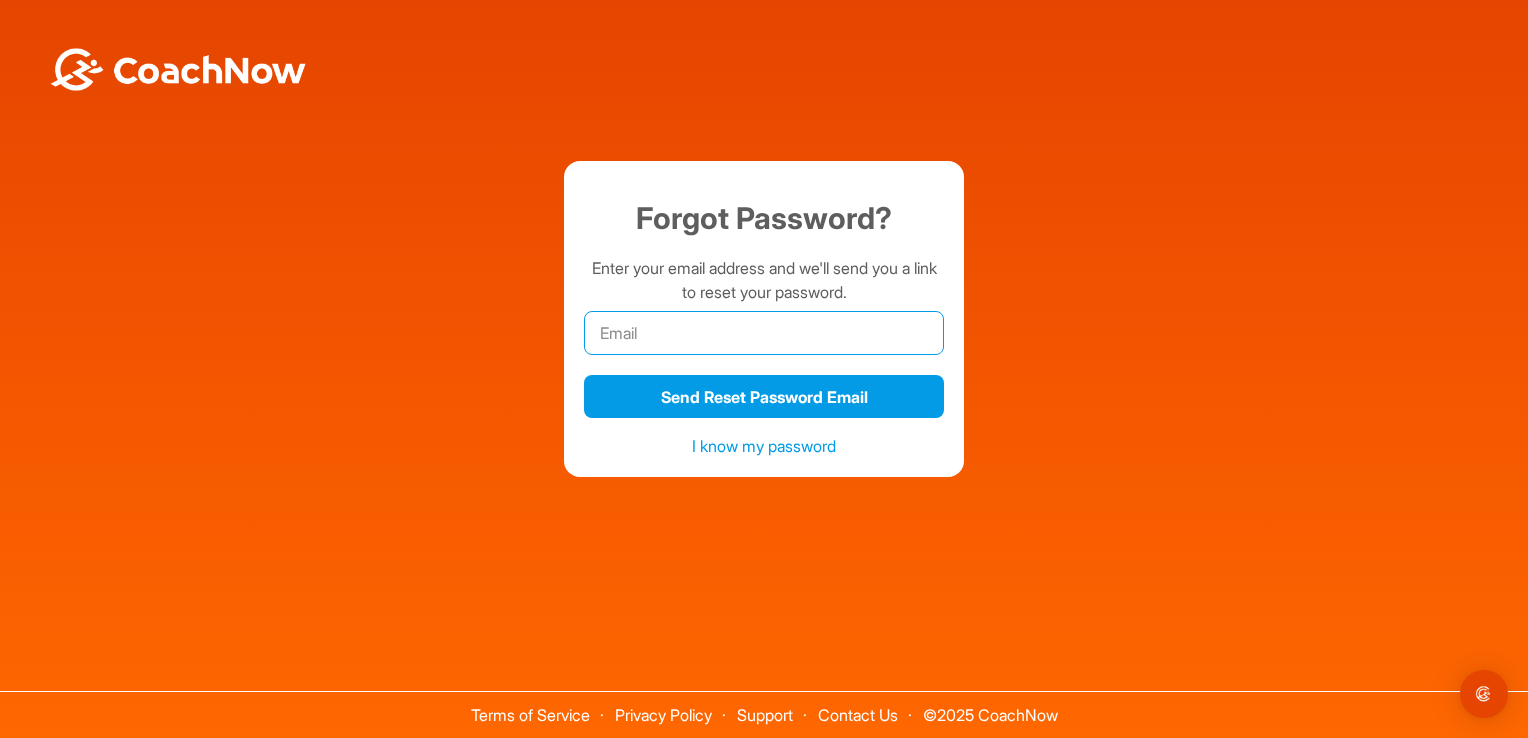 click at bounding box center [764, 333] 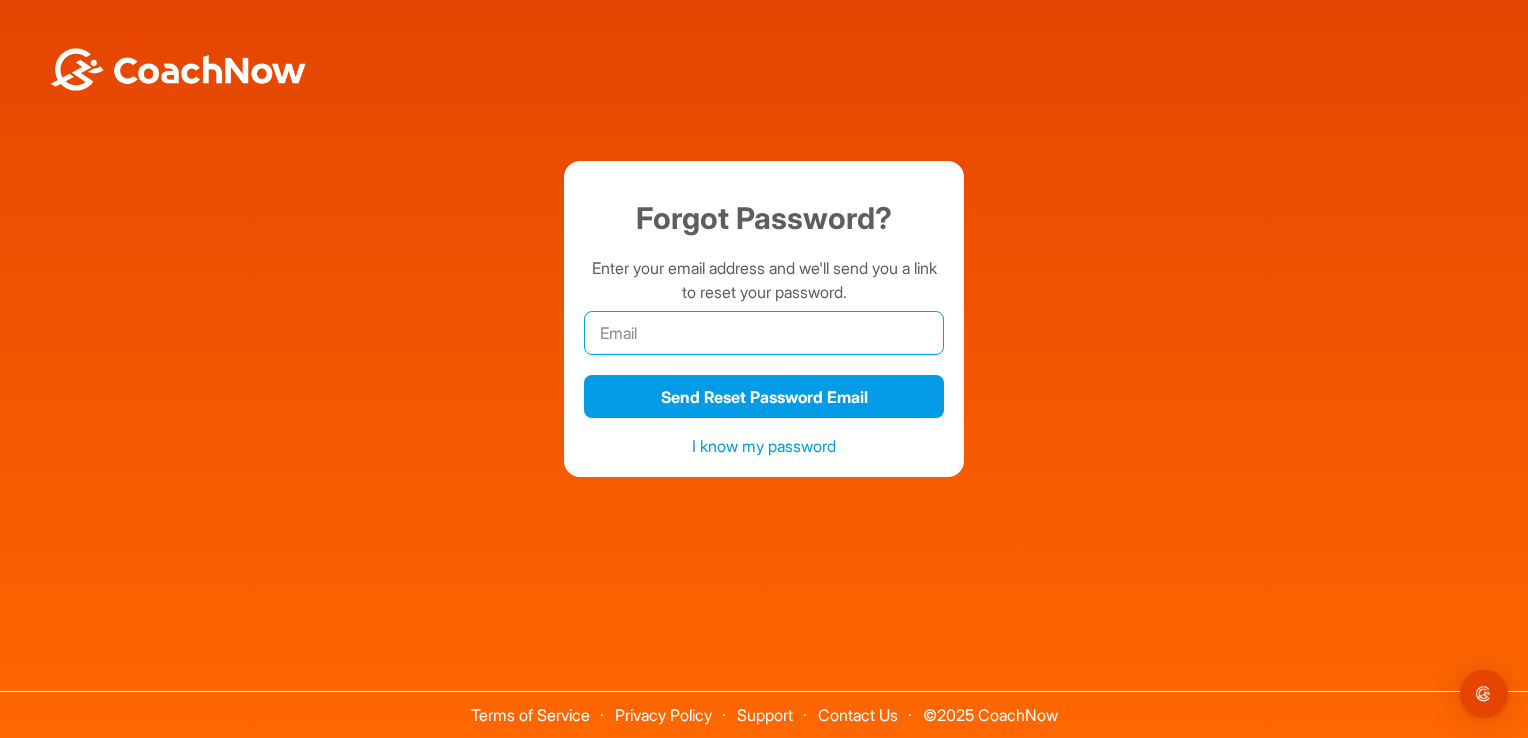 type on "marjan.santens@icloud.com" 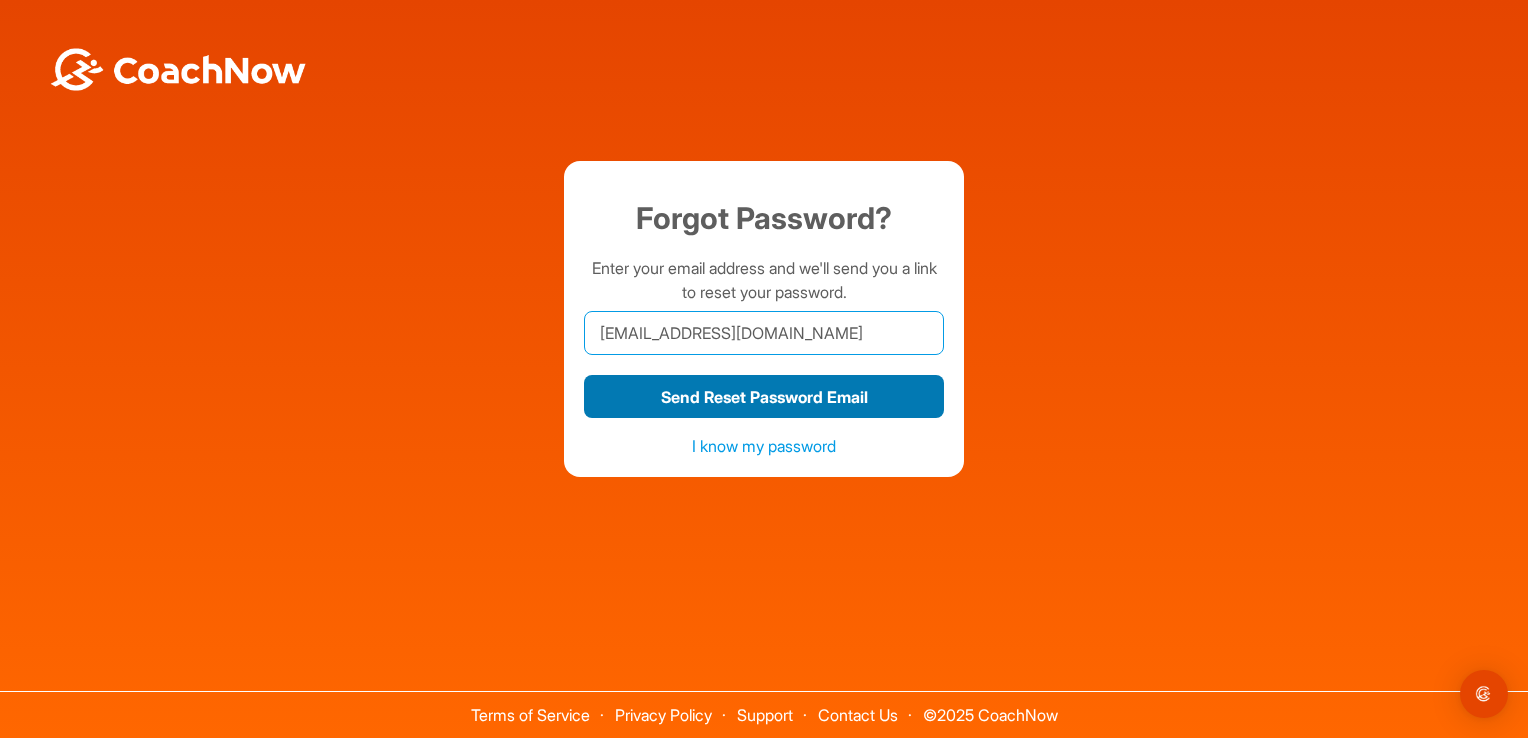 click on "Send Reset Password Email" at bounding box center (764, 396) 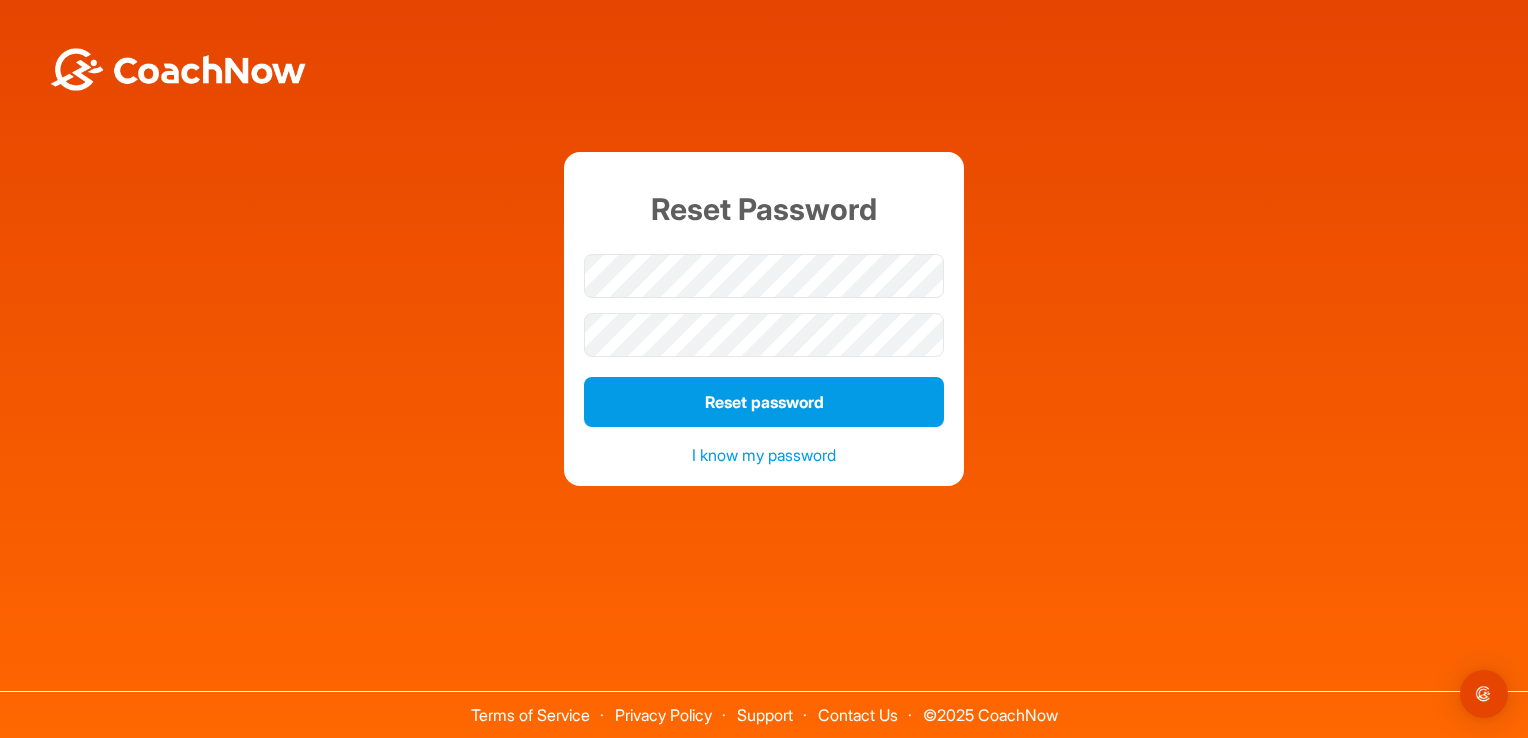 scroll, scrollTop: 0, scrollLeft: 0, axis: both 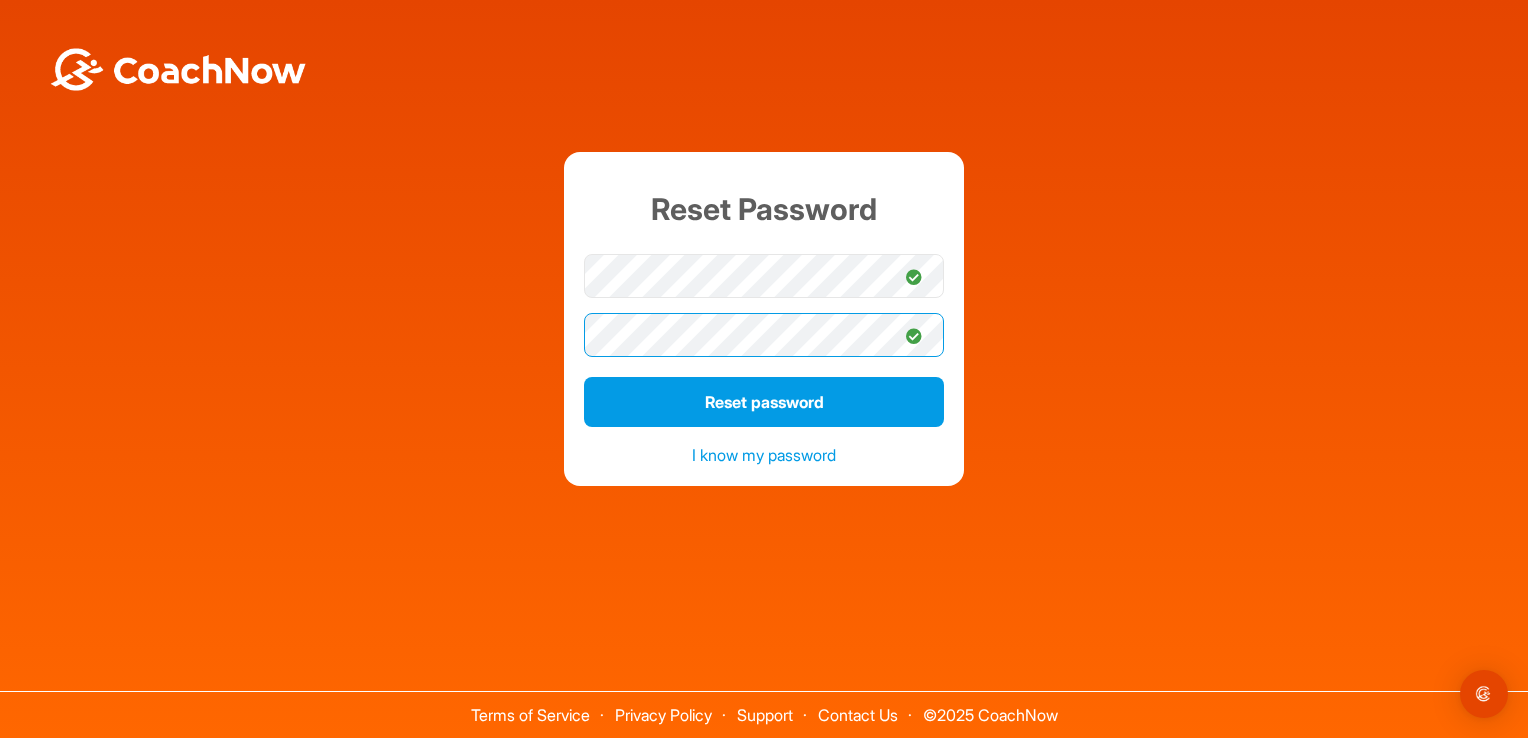 click on "Reset password" at bounding box center [764, 402] 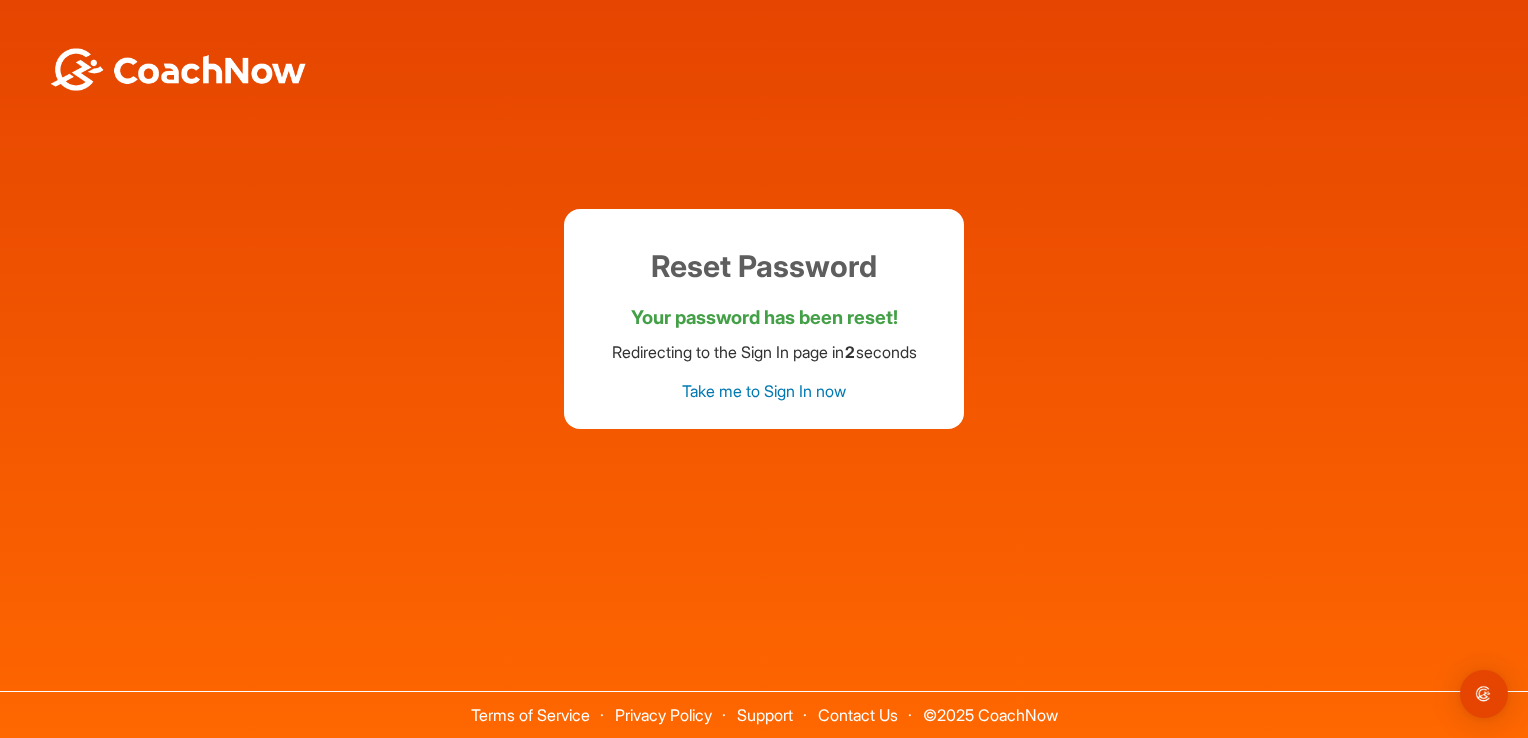 click on "Take me to Sign In now" at bounding box center [764, 391] 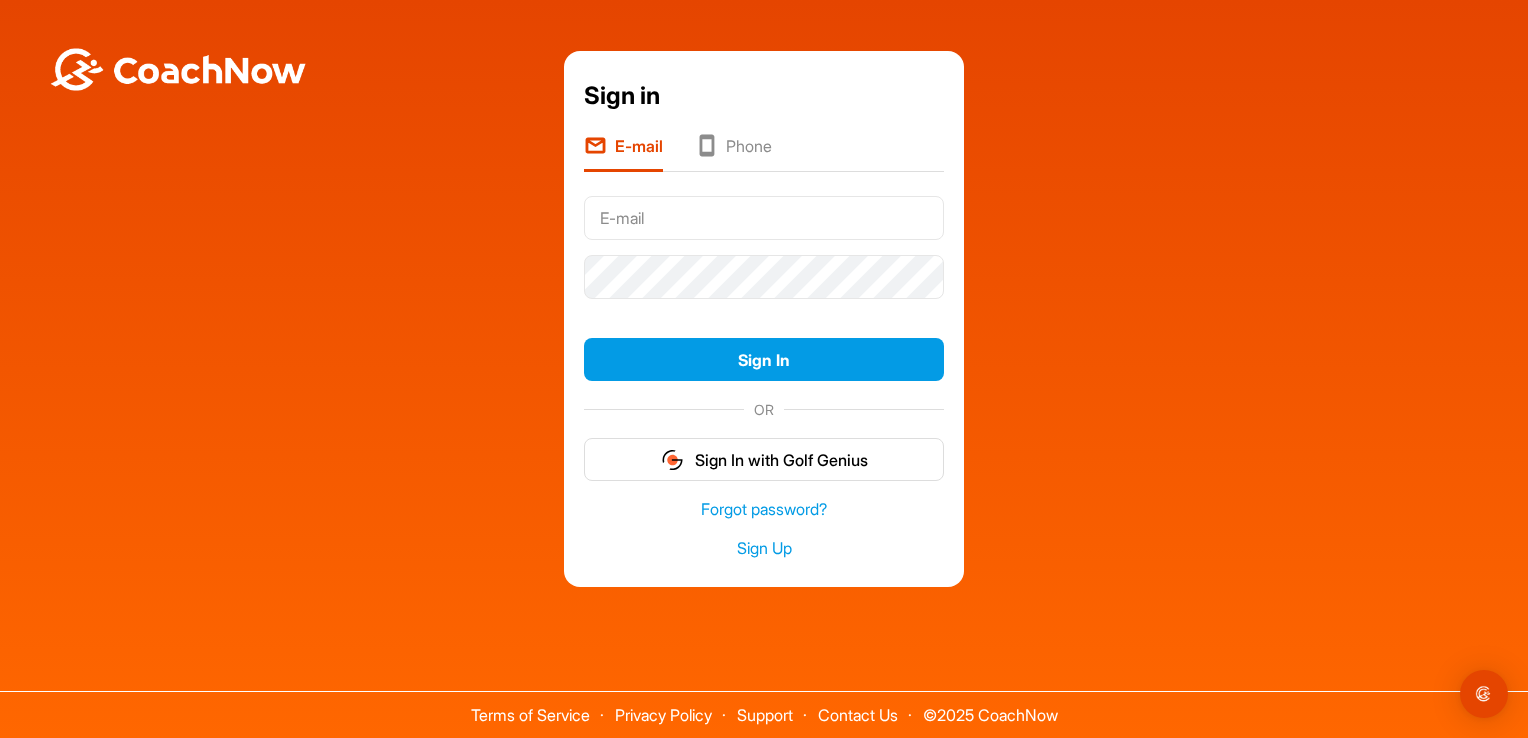 click at bounding box center [764, 218] 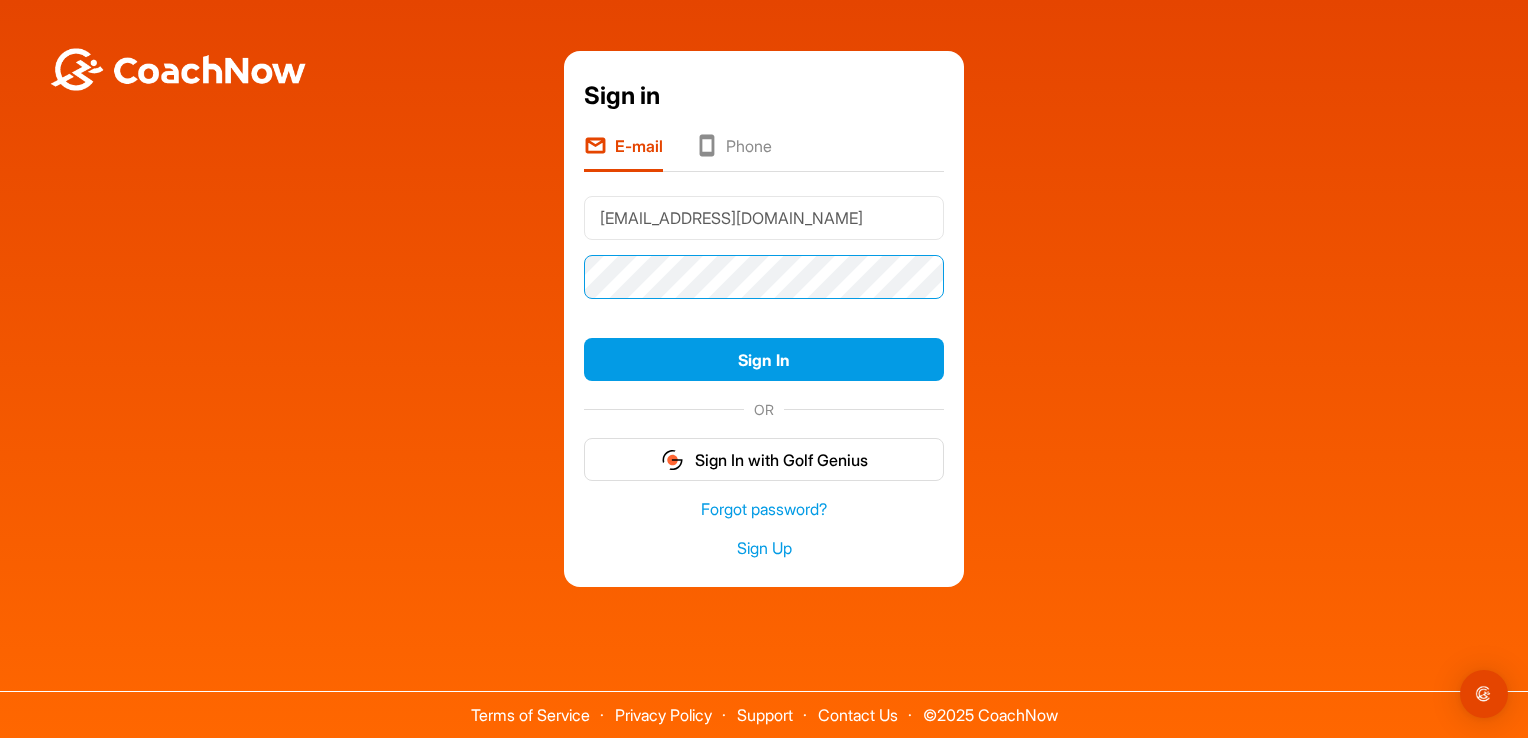 click on "Sign In" at bounding box center (764, 359) 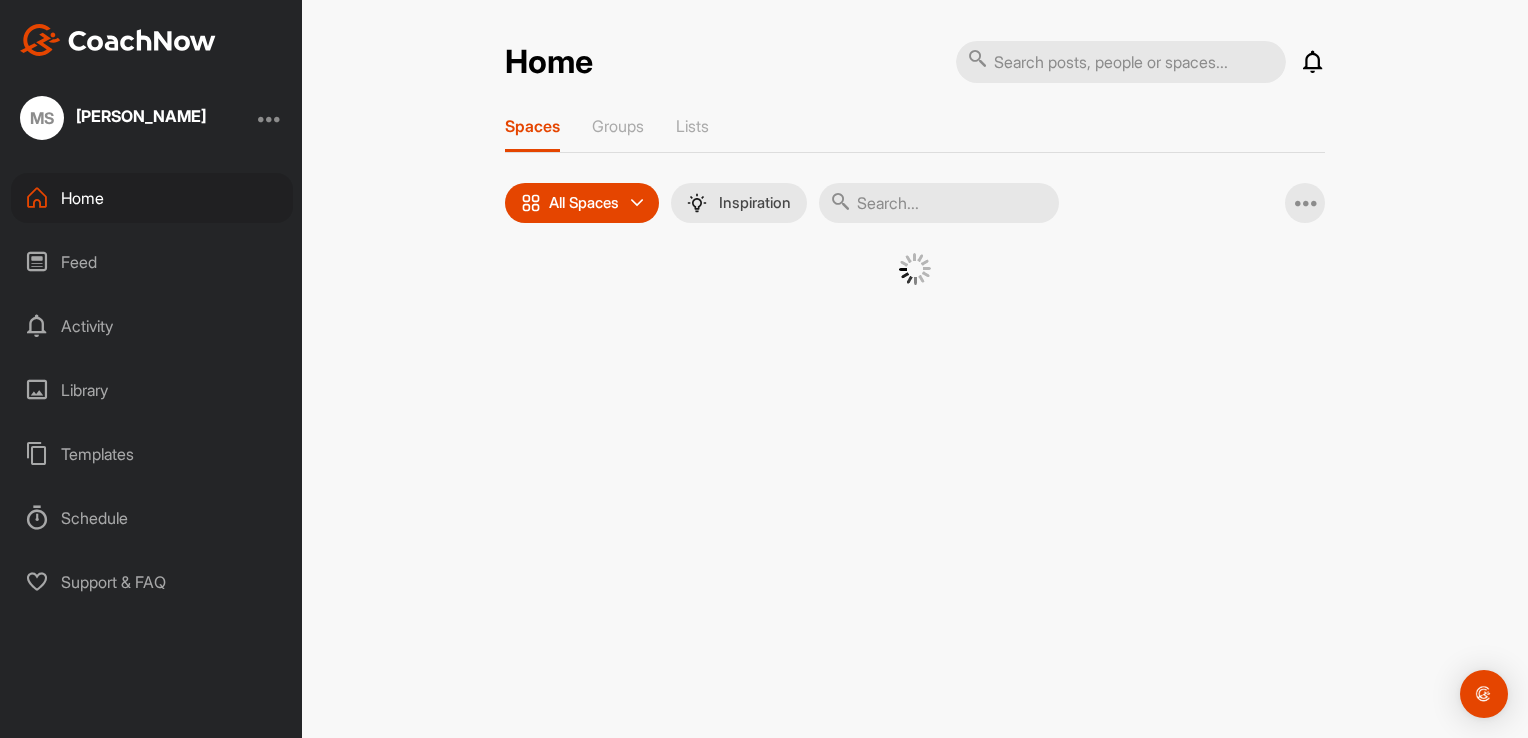 scroll, scrollTop: 0, scrollLeft: 0, axis: both 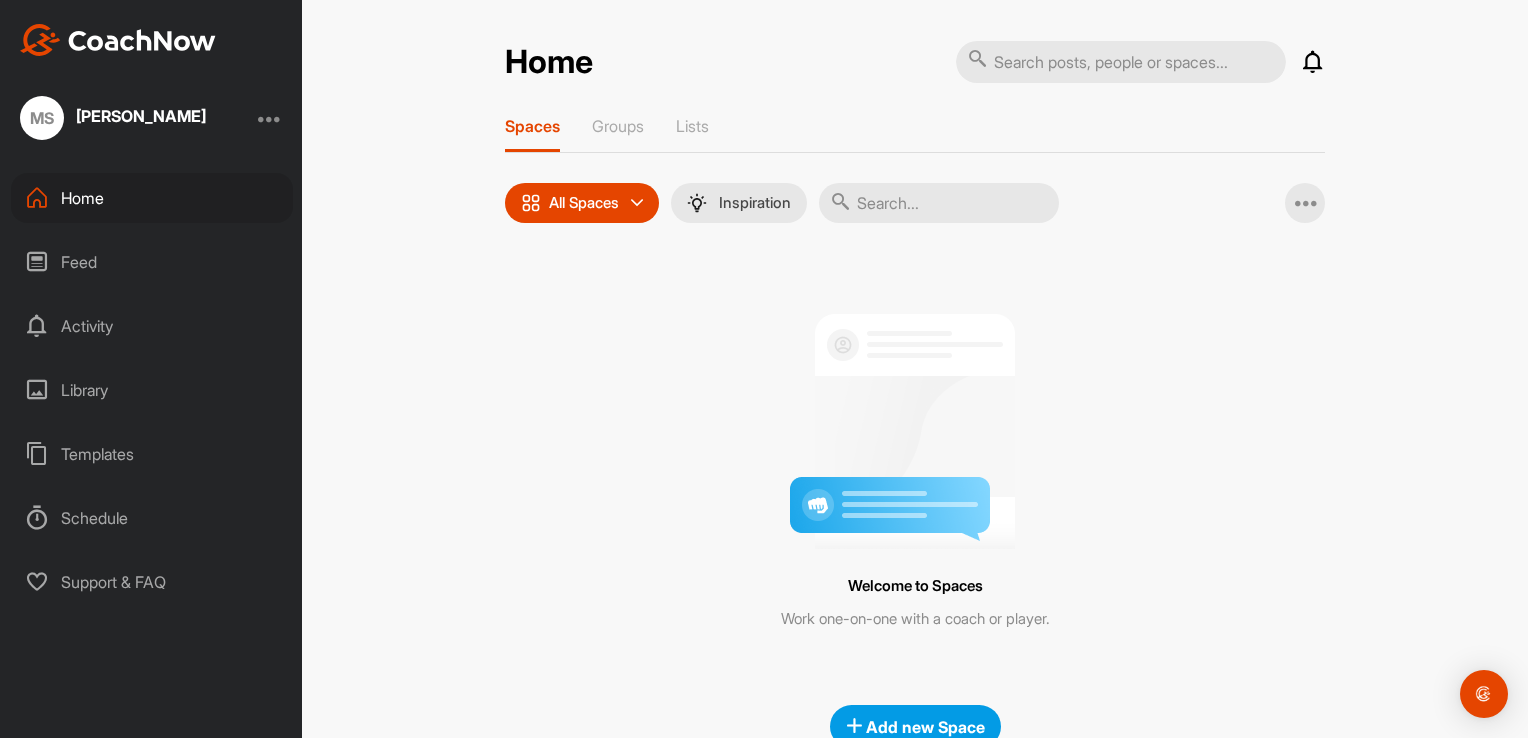 click on "Feed" at bounding box center (152, 262) 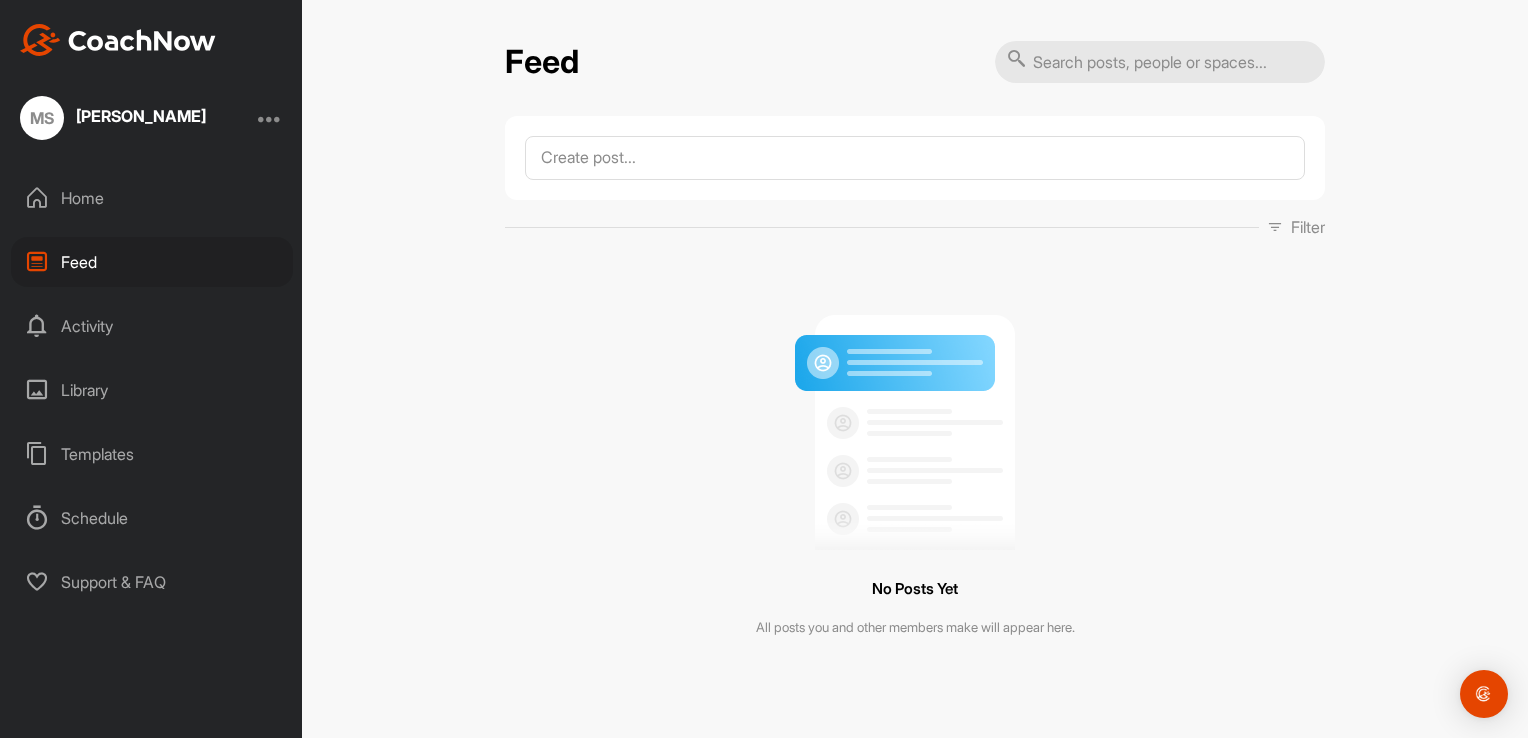click on "Library" at bounding box center (152, 390) 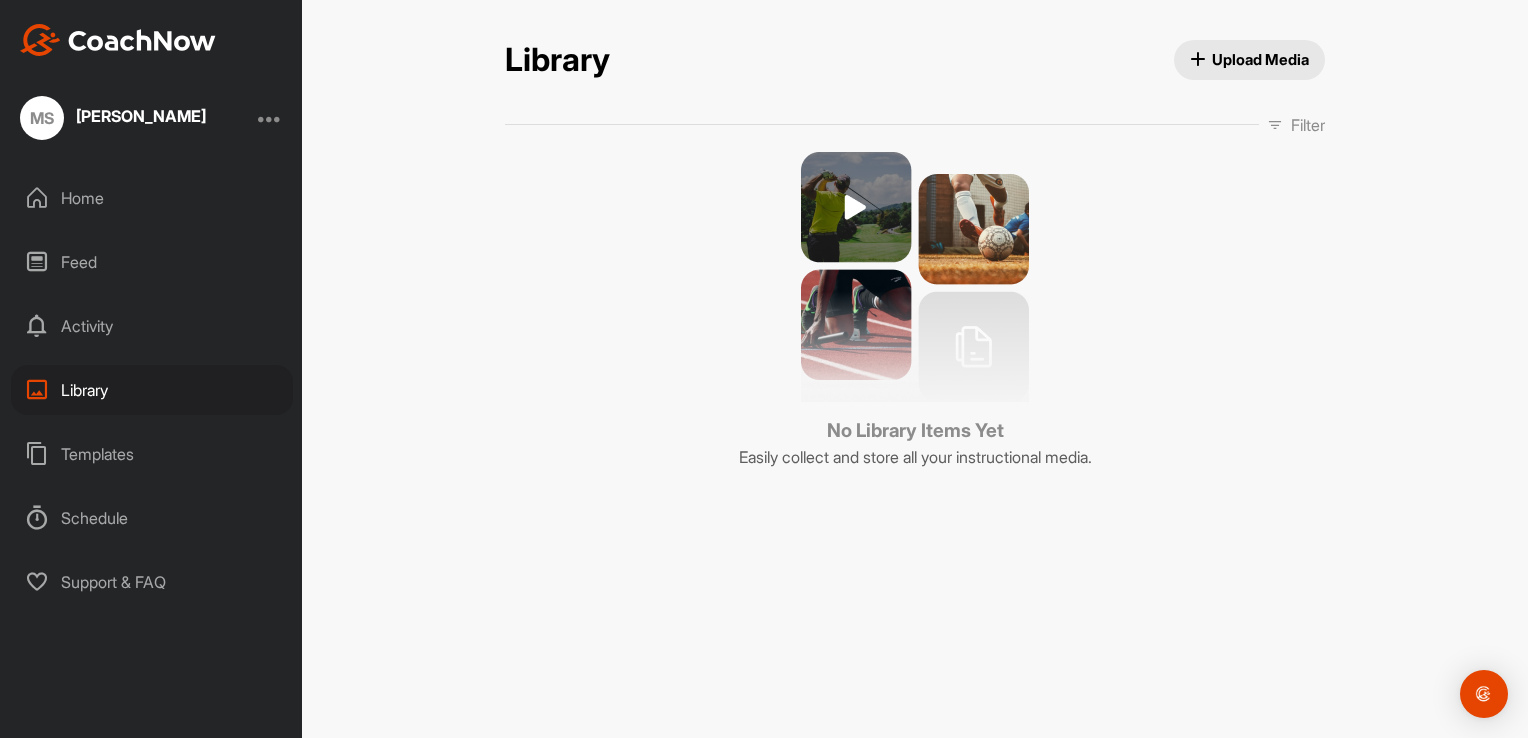 click on "Upload Media" at bounding box center (1250, 59) 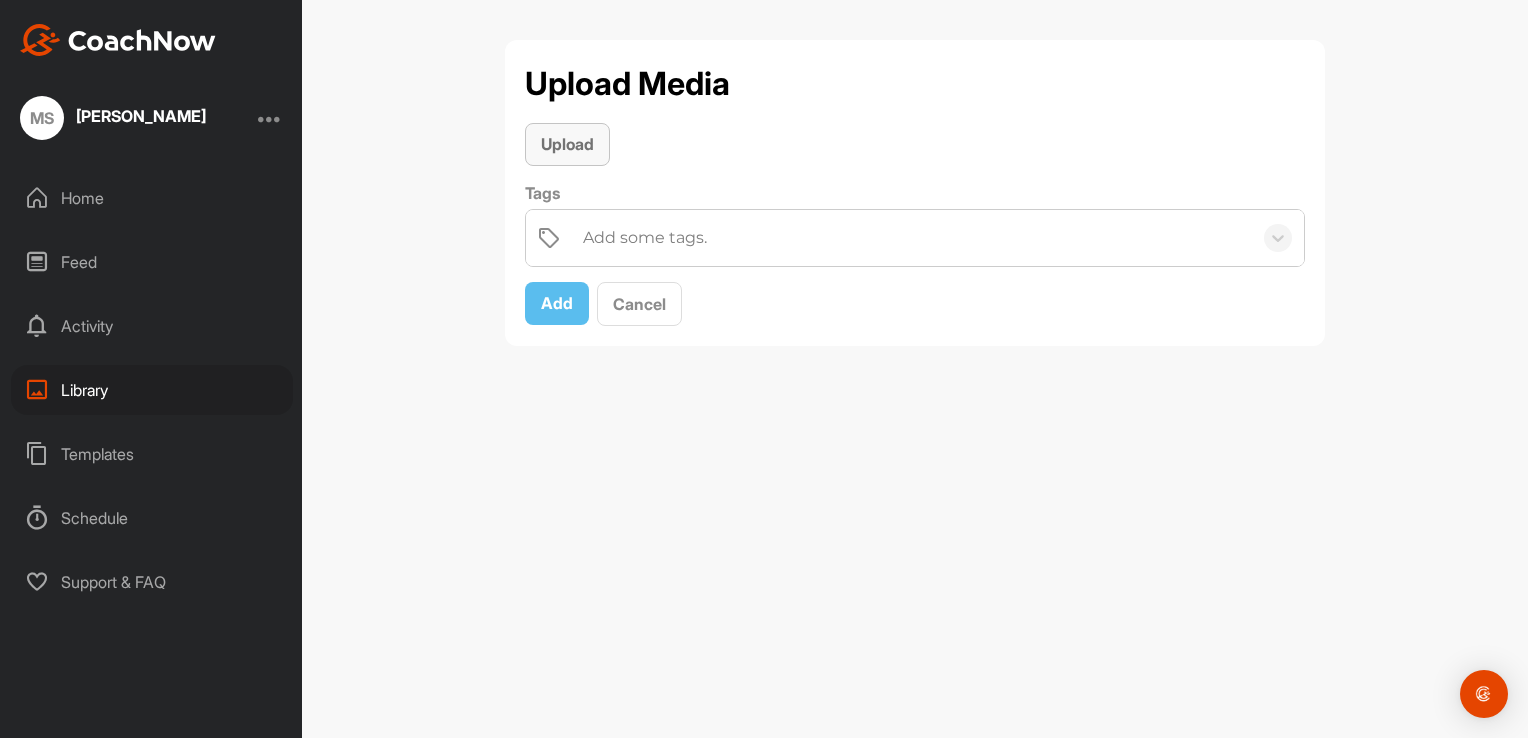 click on "Upload" at bounding box center (567, 144) 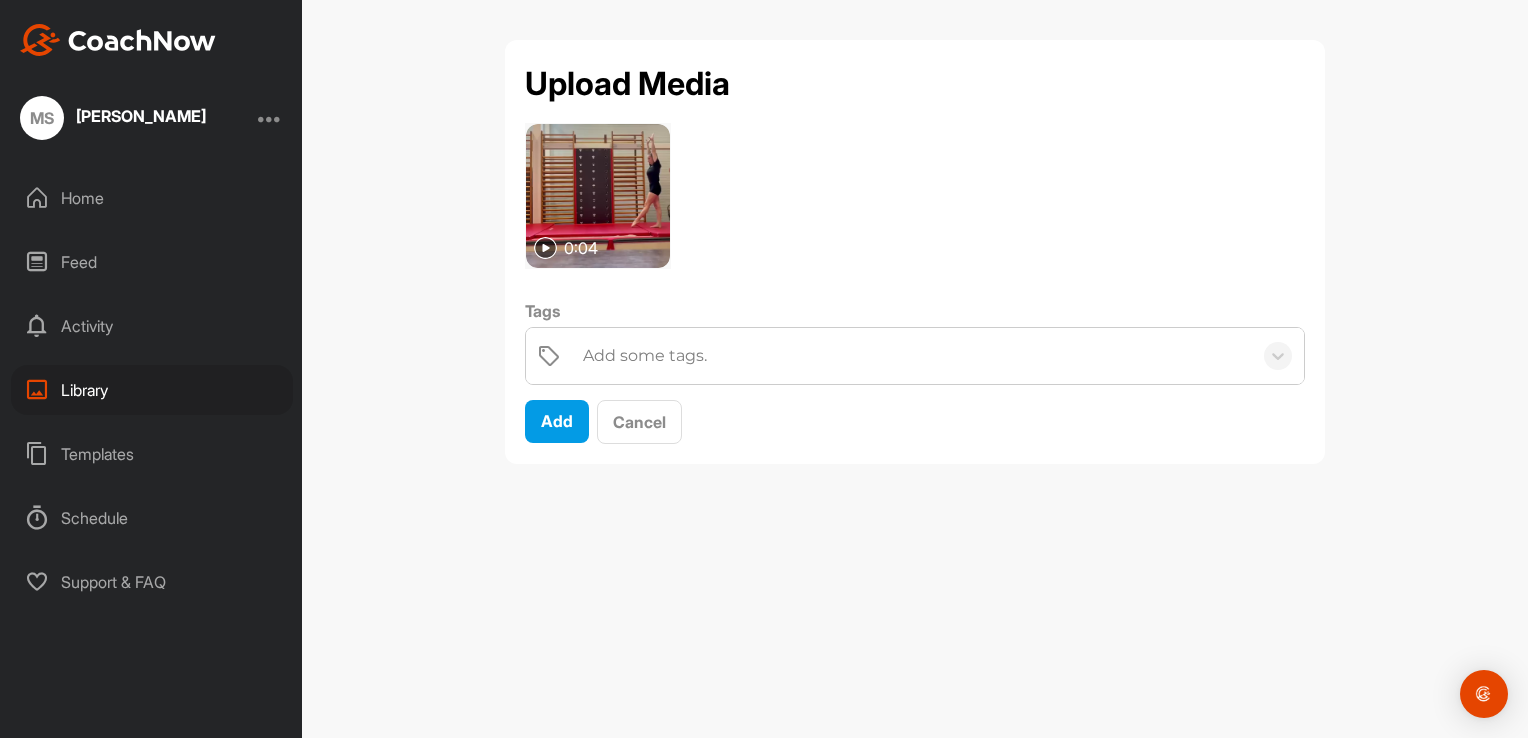 click on "0:04 Tags Add some tags.   Add   Cancel" at bounding box center (915, 283) 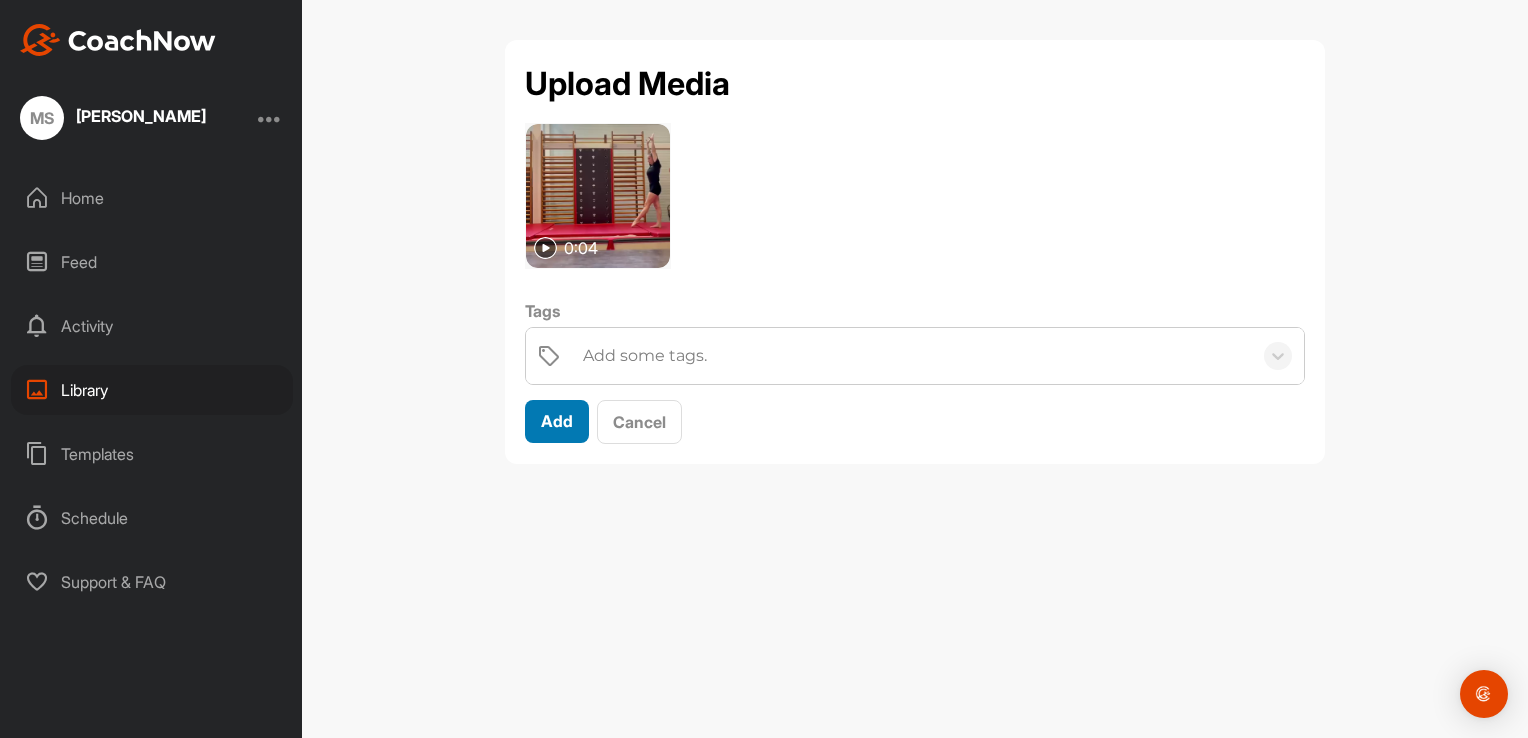 click on "Add" at bounding box center [557, 421] 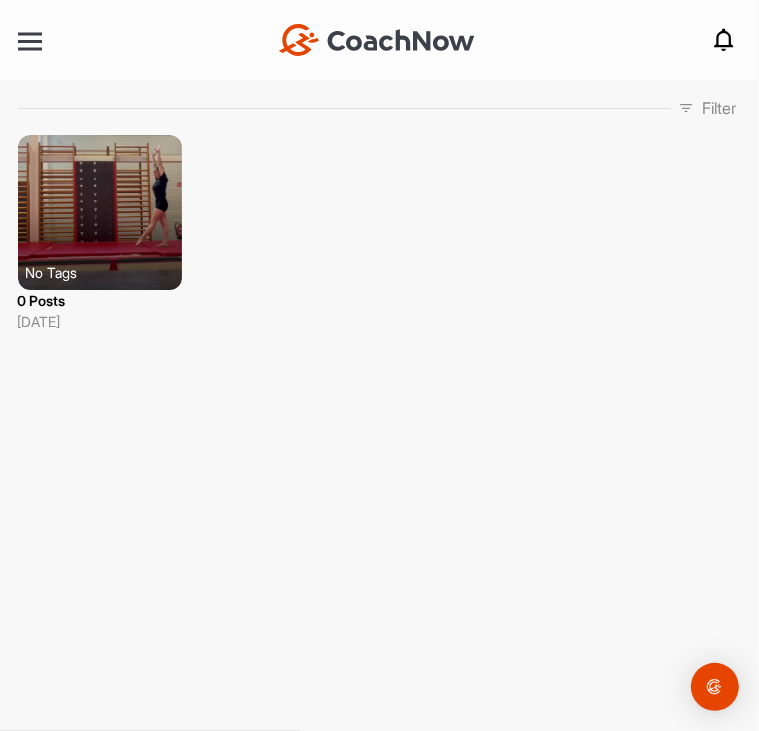 click on "+ Create New Space New Group New Tag New List New Template Notifications Invitations No Notifications   View All" at bounding box center [377, 40] 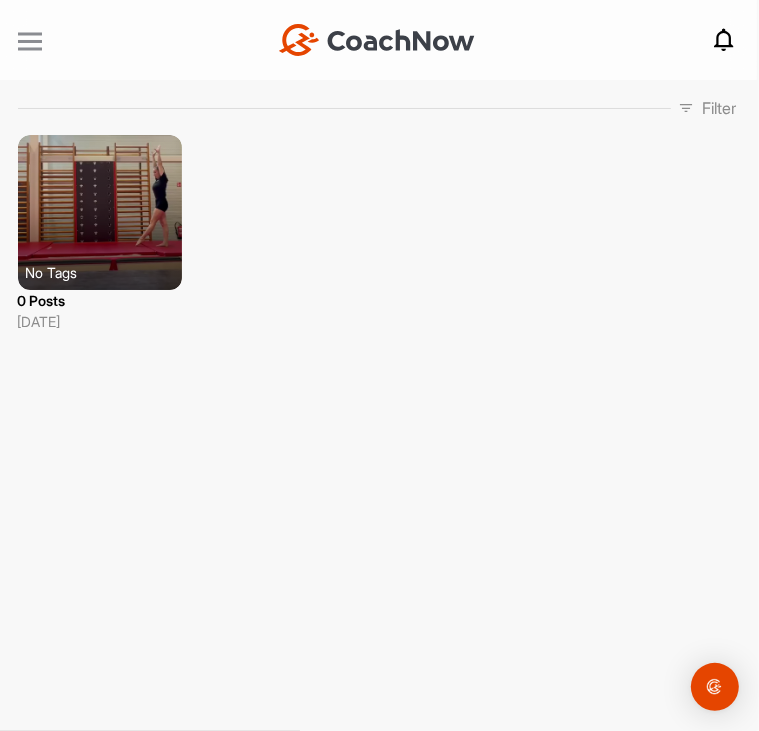 click at bounding box center [30, 41] 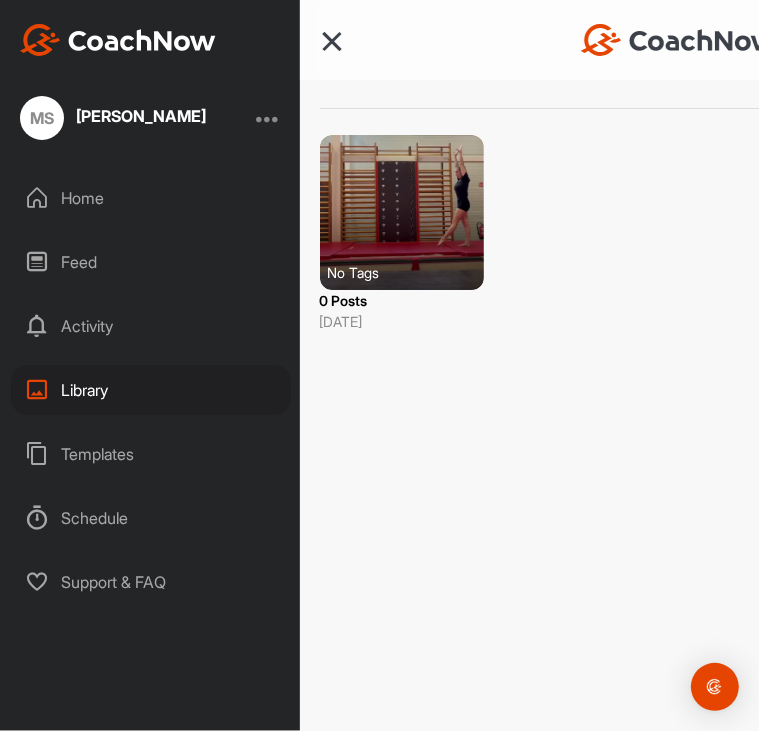 drag, startPoint x: 671, startPoint y: 286, endPoint x: 676, endPoint y: 95, distance: 191.06543 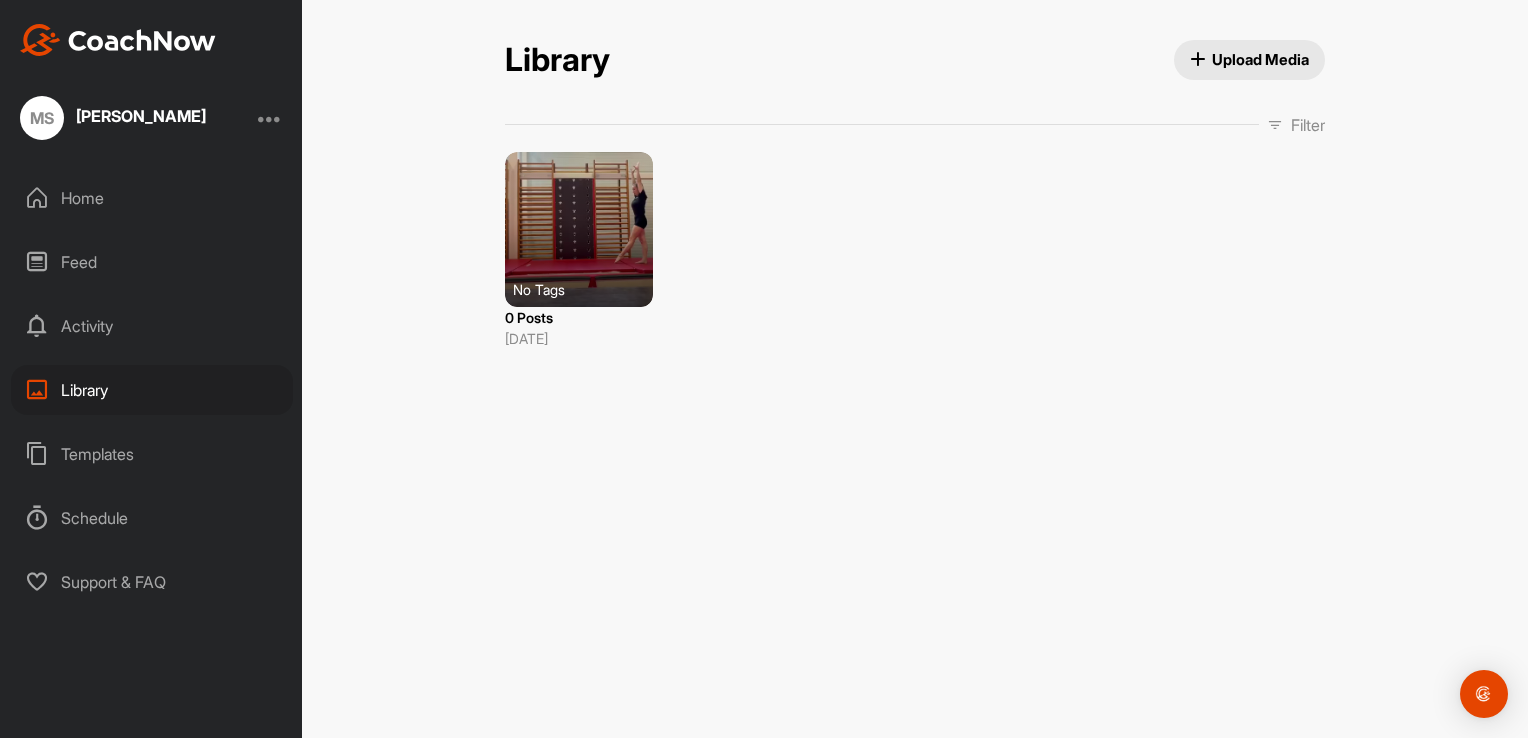 click on "Upload Media" at bounding box center [1250, 59] 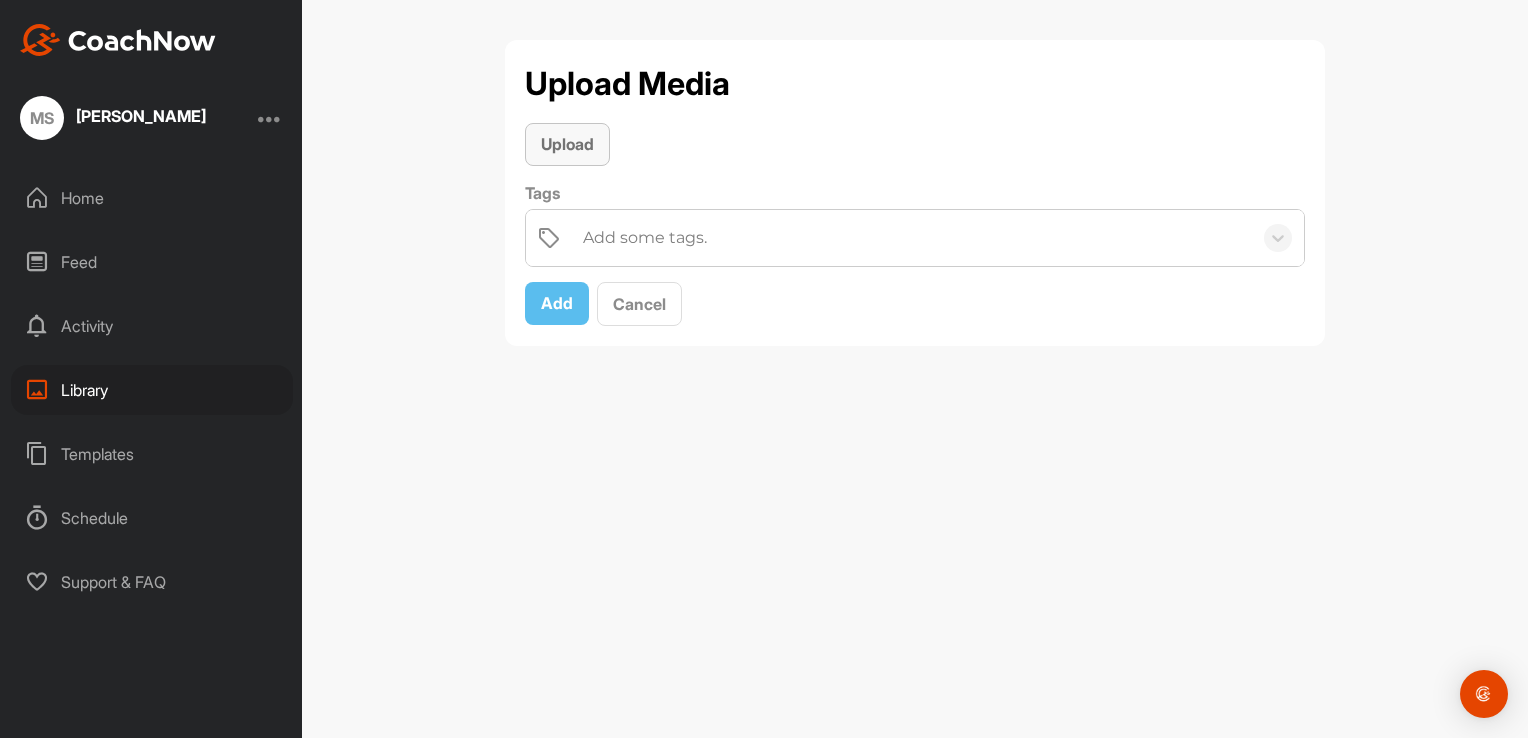 click on "Upload" at bounding box center (567, 144) 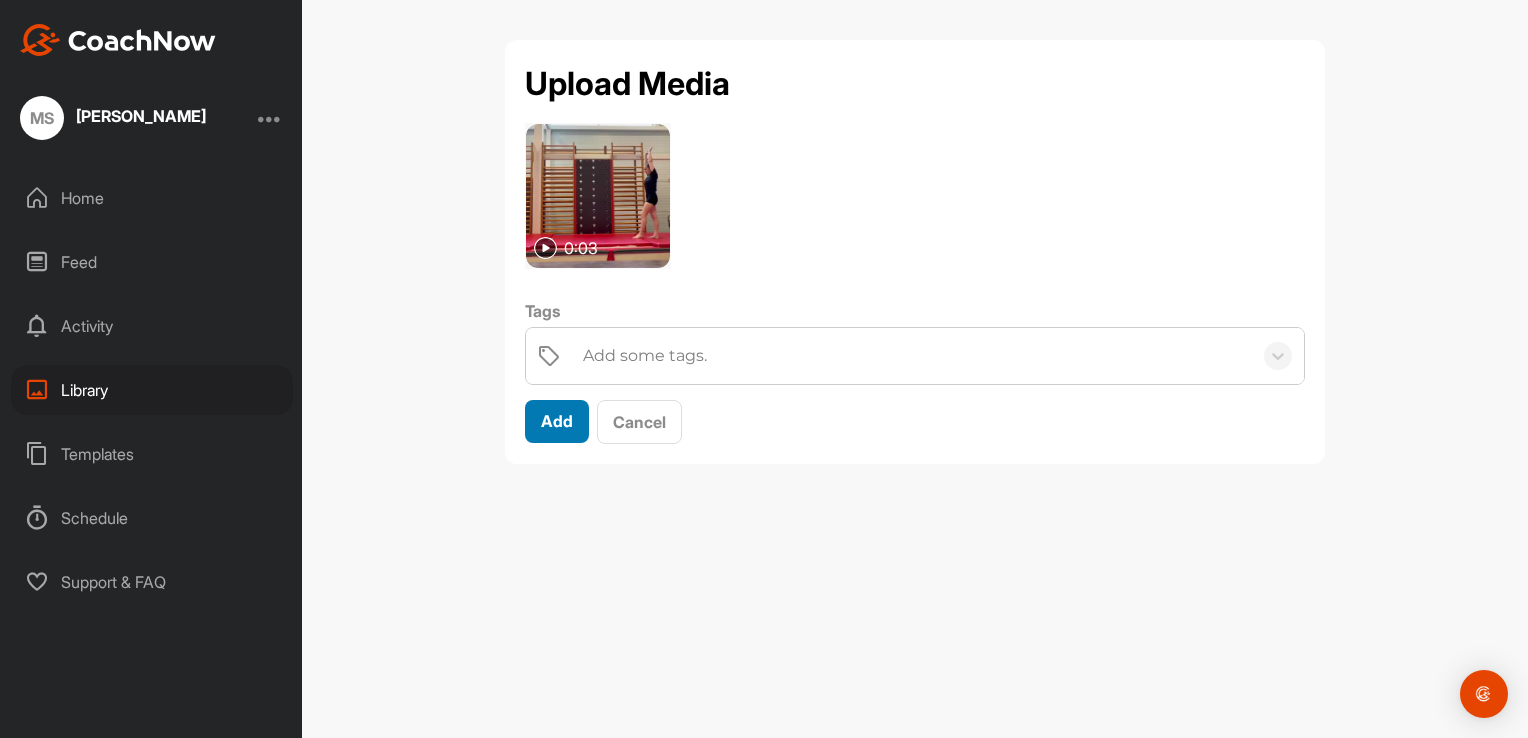 click on "Add" at bounding box center [557, 421] 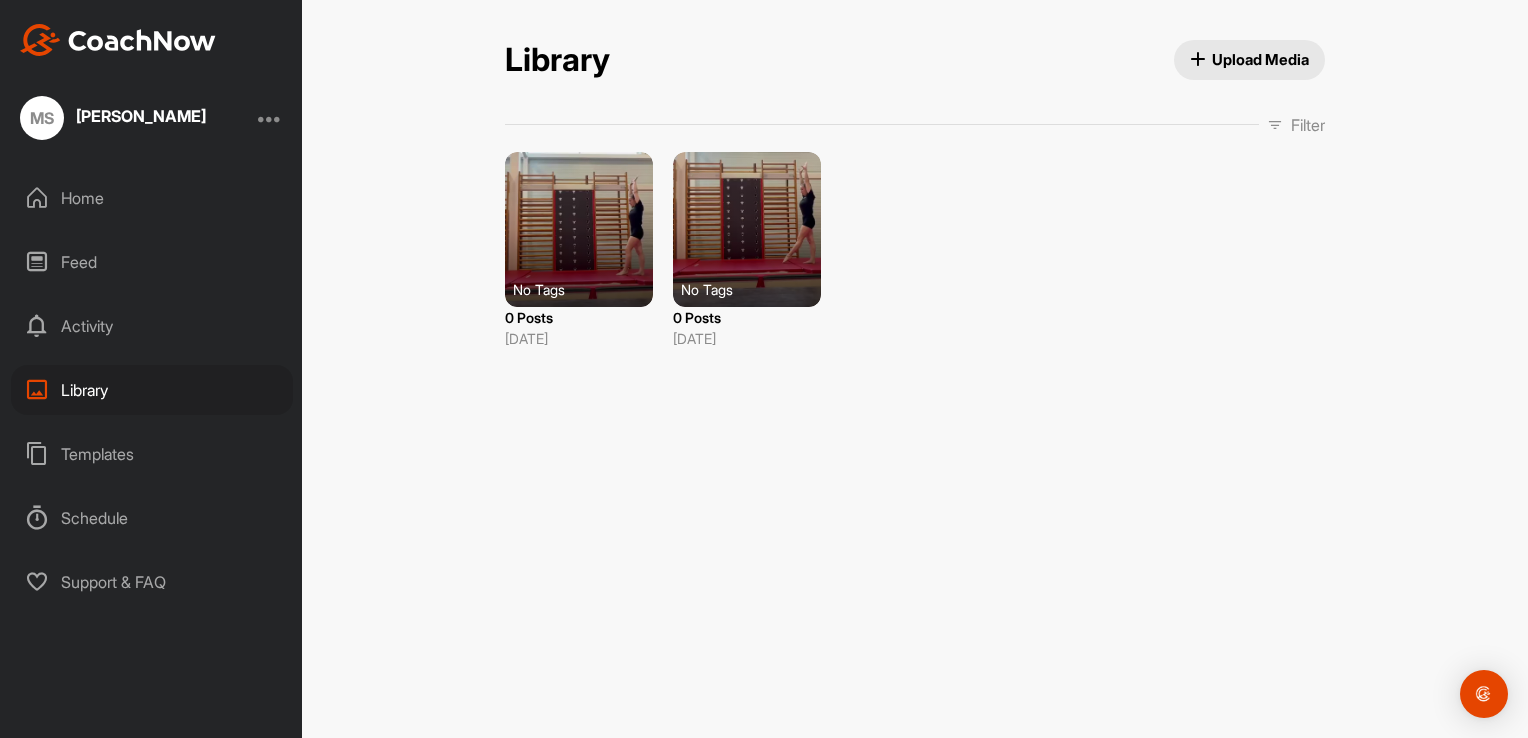 click on "Templates" at bounding box center [152, 454] 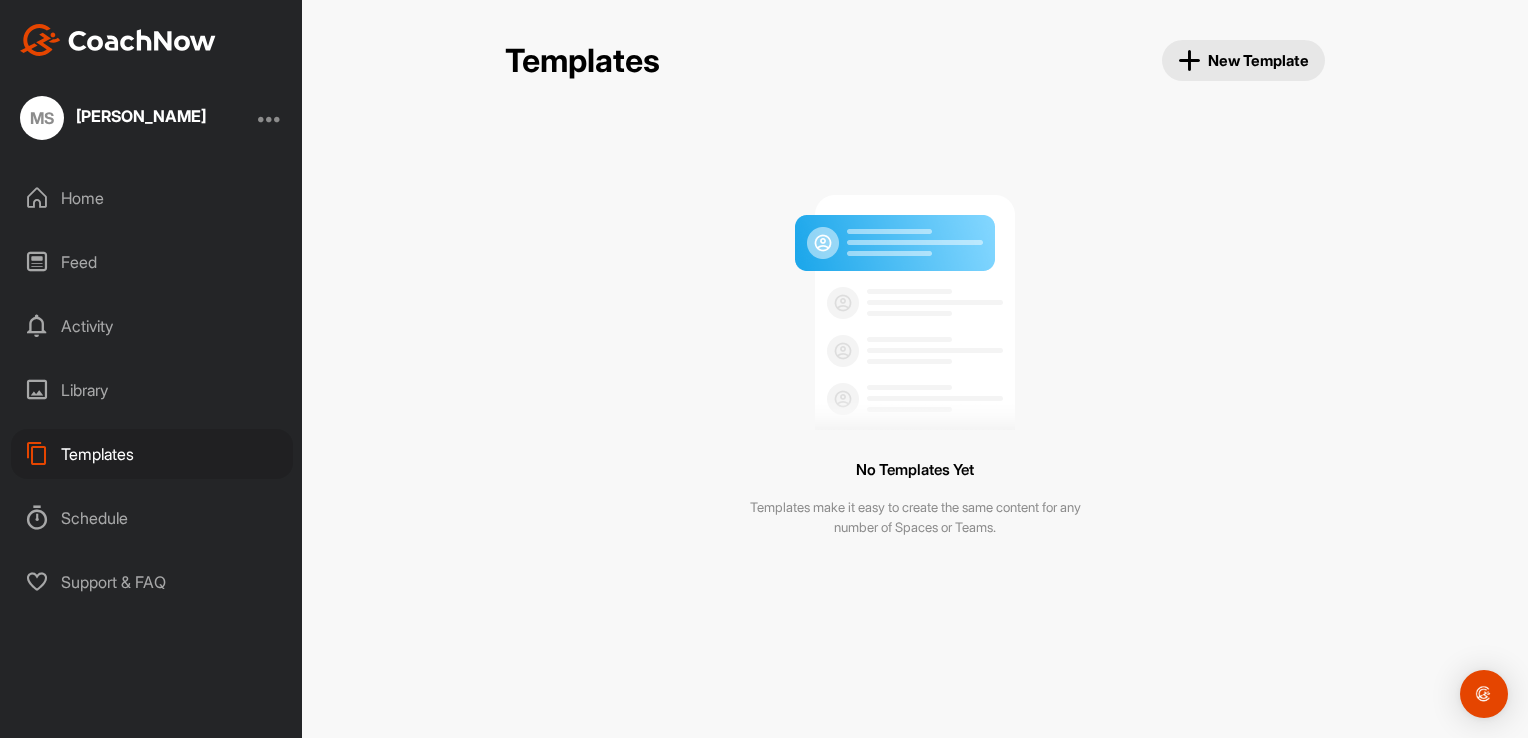 click on "New Template" at bounding box center (1244, 60) 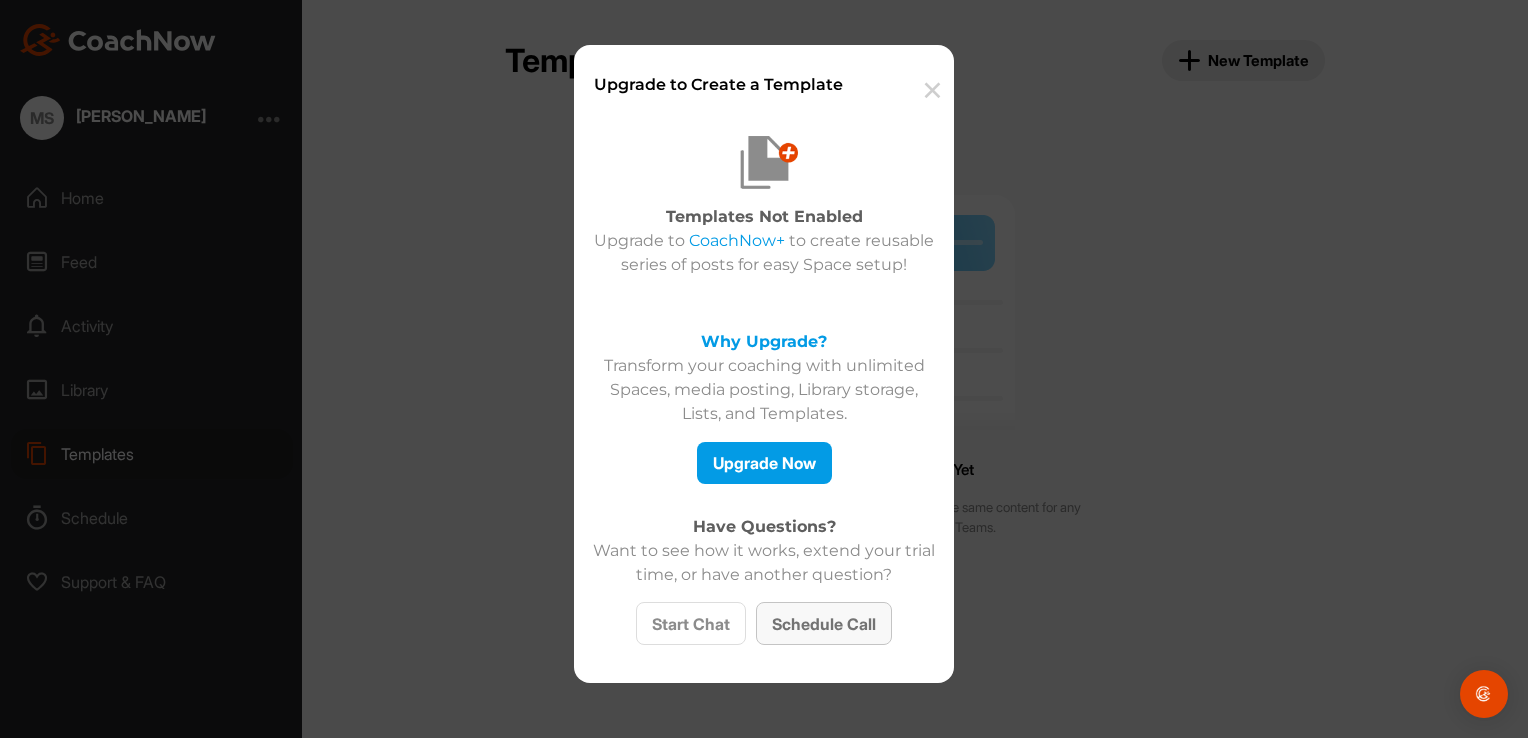 click on "Schedule Call" at bounding box center [824, 623] 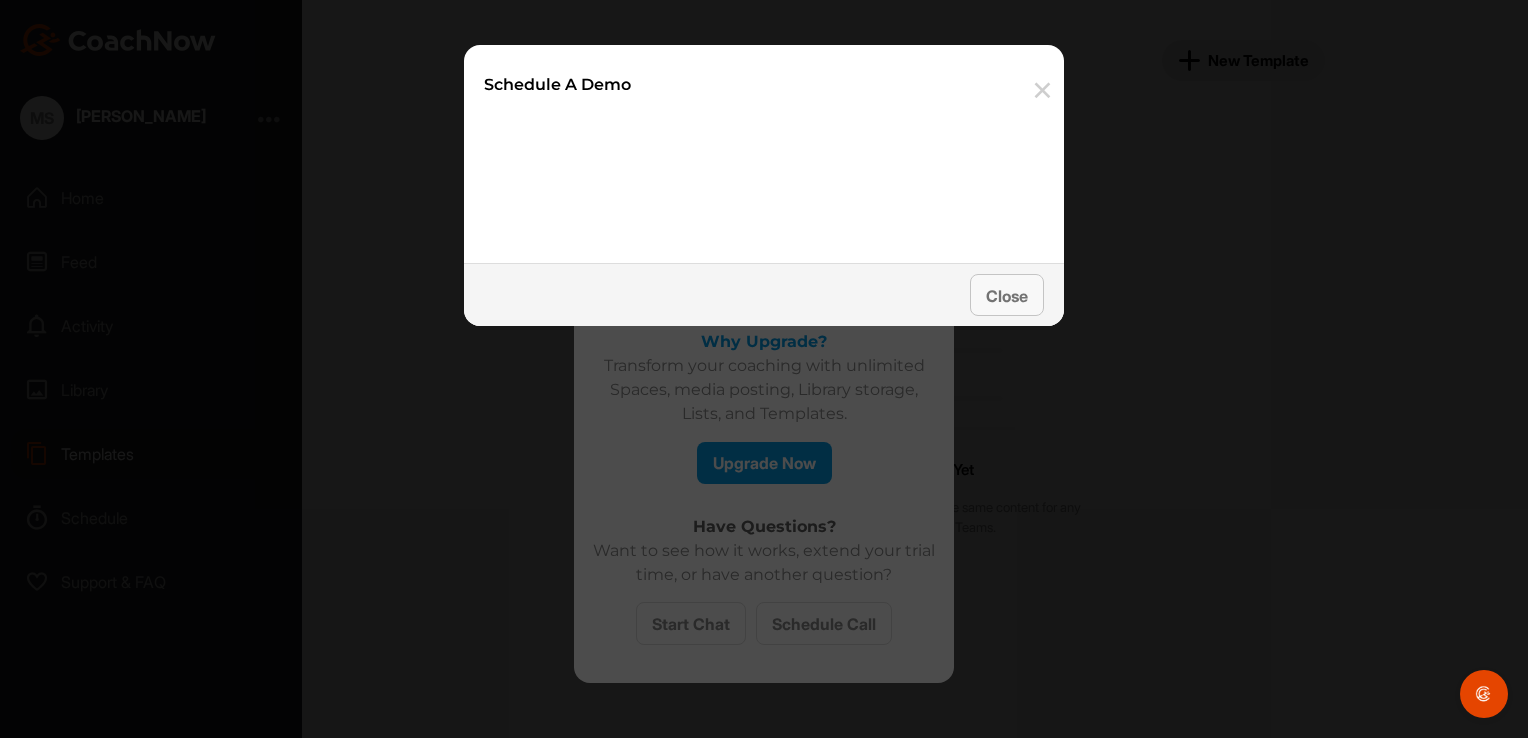 click on "Close" at bounding box center [1007, 295] 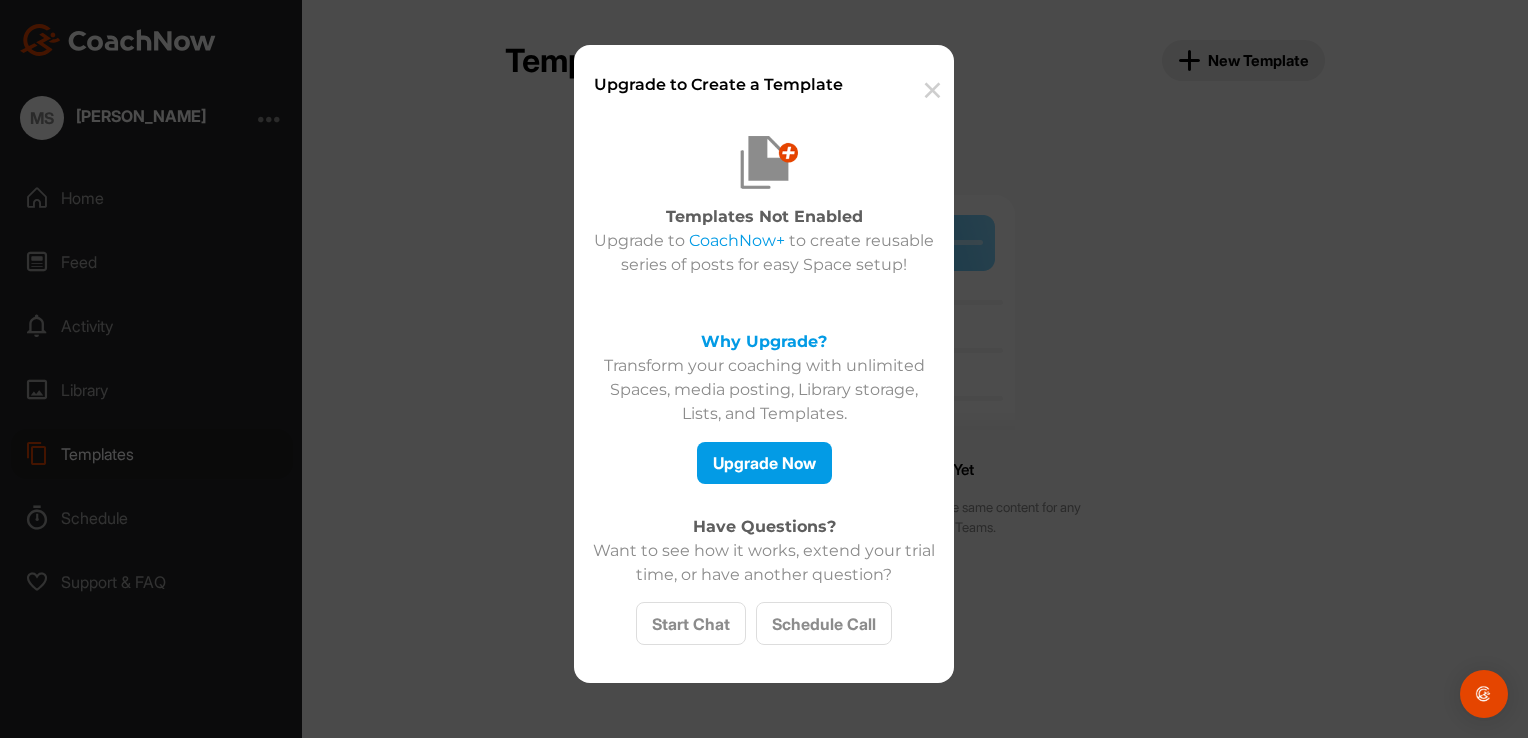 click on "Upgrade to Create a Template ✕" at bounding box center [764, 75] 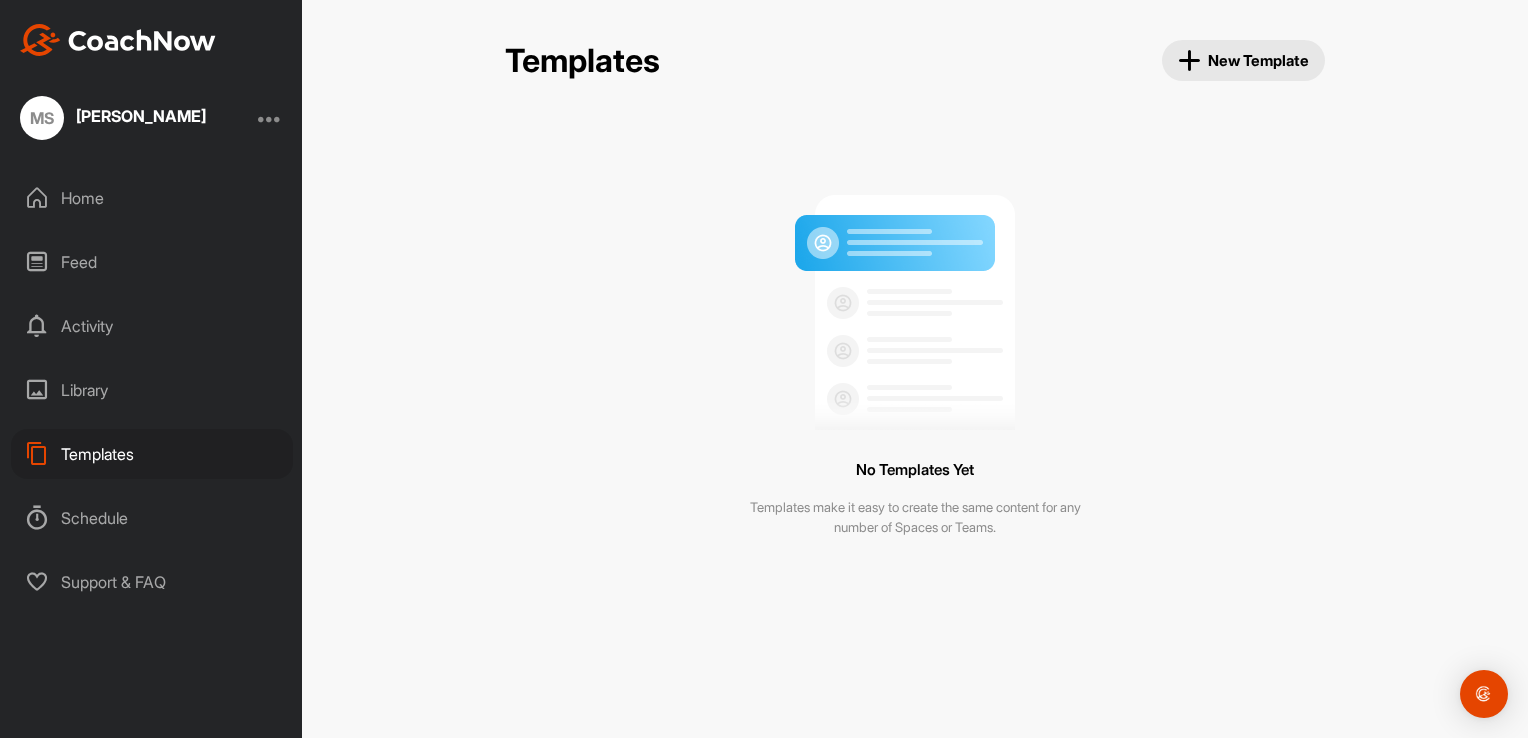 click on "Templates   New Template No Templates Yet Templates make it easy to create the same content for any number of Spaces or Teams." at bounding box center (915, 311) 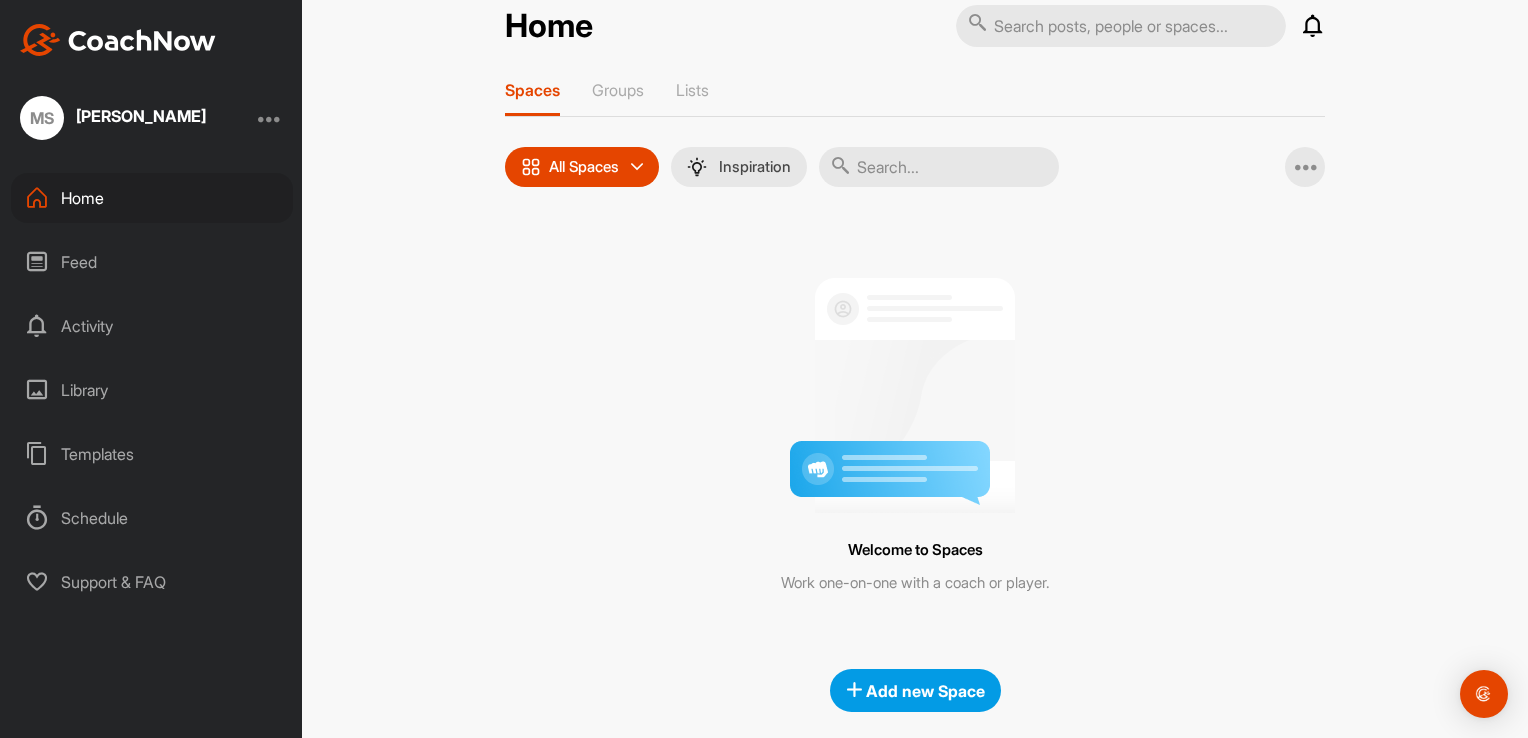 scroll, scrollTop: 53, scrollLeft: 0, axis: vertical 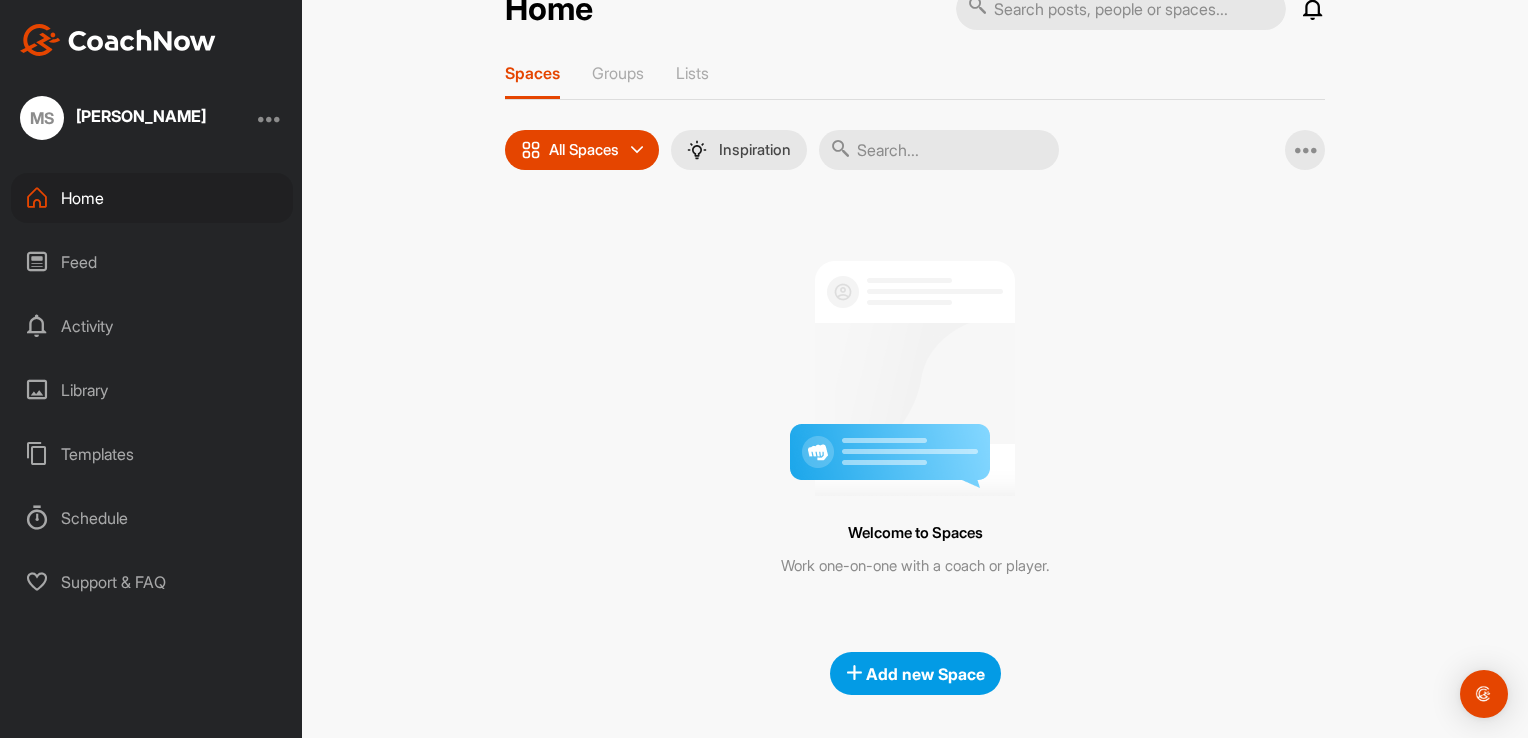 click on "Feed" at bounding box center (152, 262) 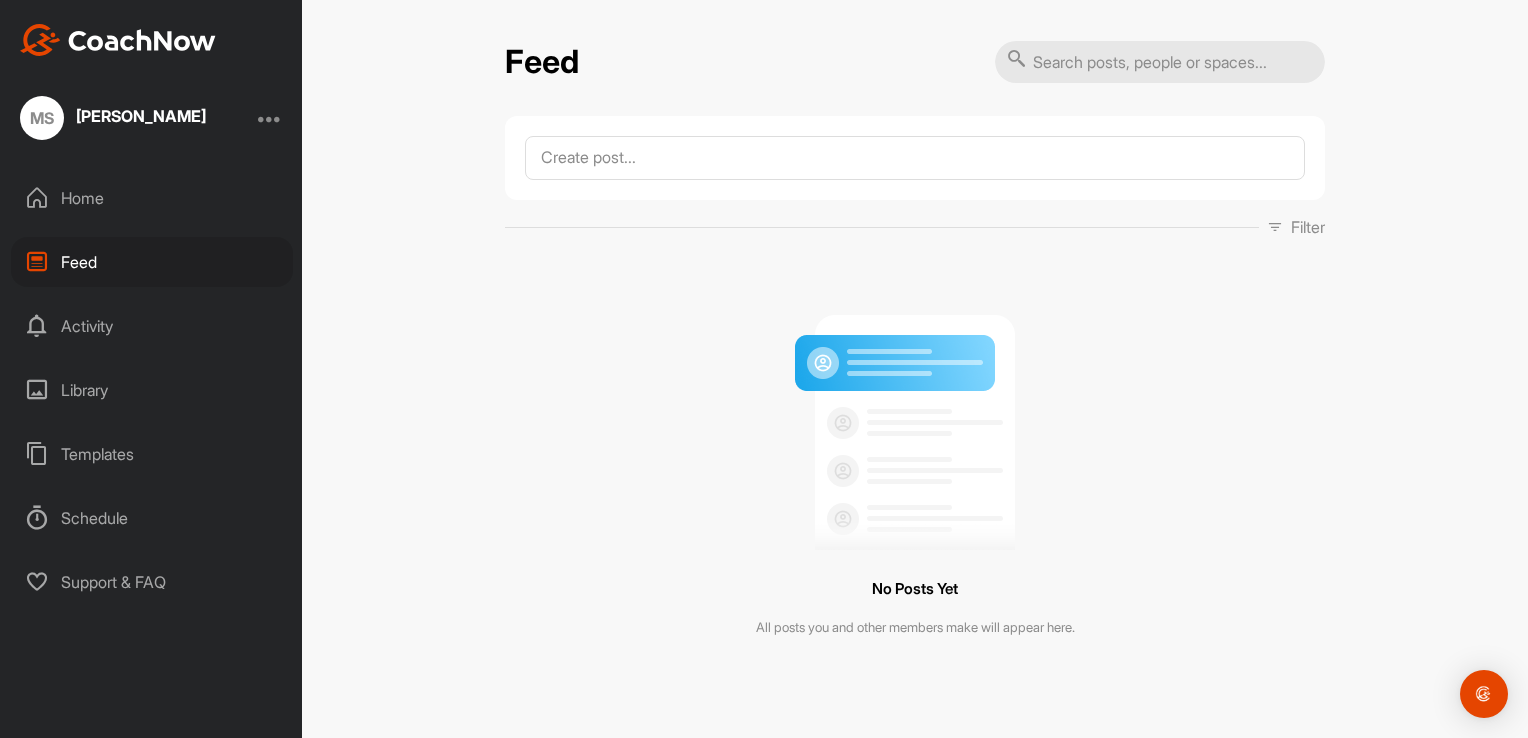 click at bounding box center (915, 424) 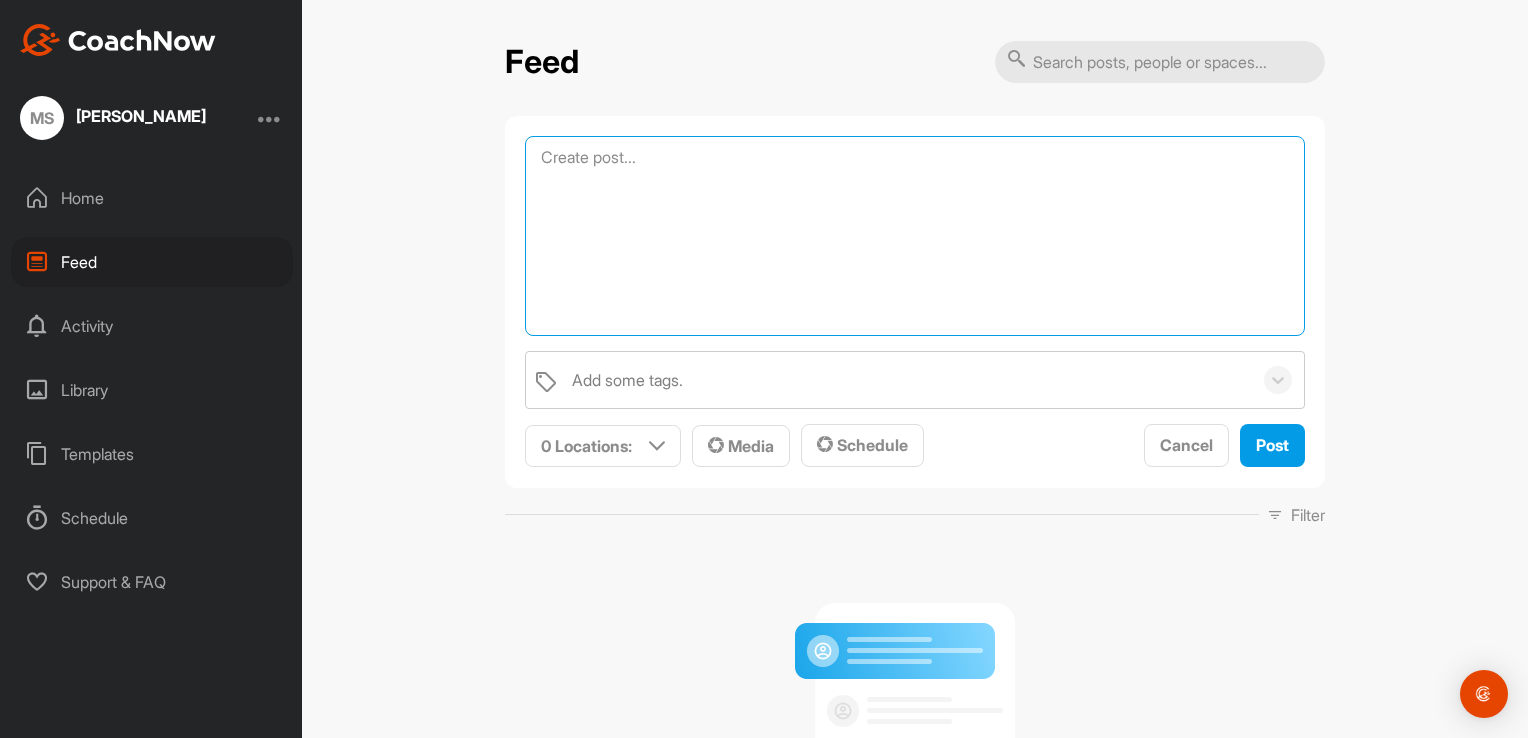 click at bounding box center [915, 236] 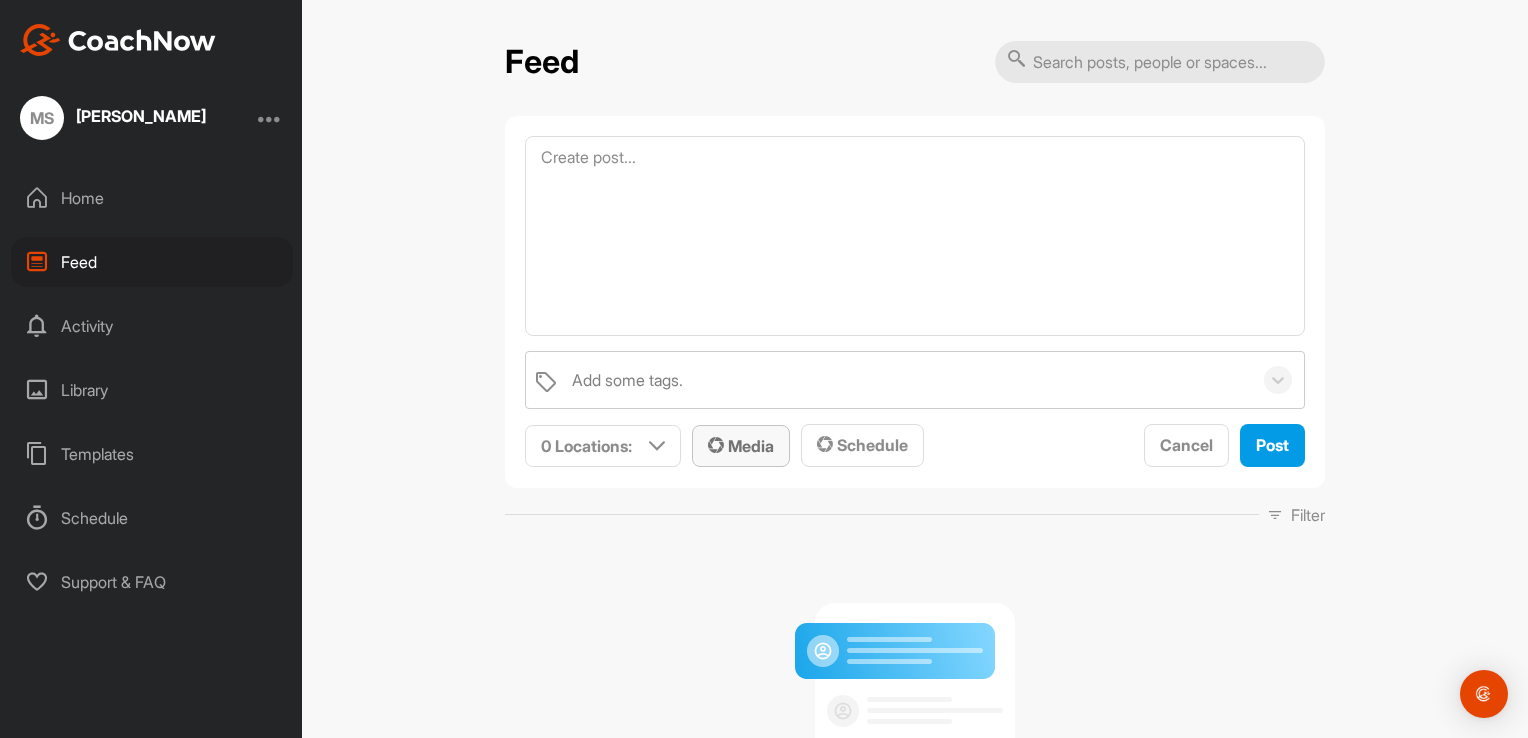 click on "Media" at bounding box center [741, 446] 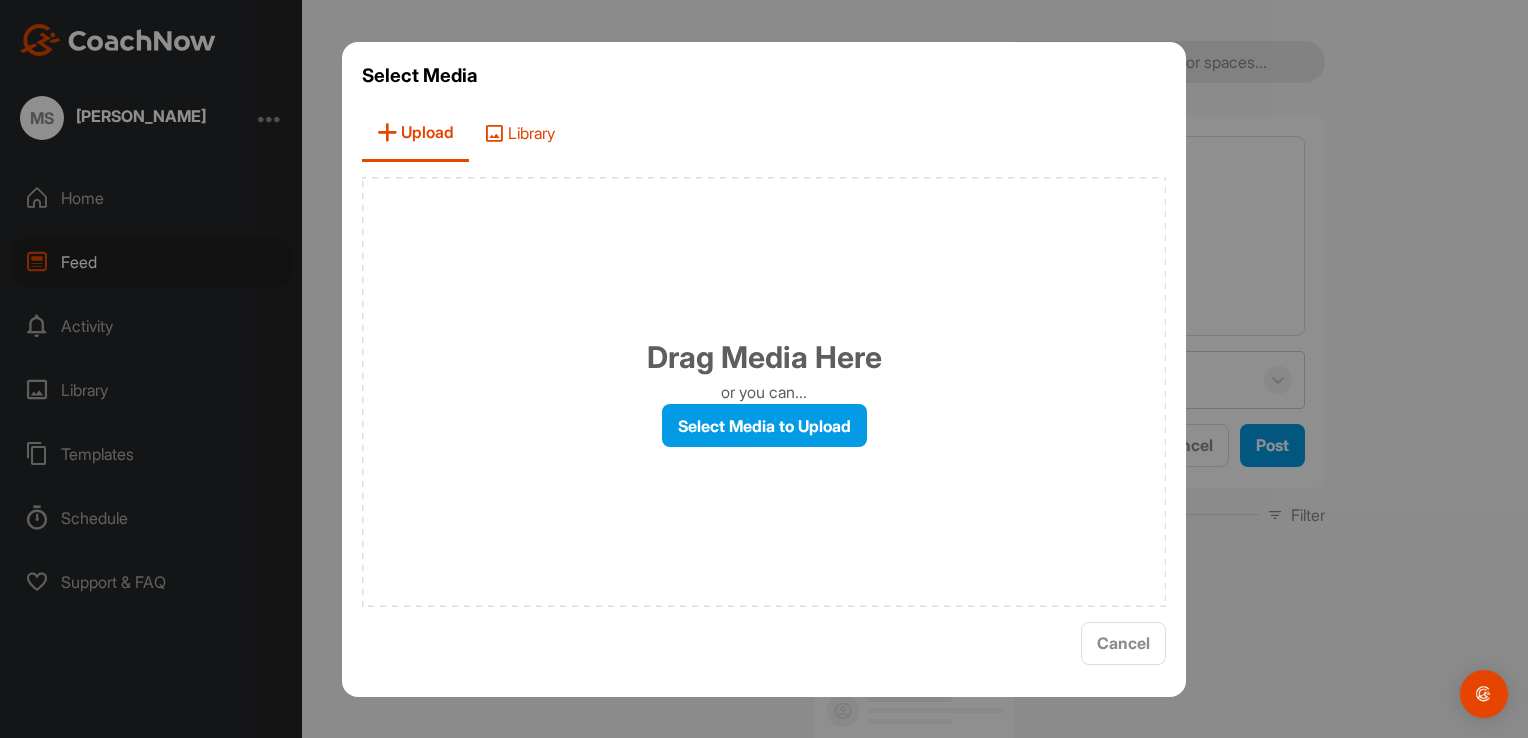 click on "Library" at bounding box center (519, 133) 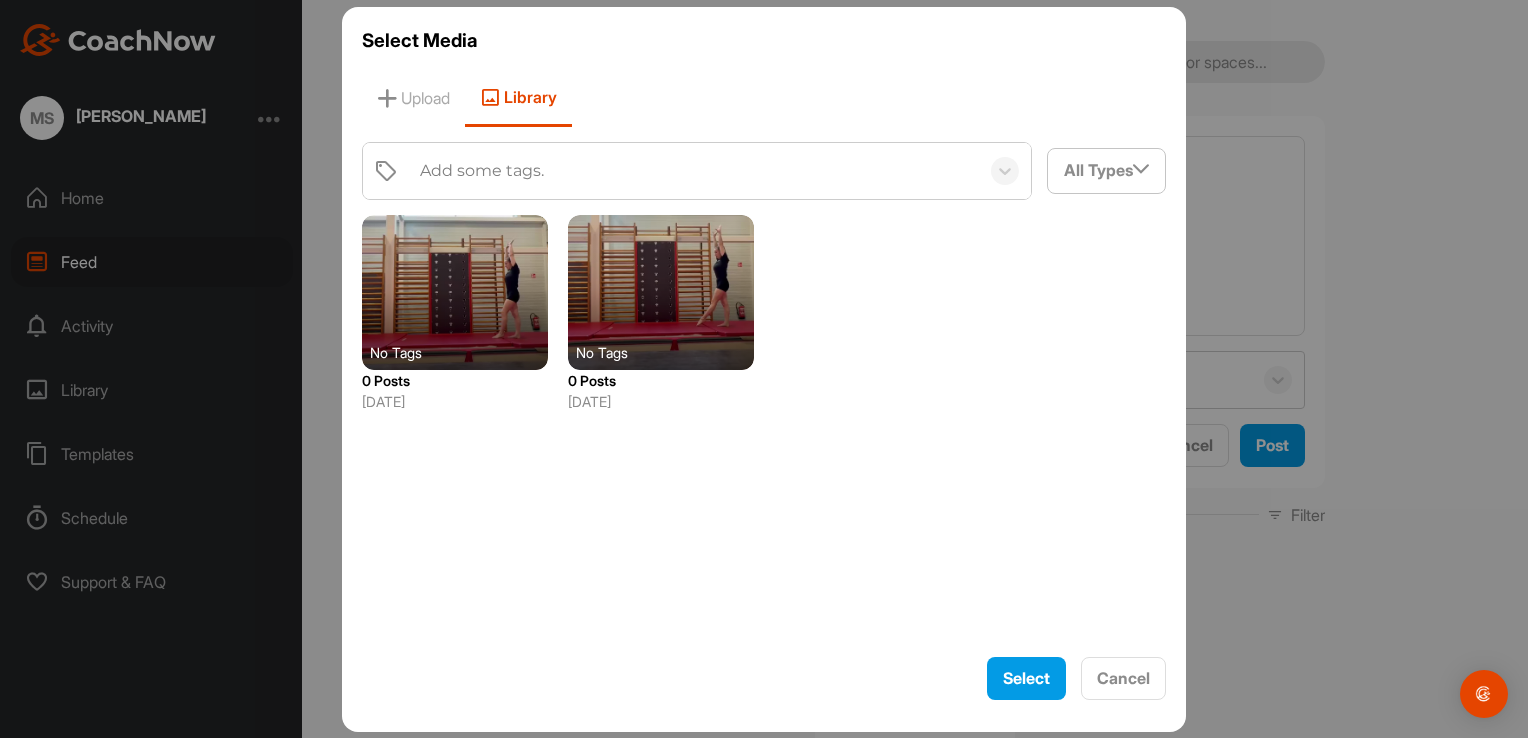 click at bounding box center (455, 292) 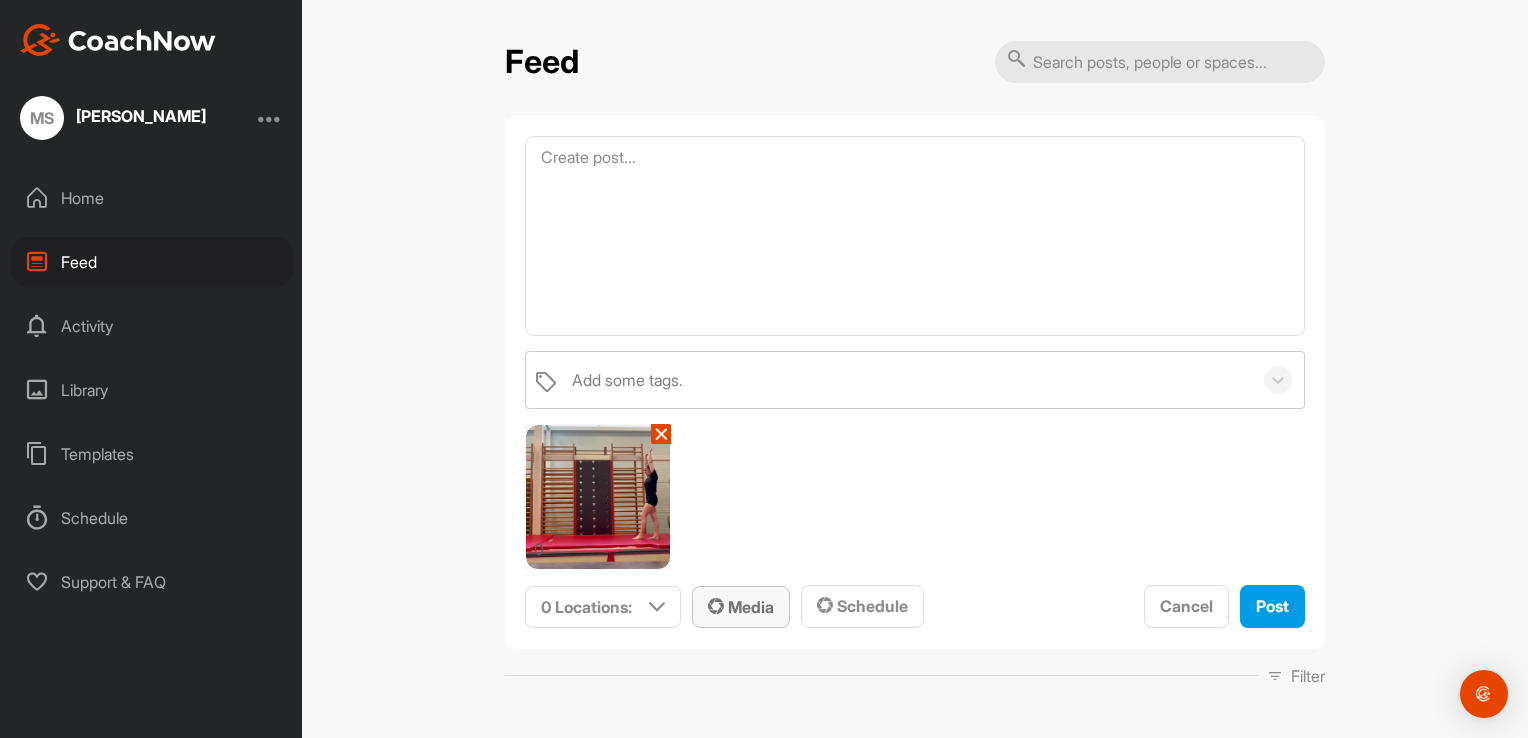 click on "Media" at bounding box center [741, 607] 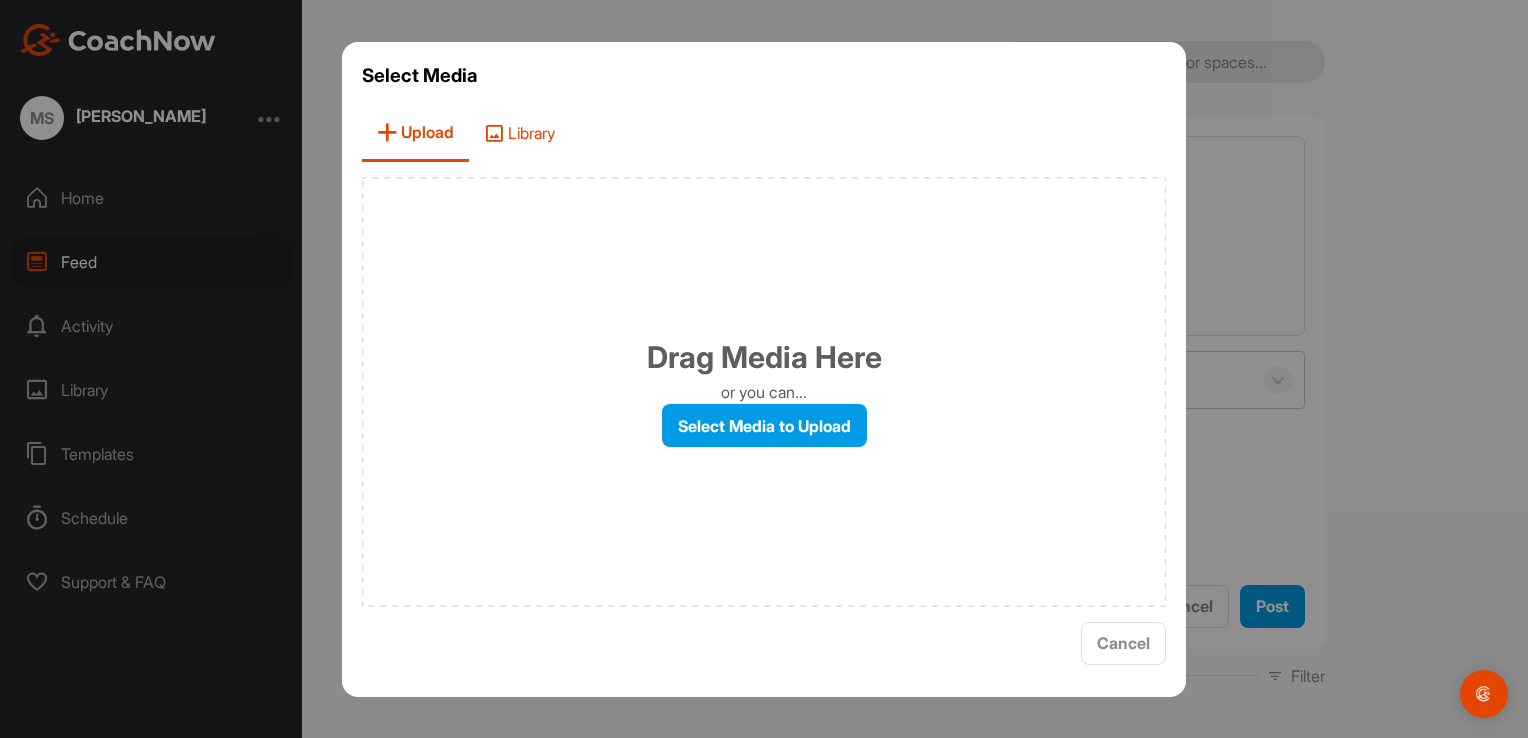 click on "Library" at bounding box center [519, 133] 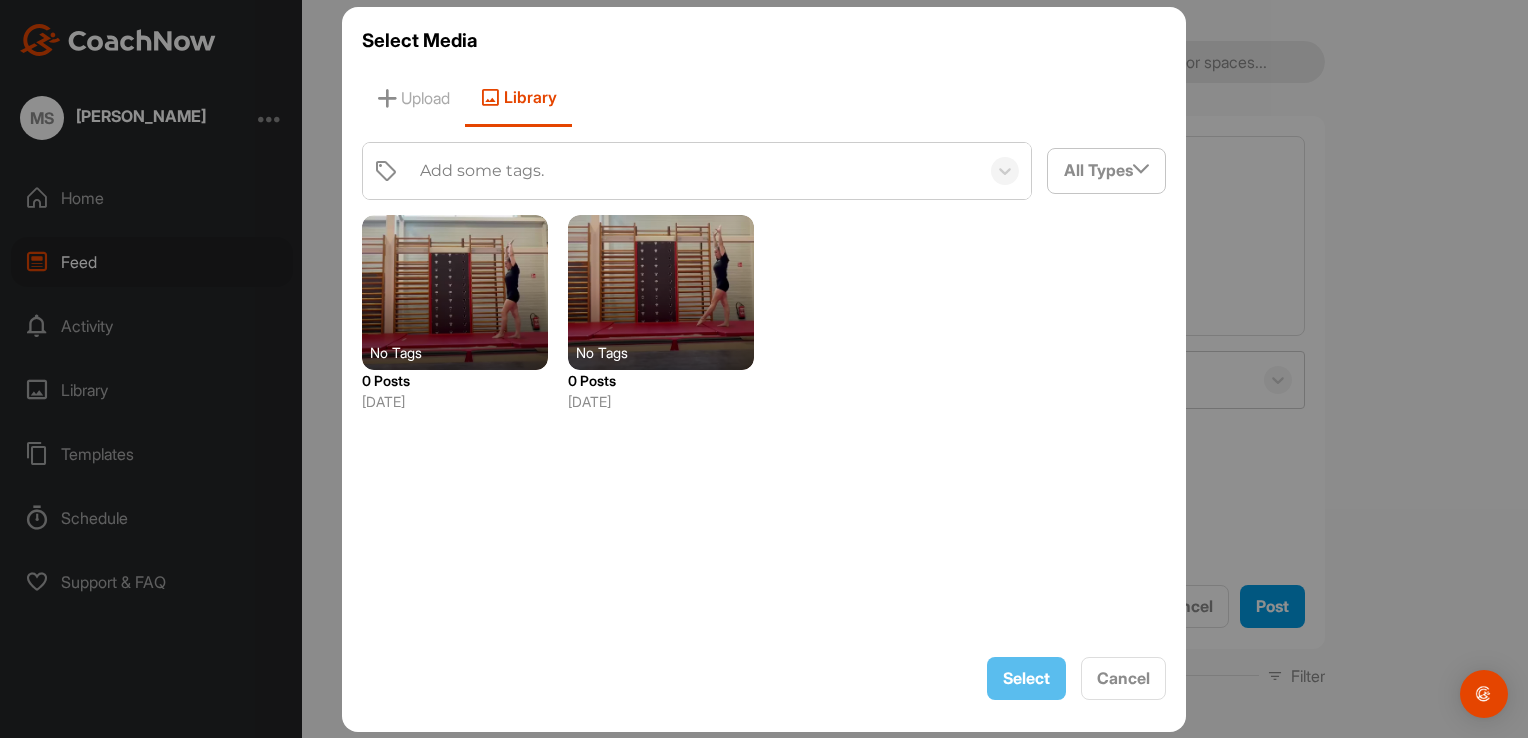 click on "No Tags" at bounding box center (669, 352) 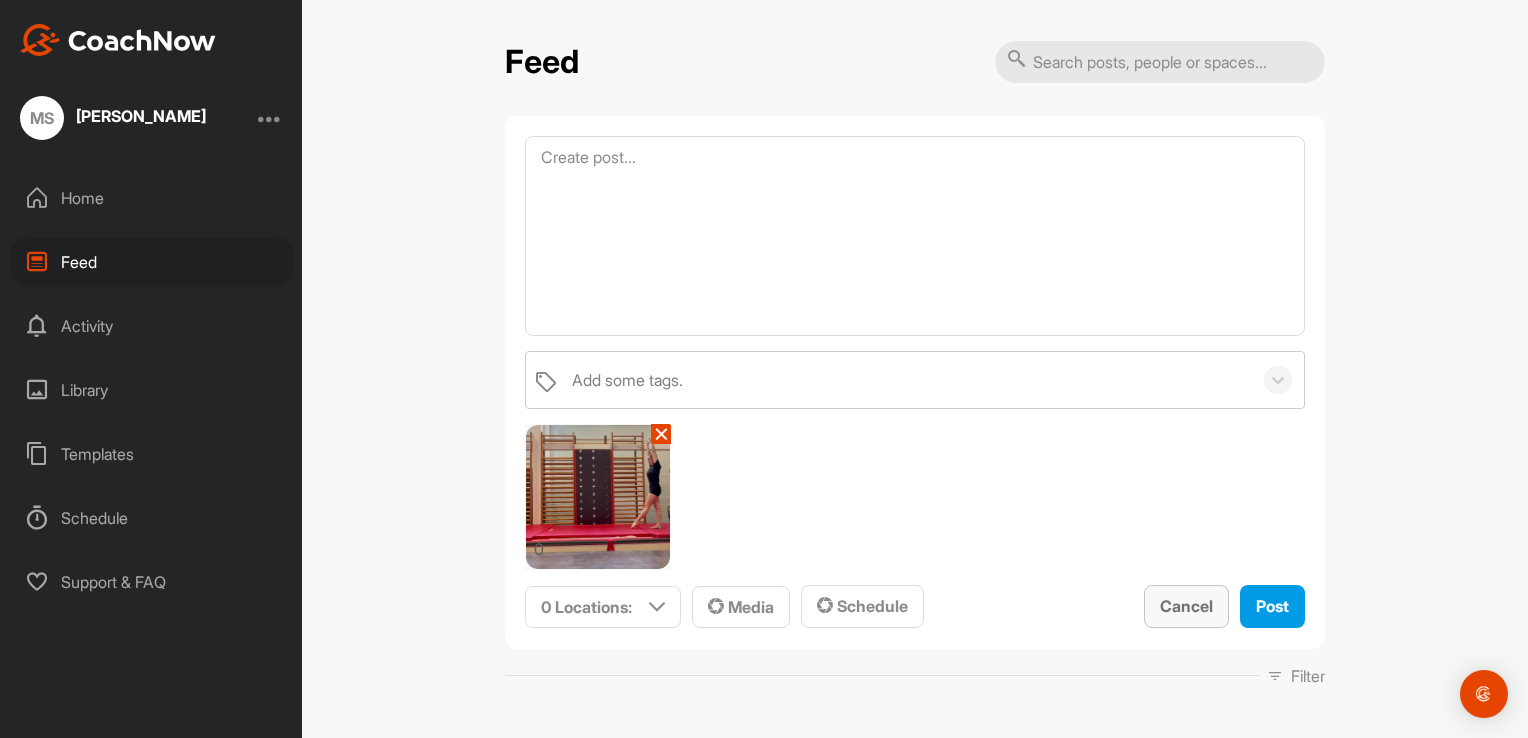 click on "Cancel" at bounding box center [1186, 606] 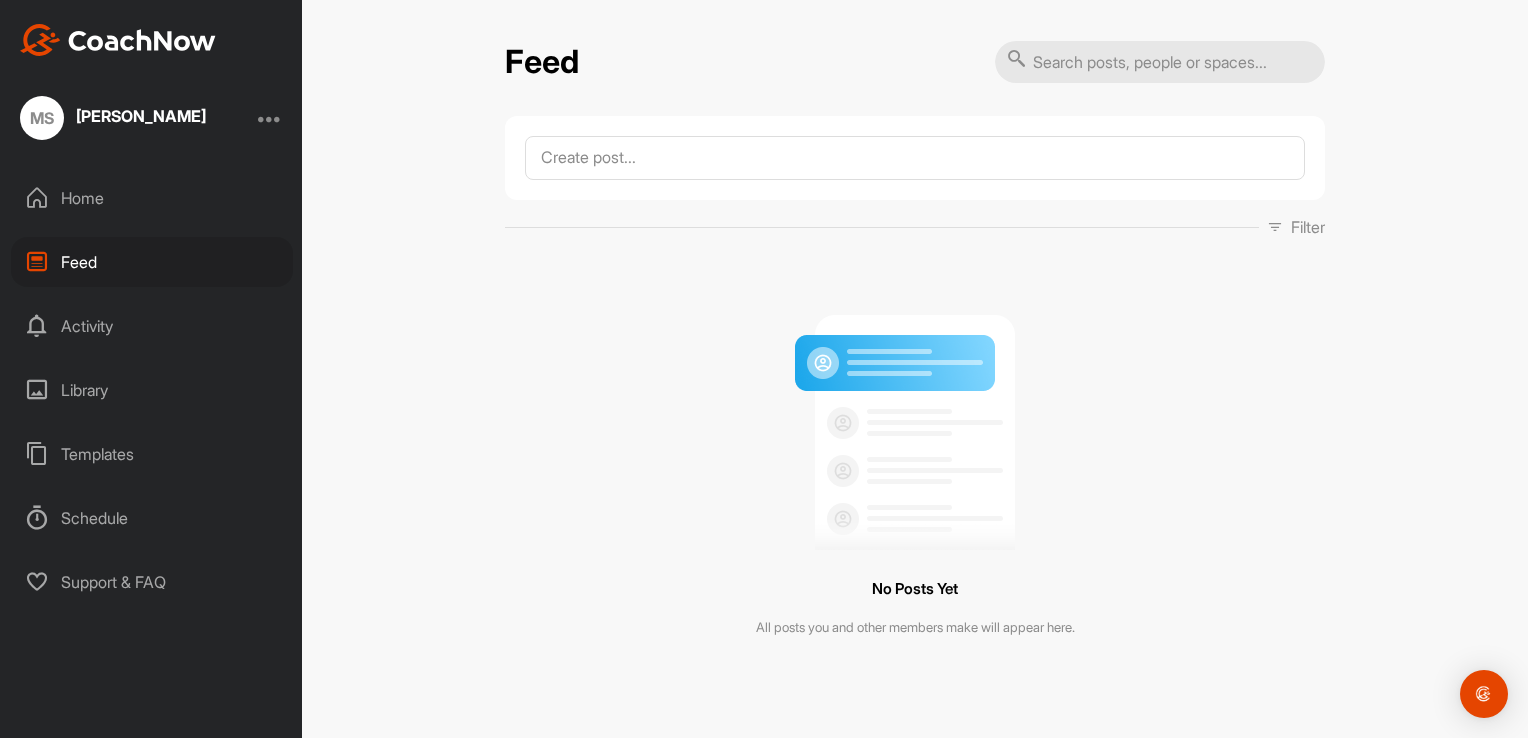 click on "Home" at bounding box center [152, 198] 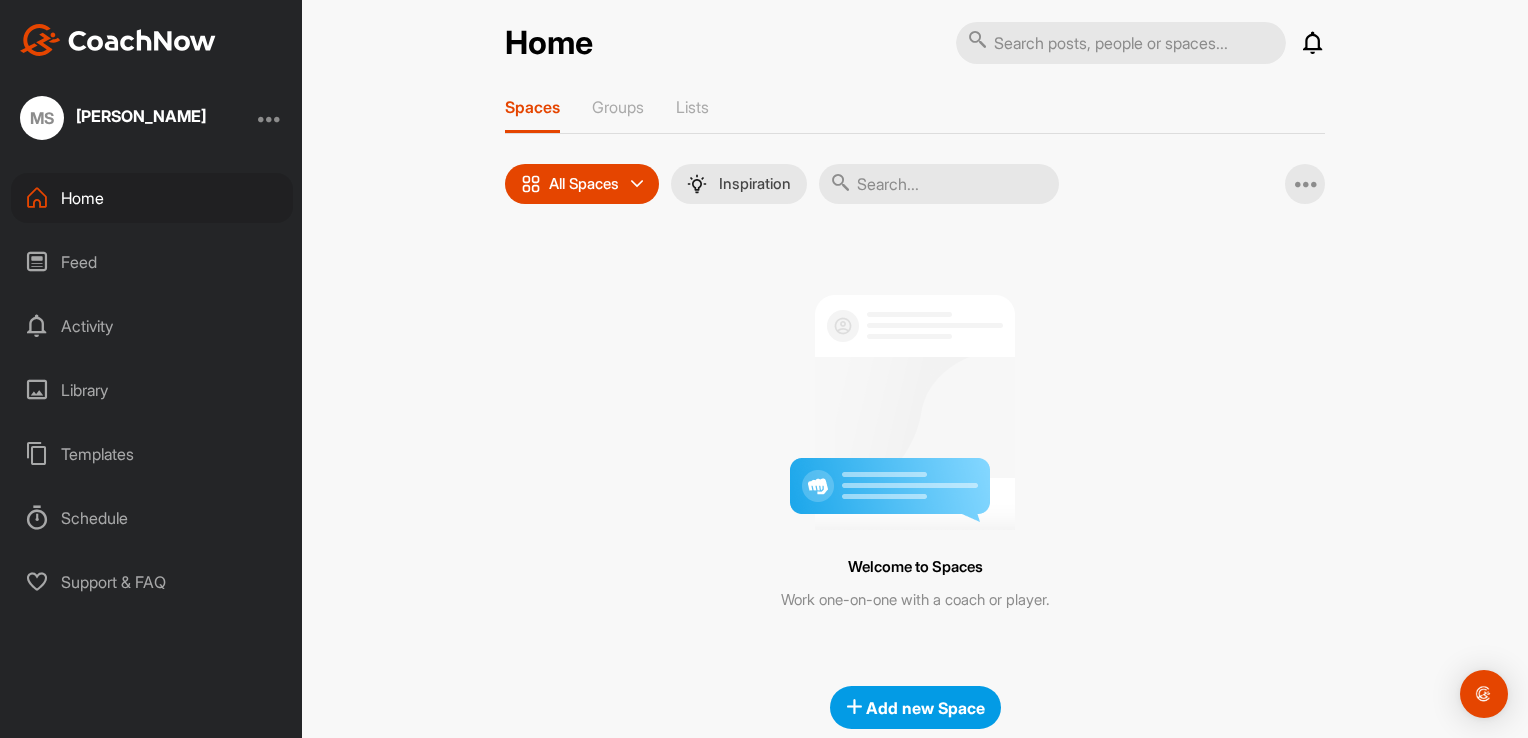 scroll, scrollTop: 0, scrollLeft: 0, axis: both 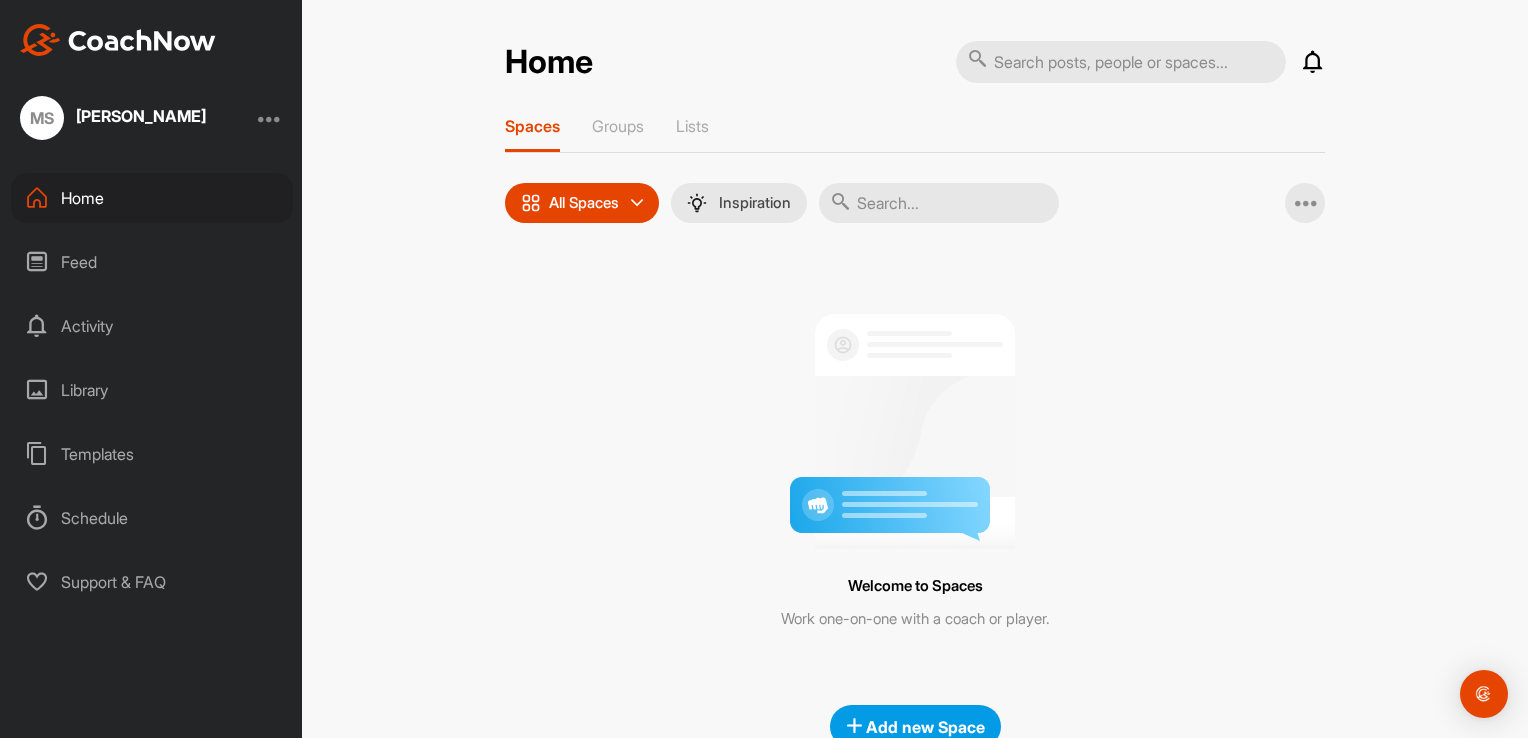 click on "Schedule" at bounding box center (152, 518) 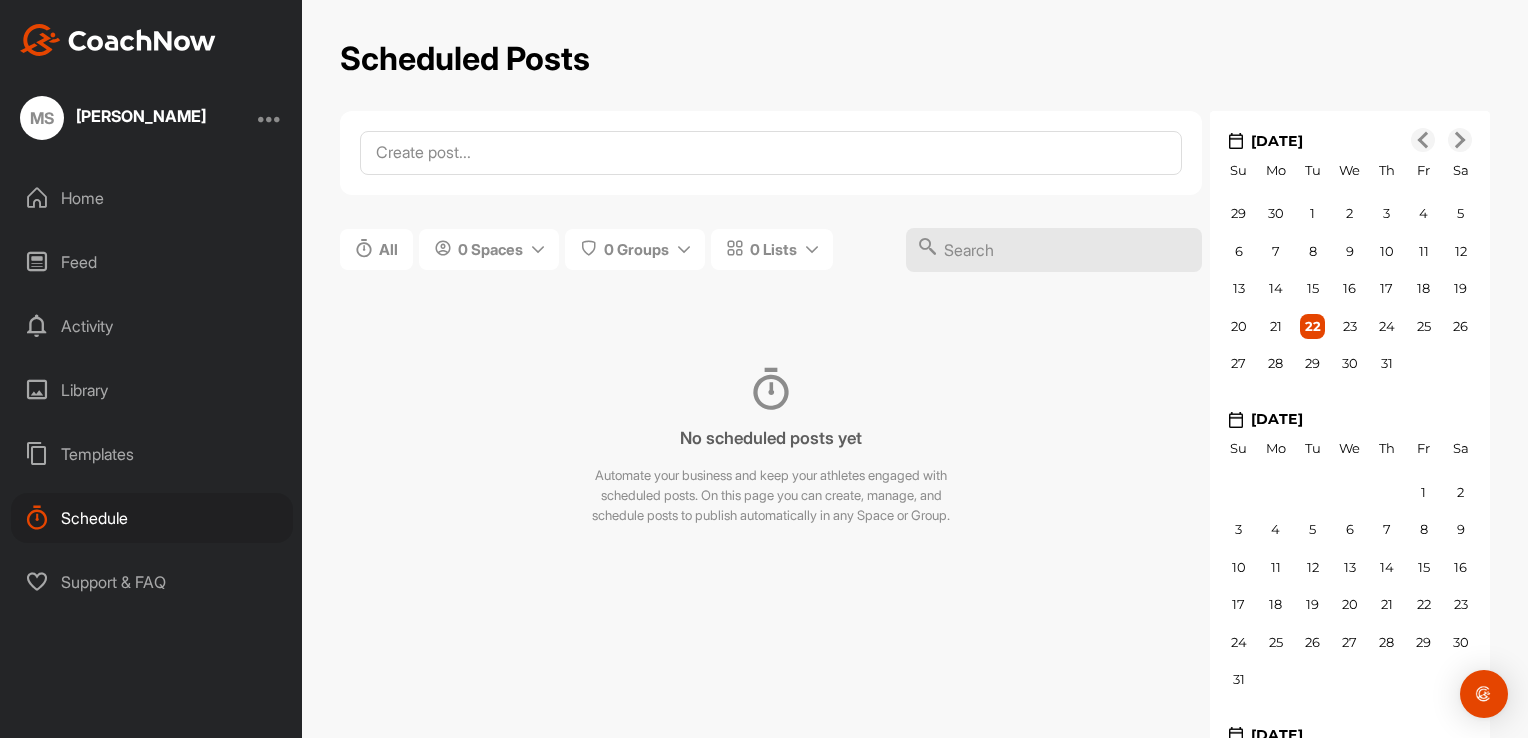 click on "Templates" at bounding box center (152, 454) 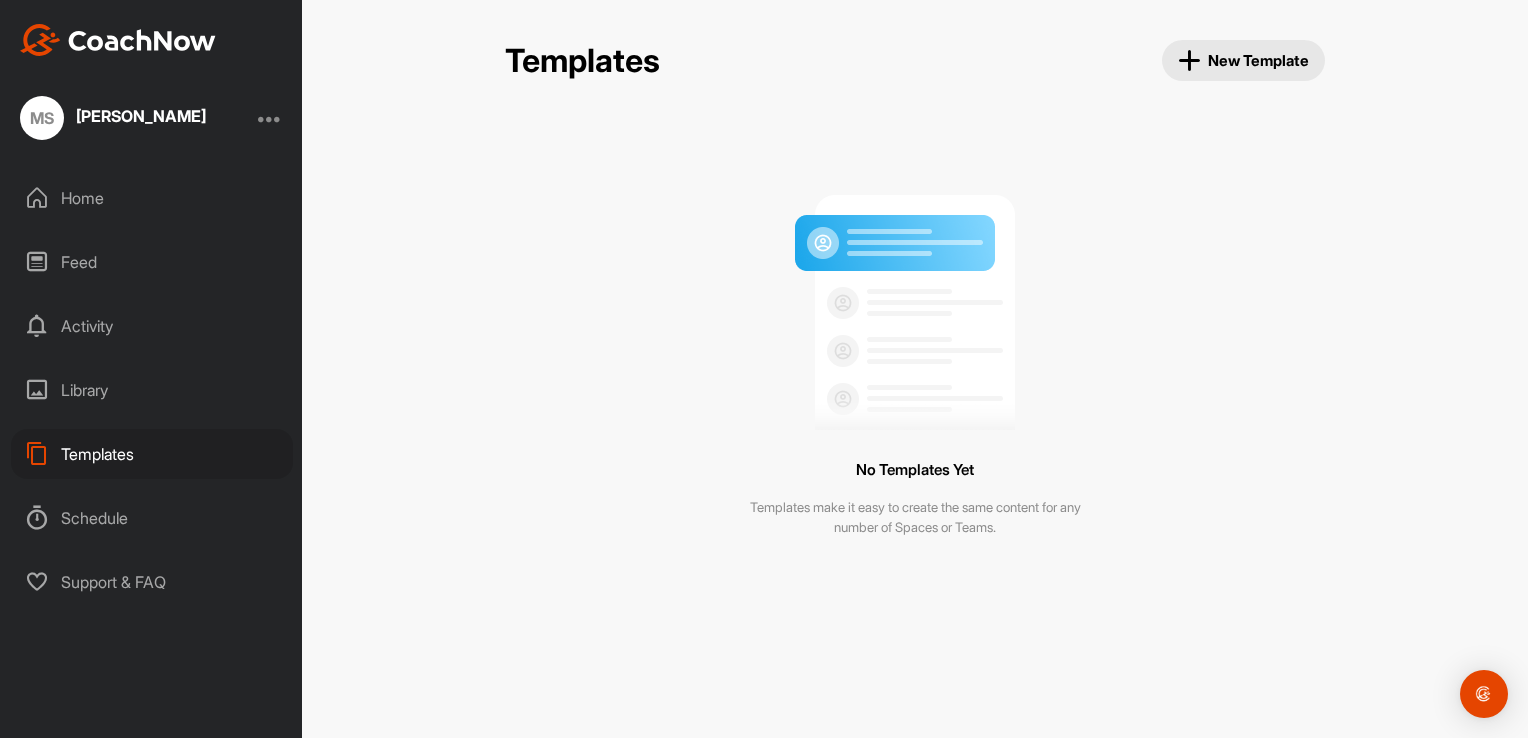 click on "New Template" at bounding box center [1244, 60] 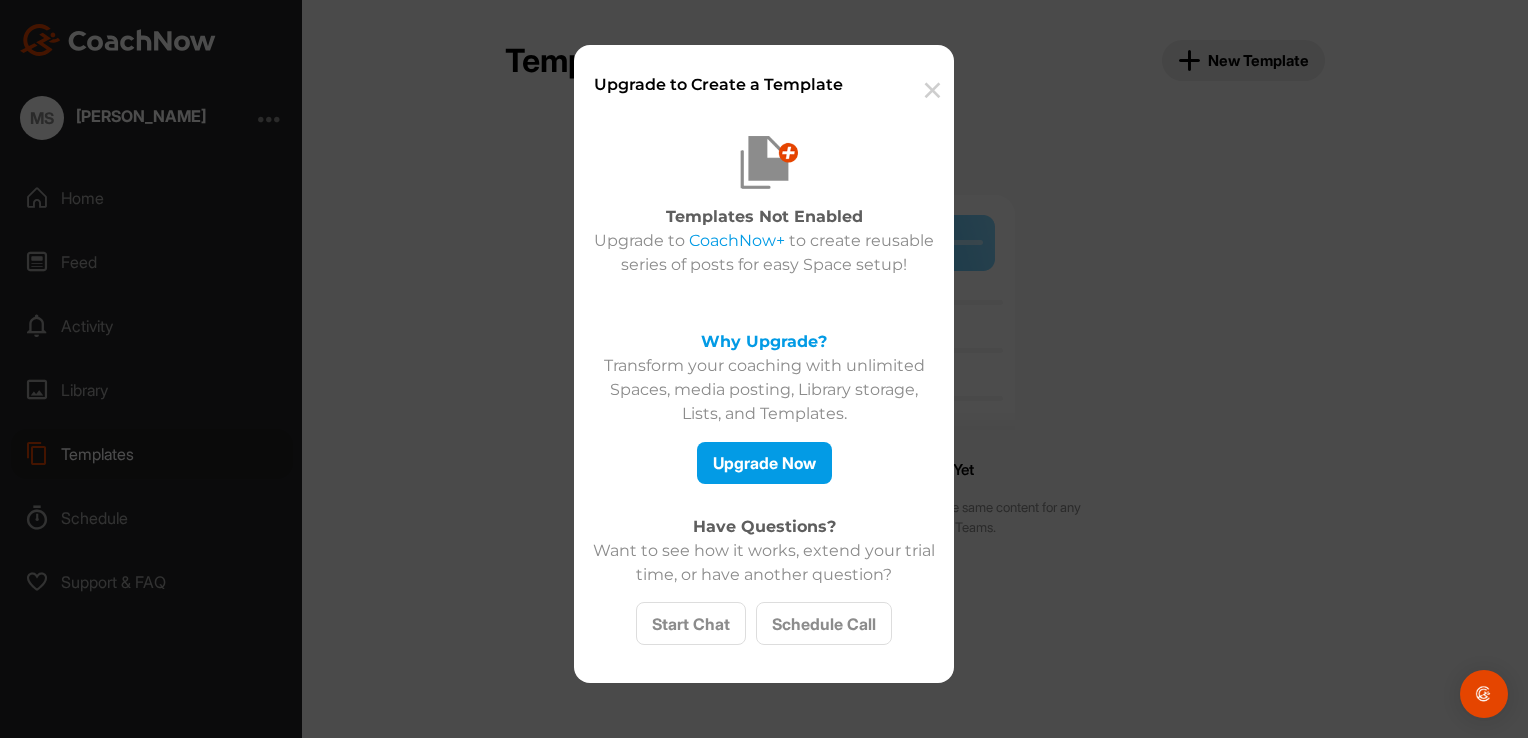 click on "✕" at bounding box center (931, 90) 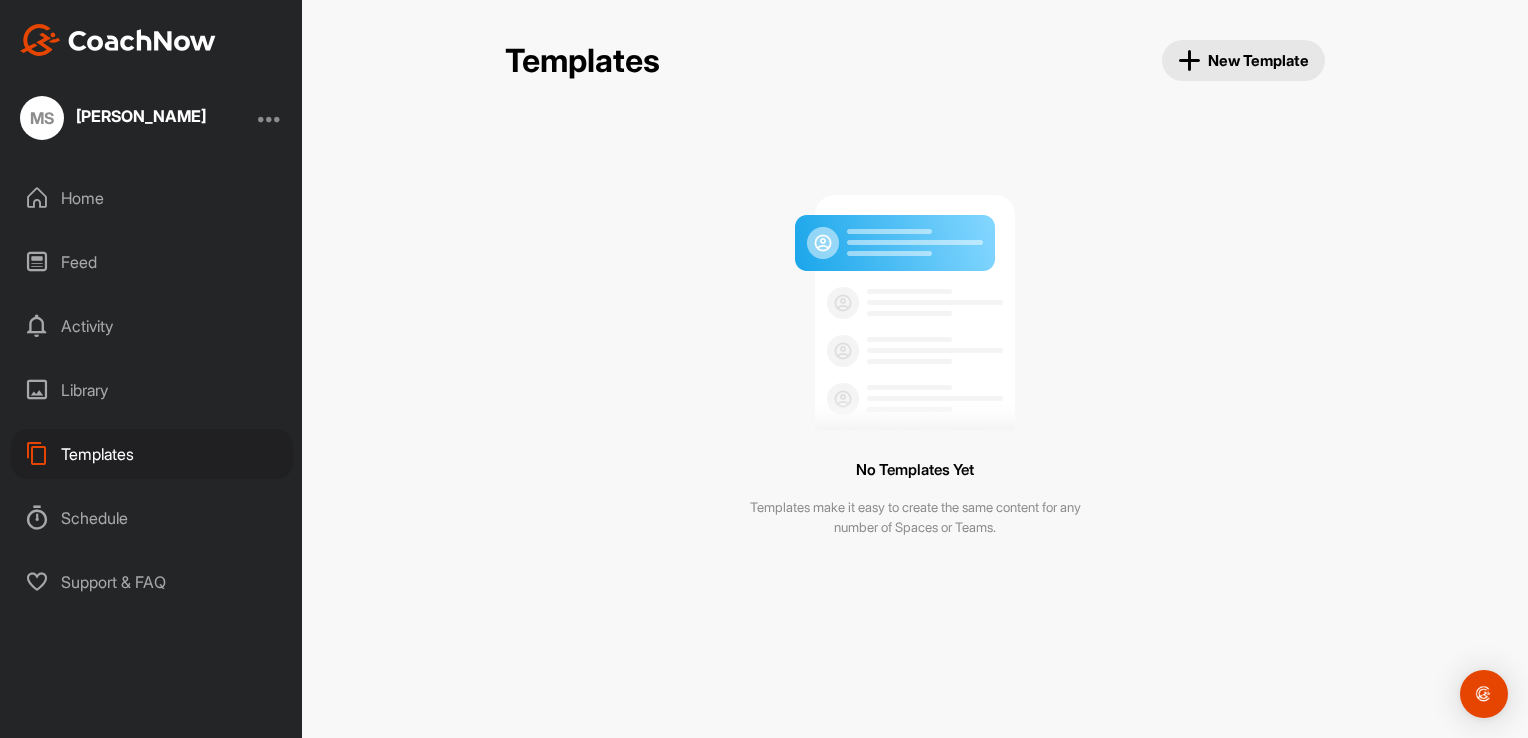 click on "Library" at bounding box center [152, 390] 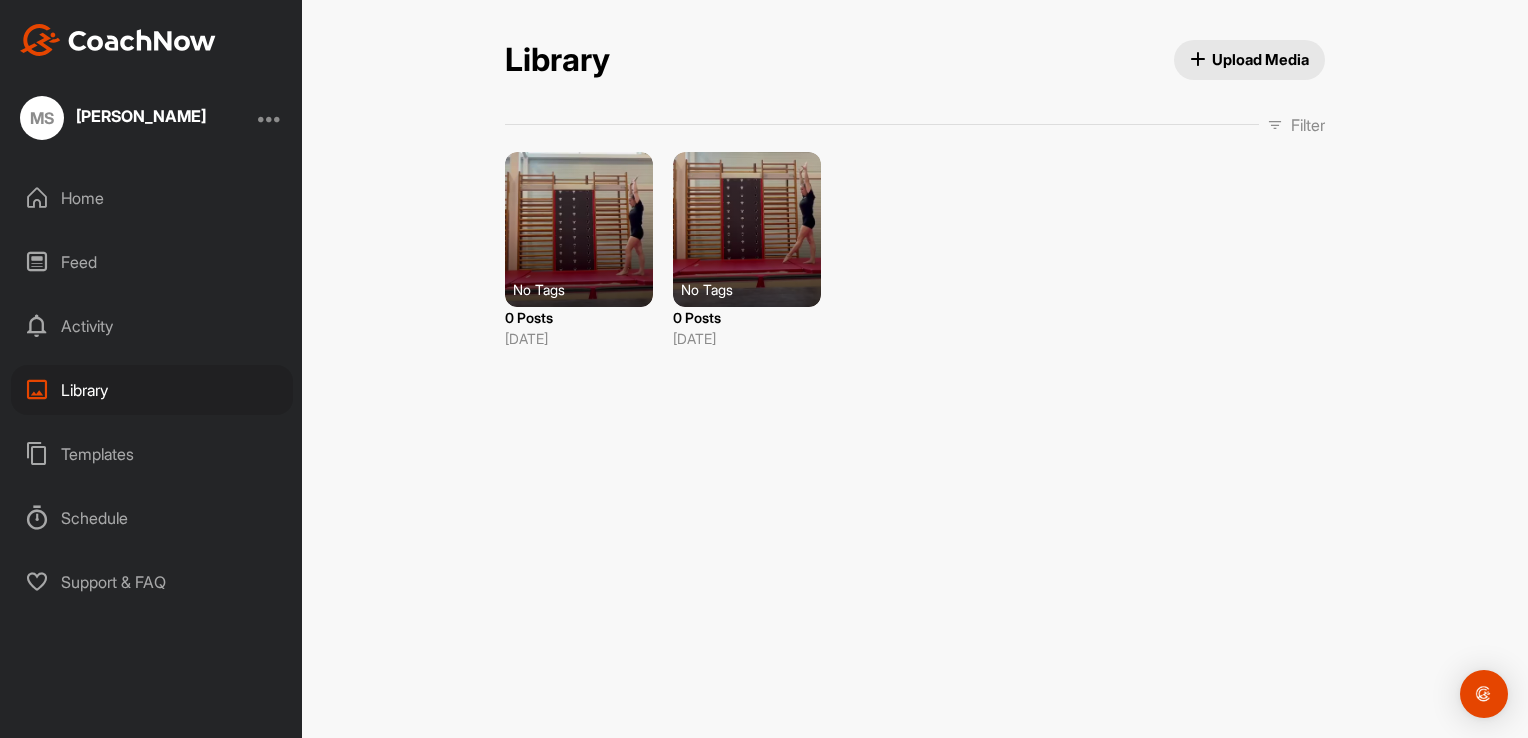 click at bounding box center [1275, 125] 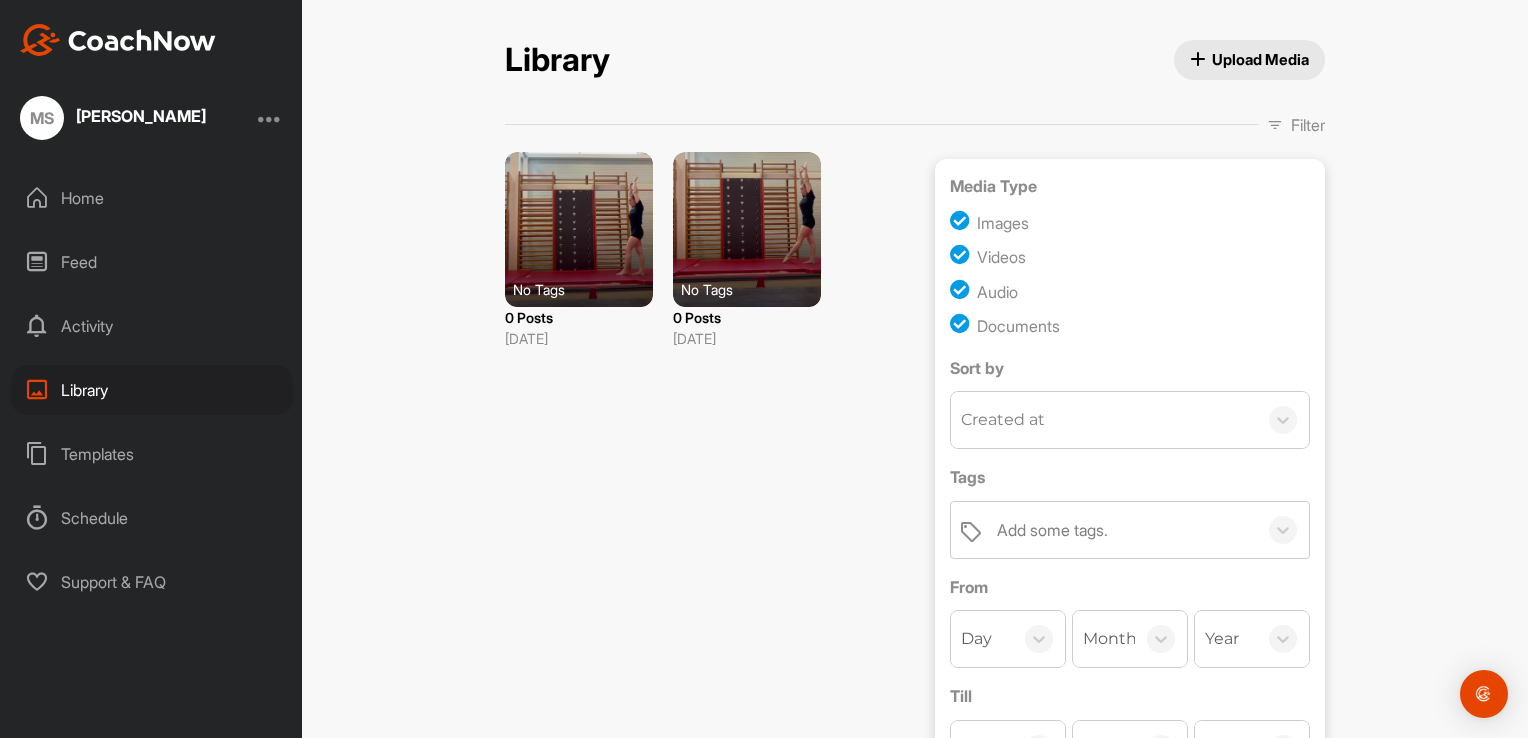 click on "Filter" at bounding box center [1296, 125] 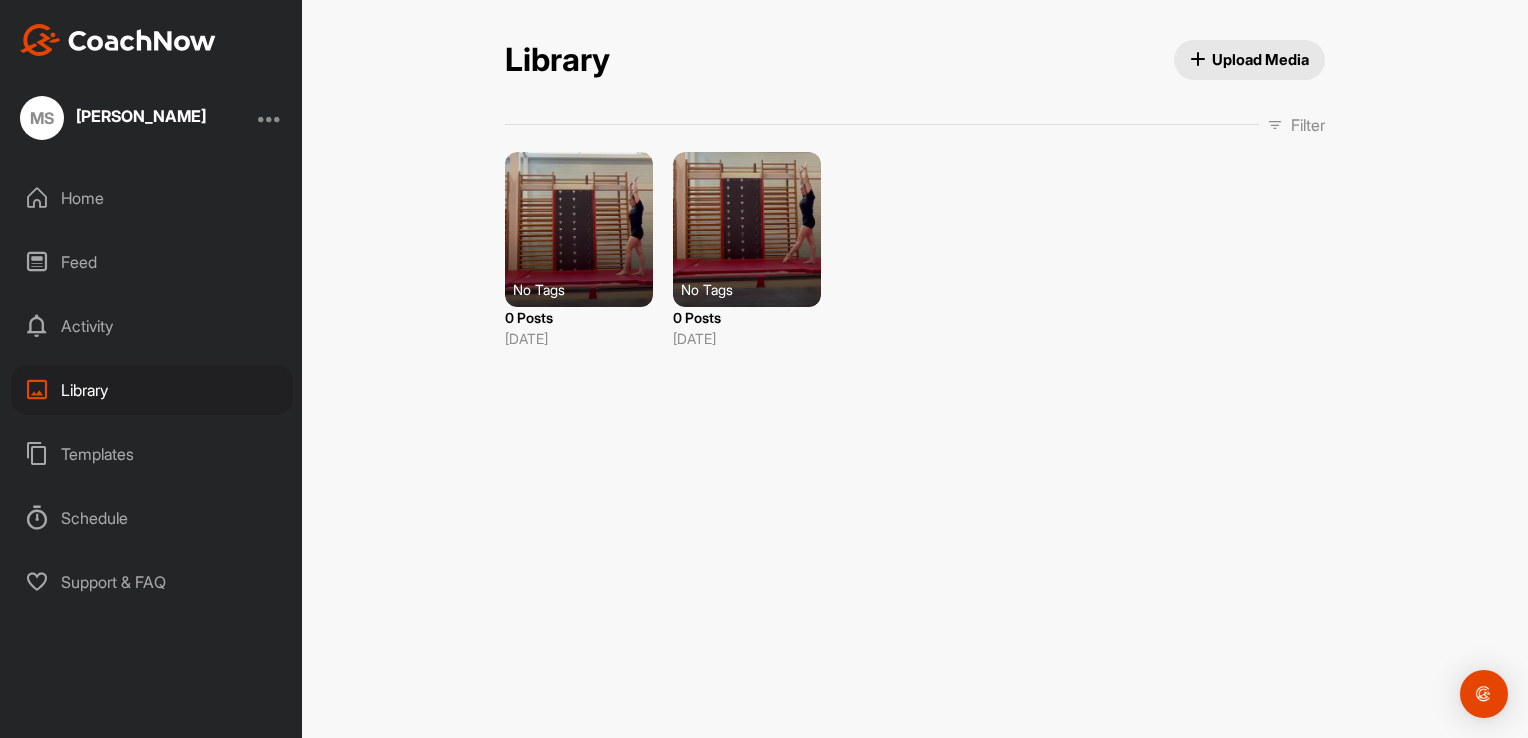 click at bounding box center [579, 229] 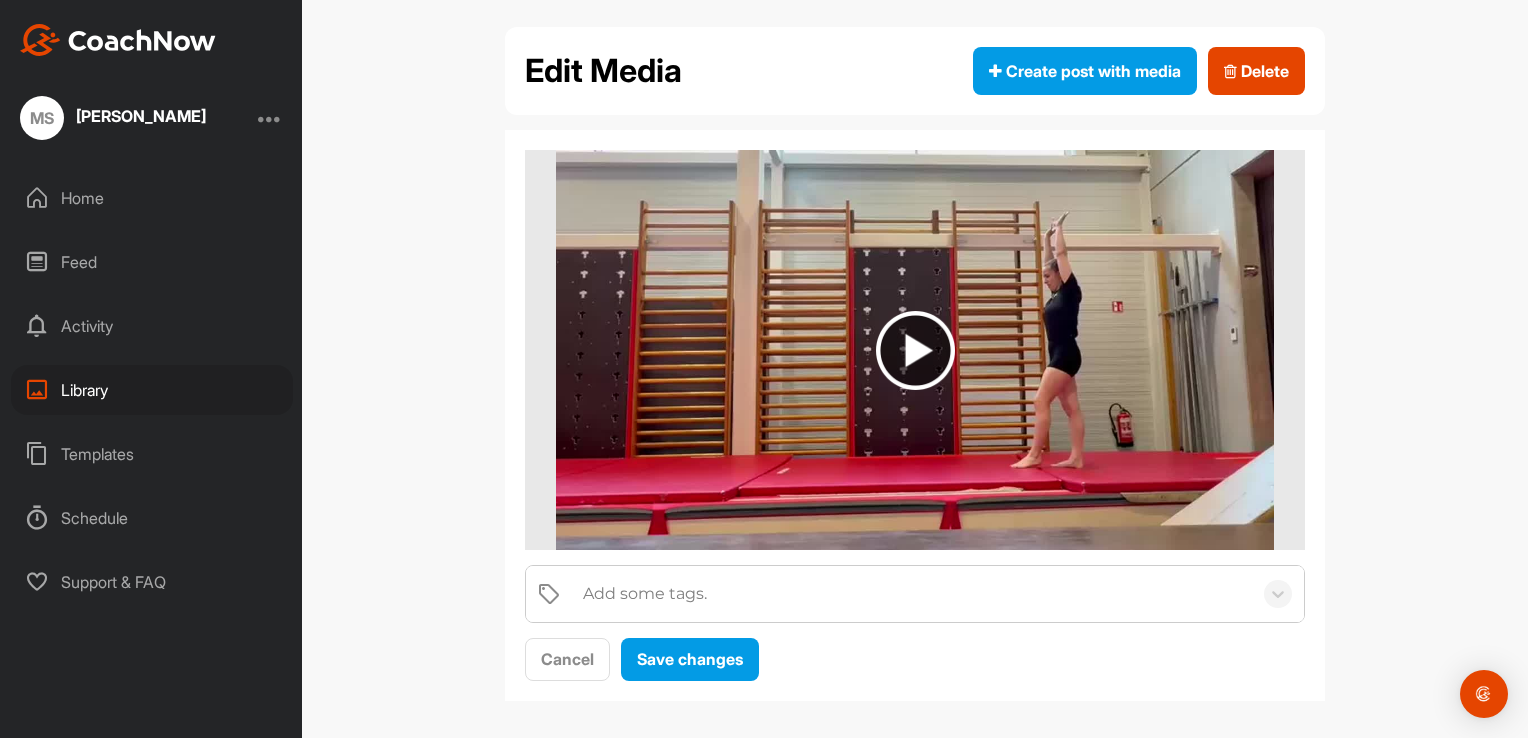 scroll, scrollTop: 20, scrollLeft: 0, axis: vertical 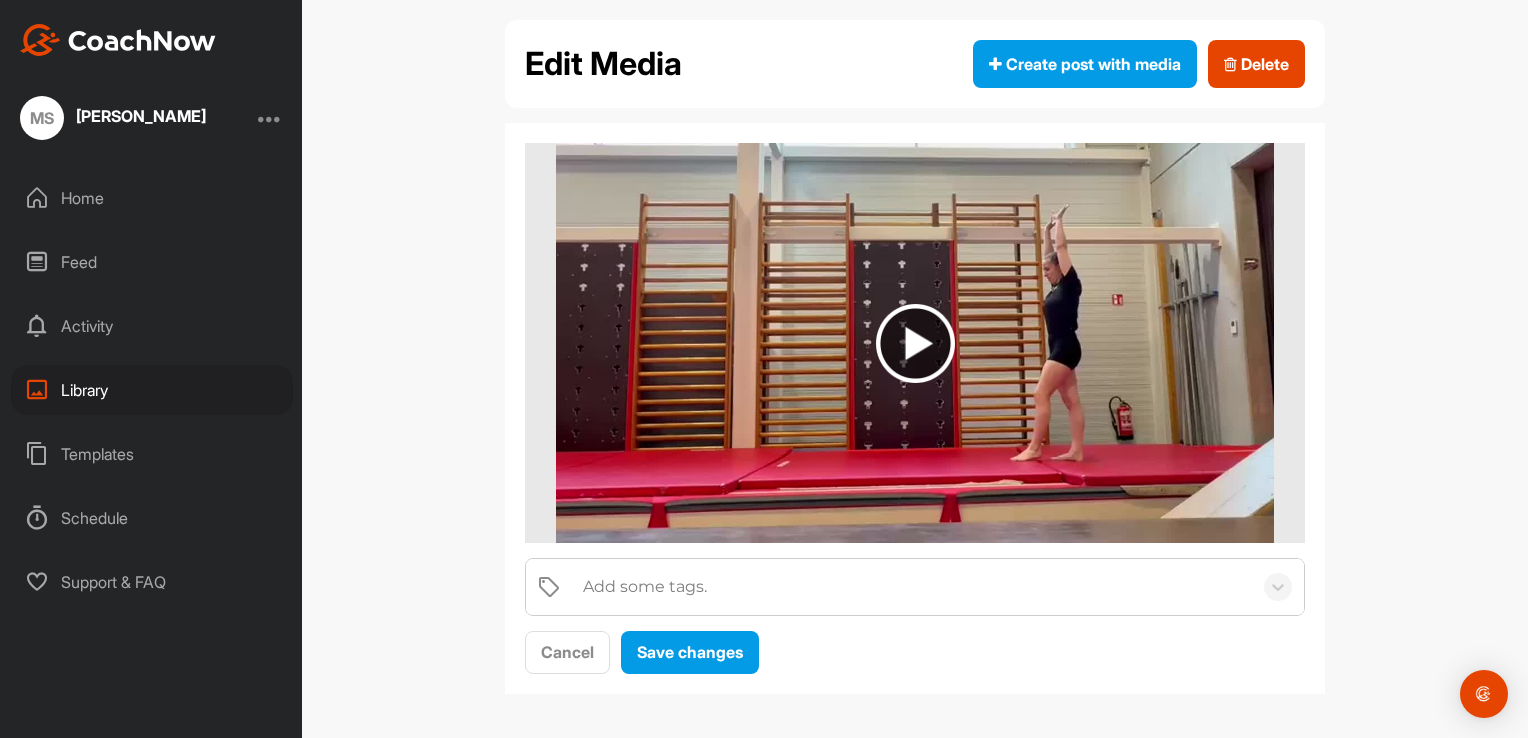 click on "Edit Media" at bounding box center (603, 64) 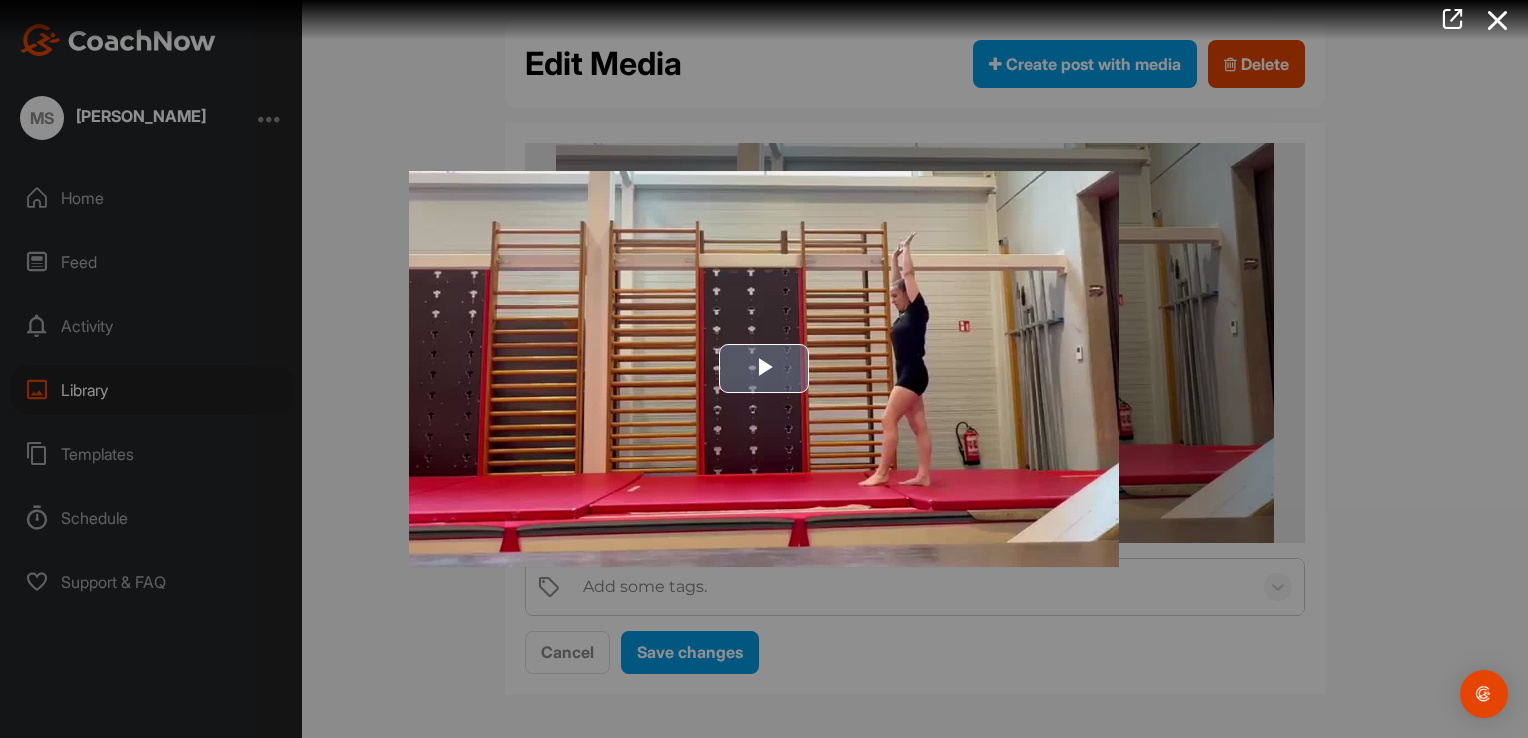 click at bounding box center [764, 369] 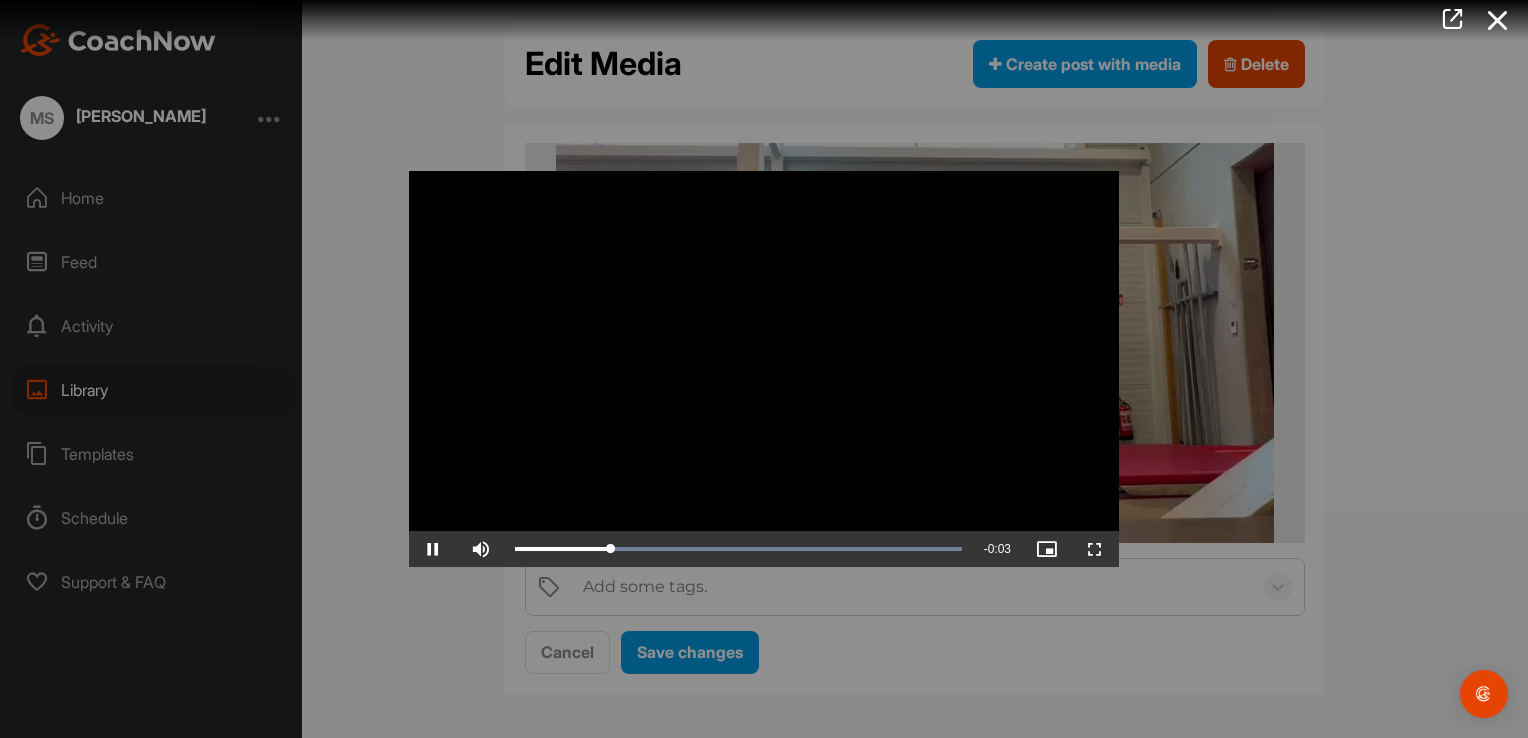 click at bounding box center (764, 369) 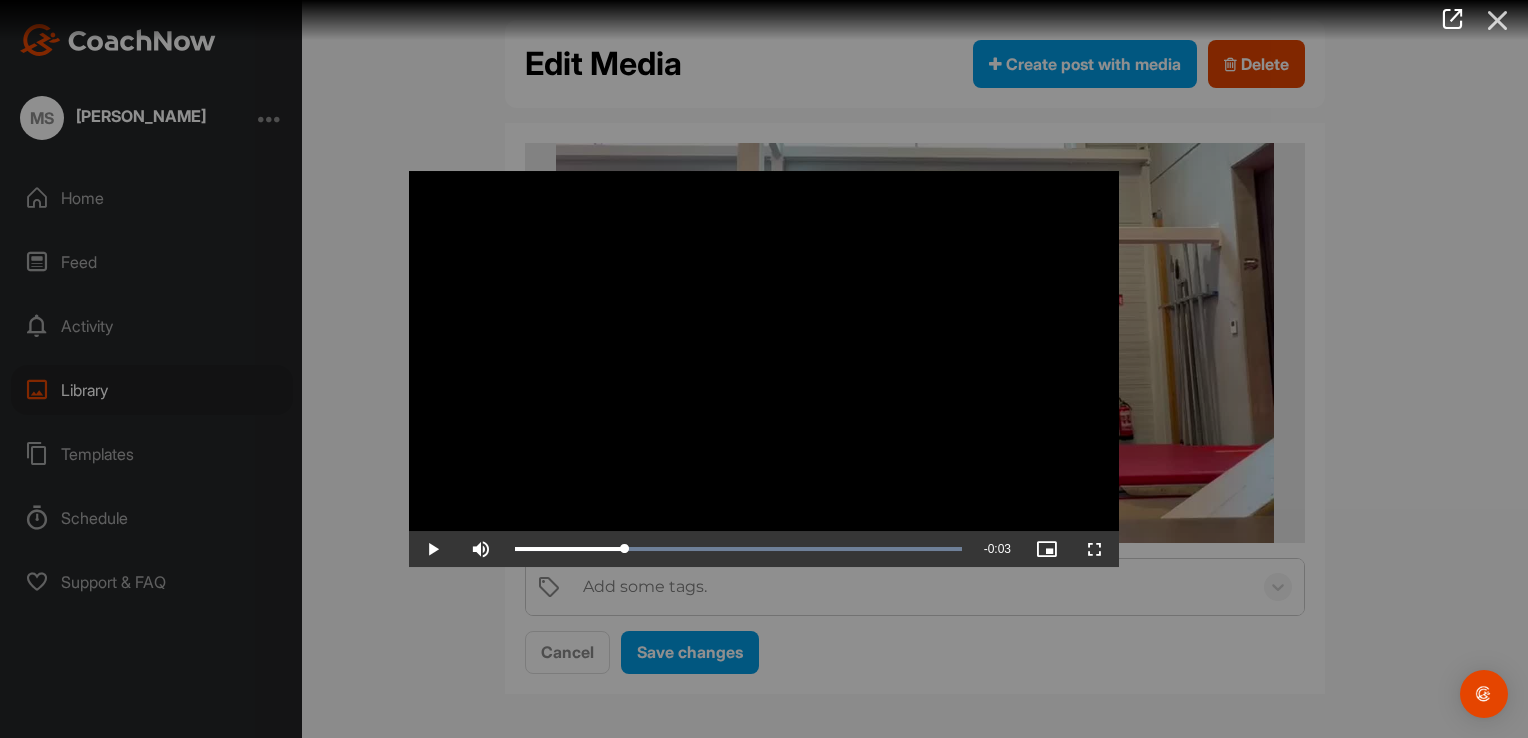 click at bounding box center (1498, 20) 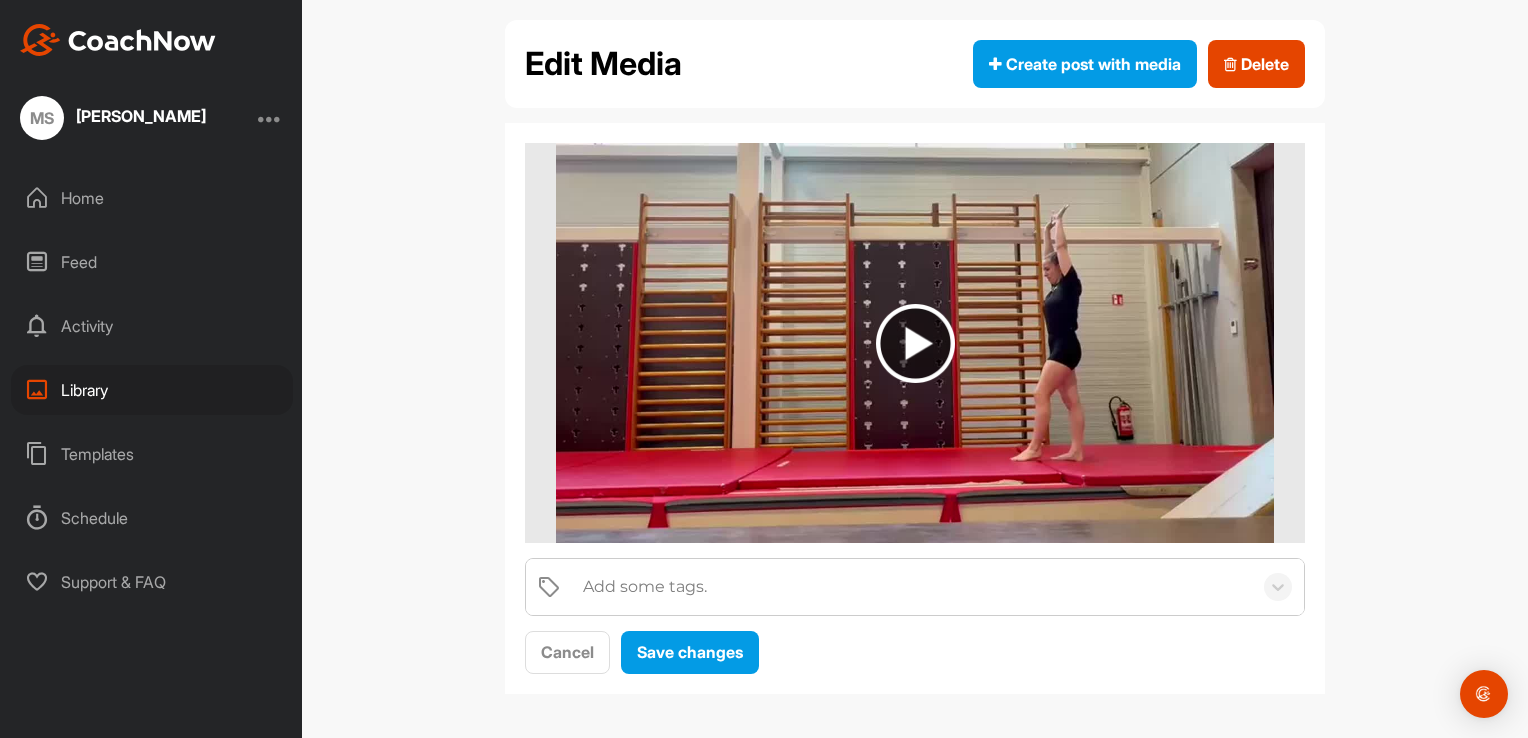 click on "Activity" at bounding box center [152, 326] 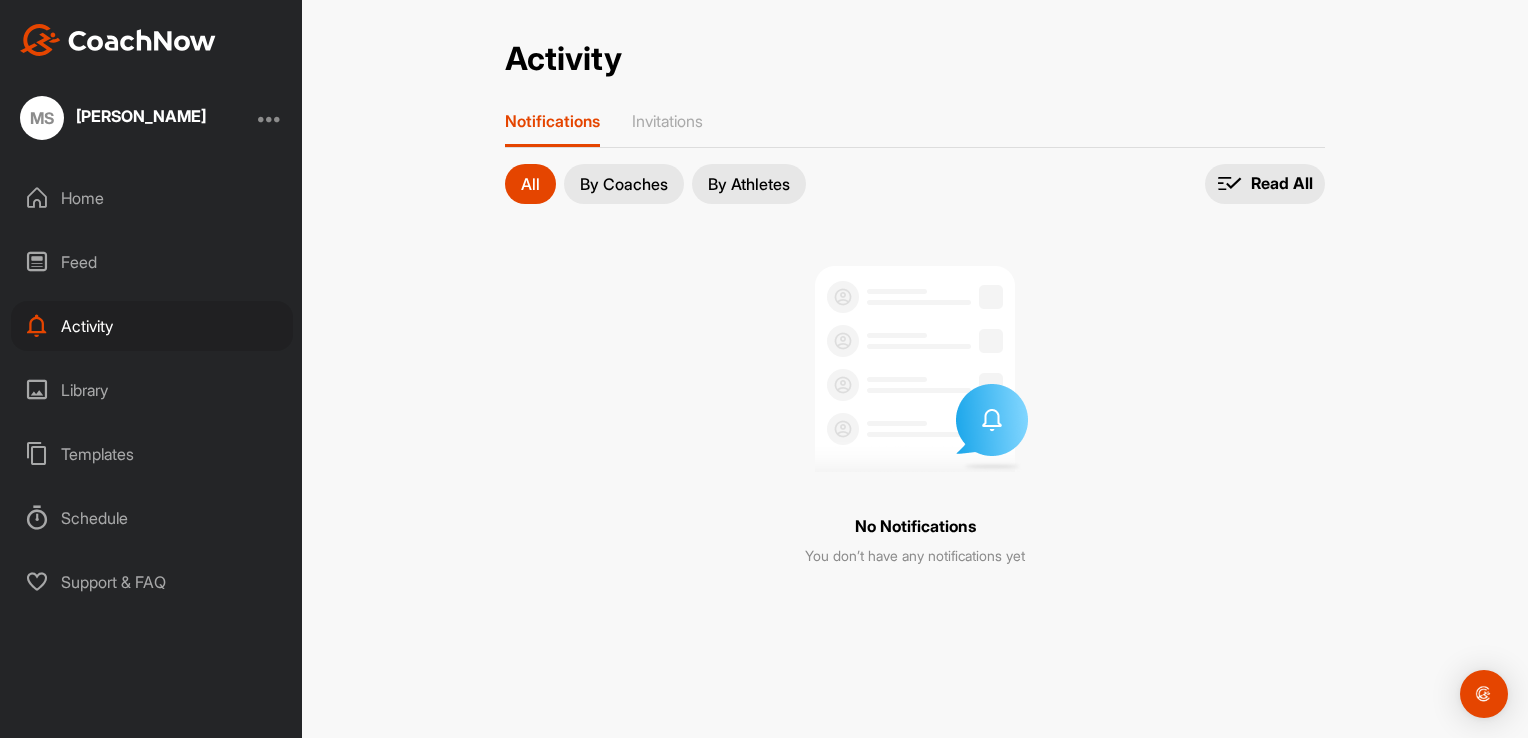 click on "By Coaches" at bounding box center (624, 184) 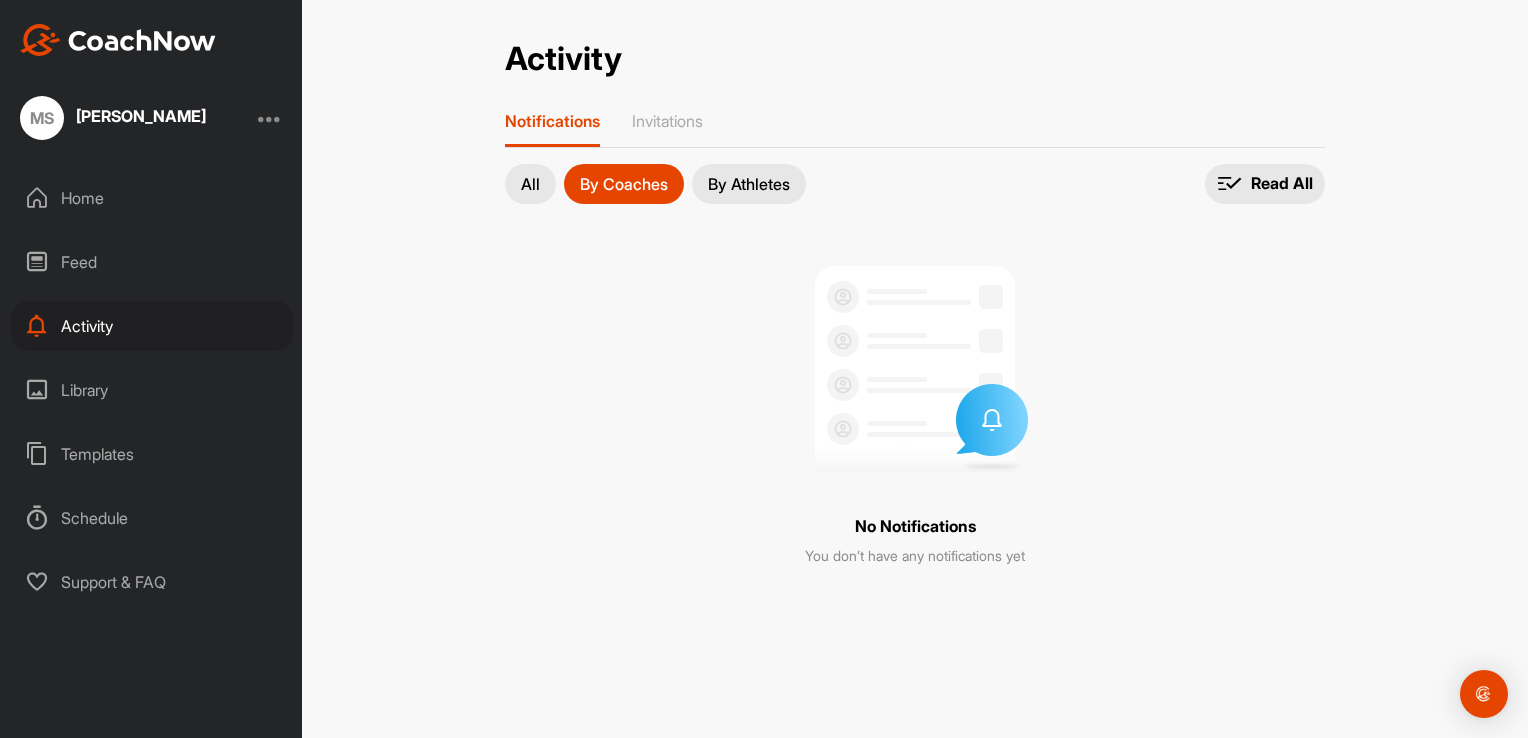 click at bounding box center [915, 366] 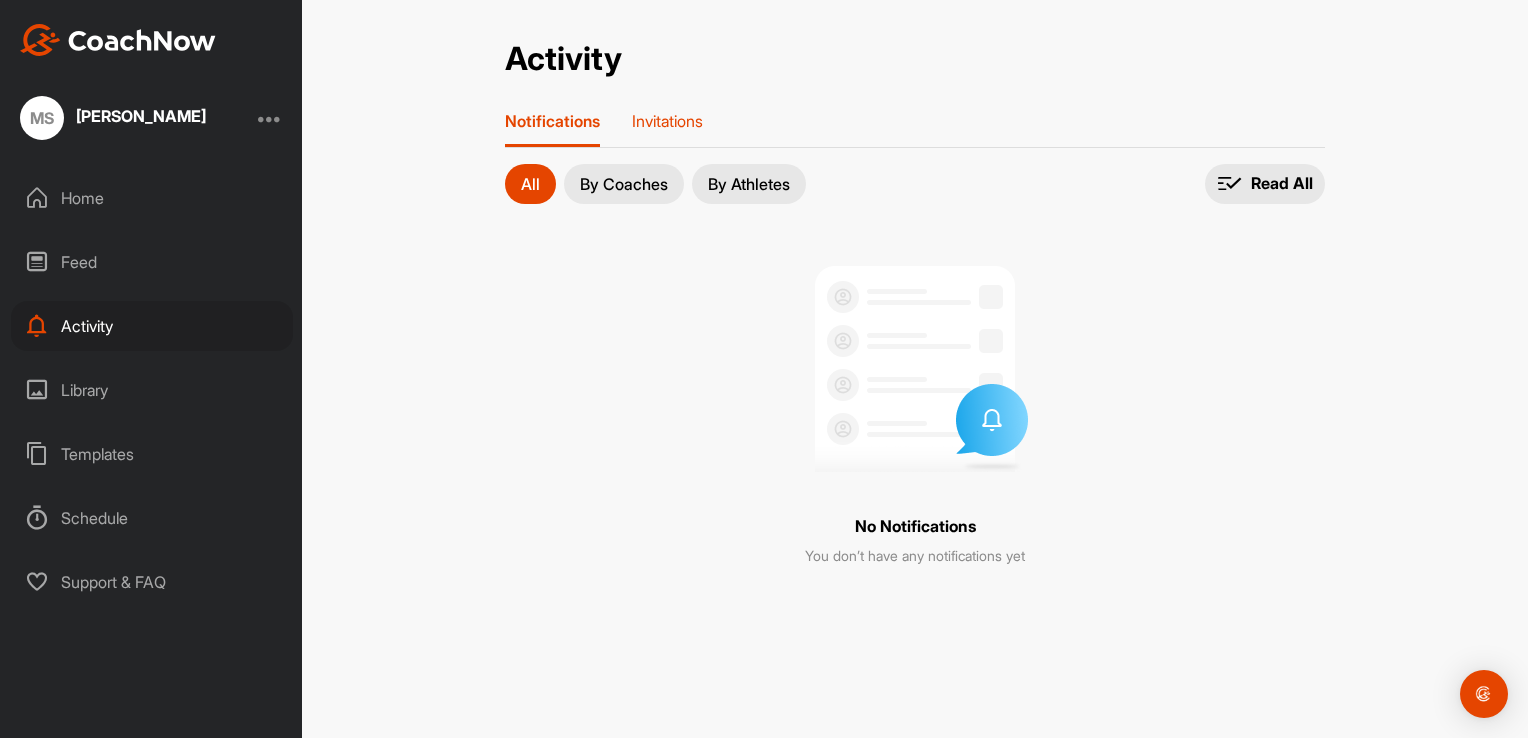 click on "Invitations" at bounding box center [667, 121] 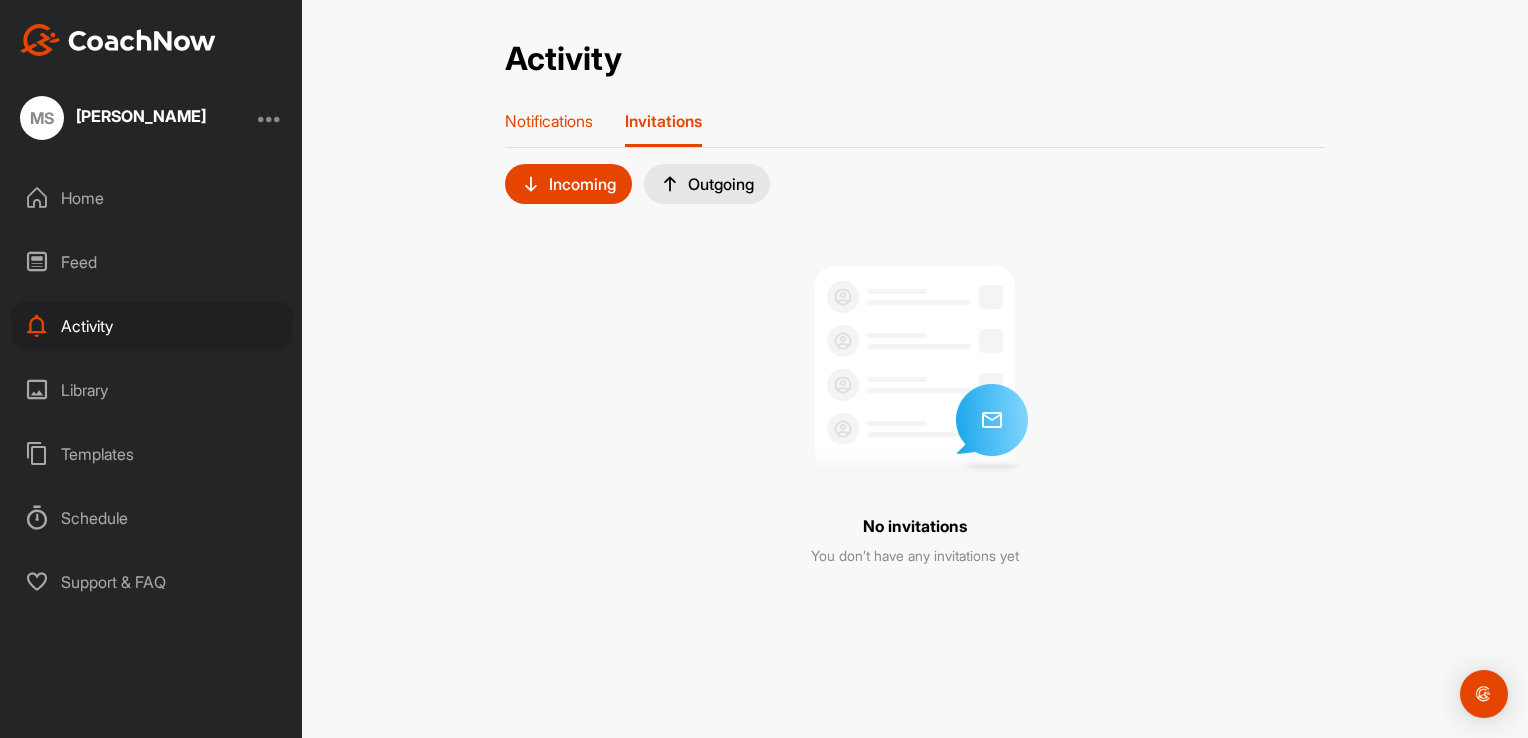 click on "Notifications" at bounding box center (549, 121) 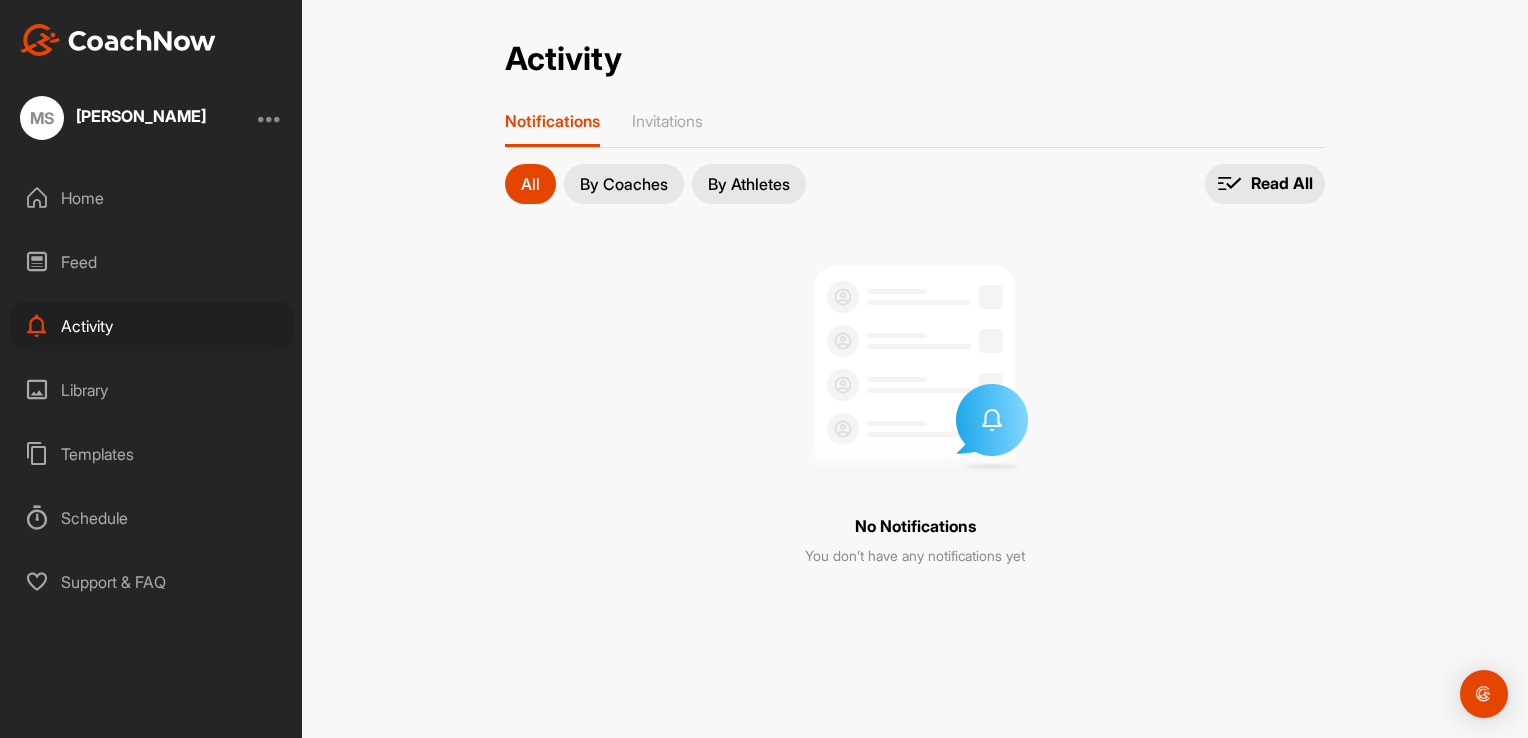 click on "Feed" at bounding box center [152, 262] 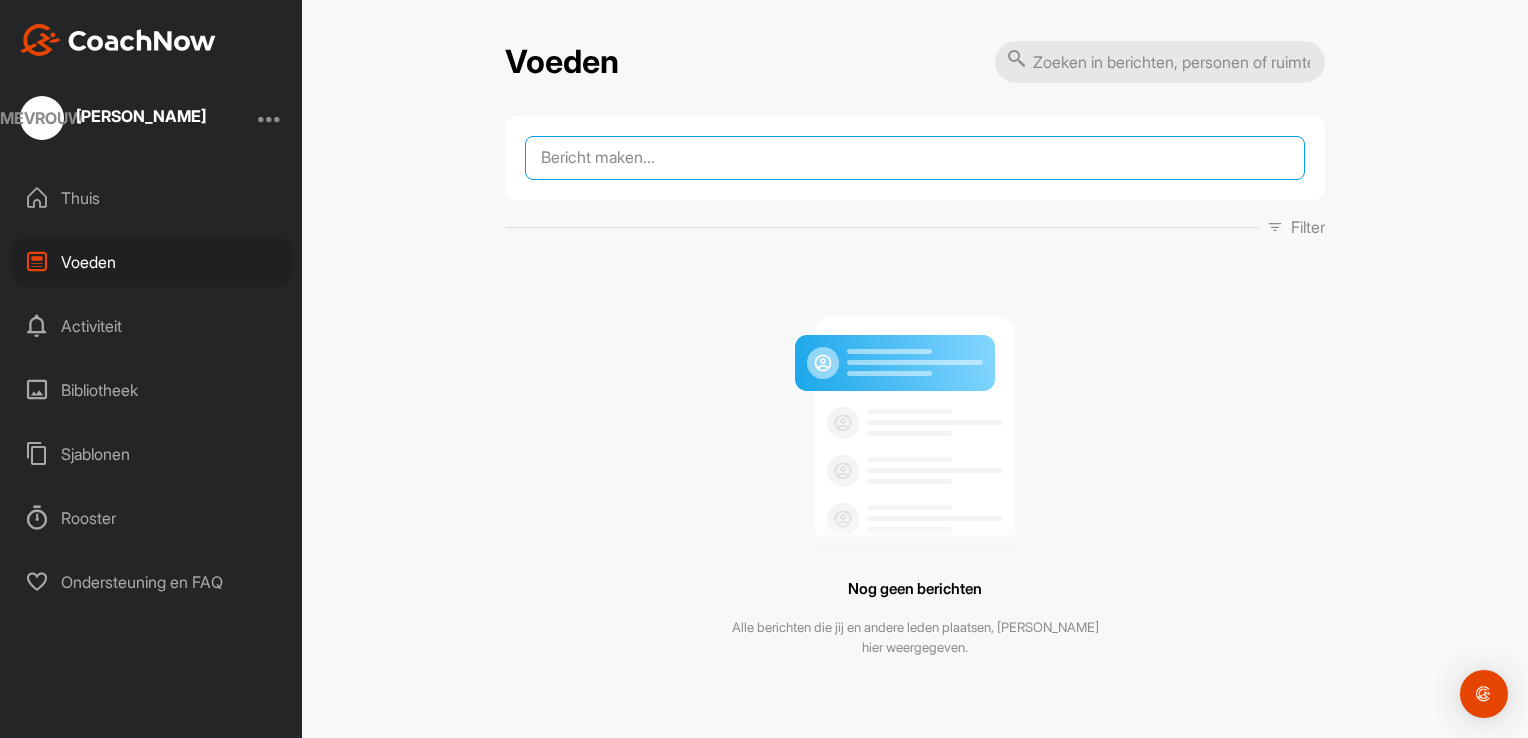 click at bounding box center (915, 158) 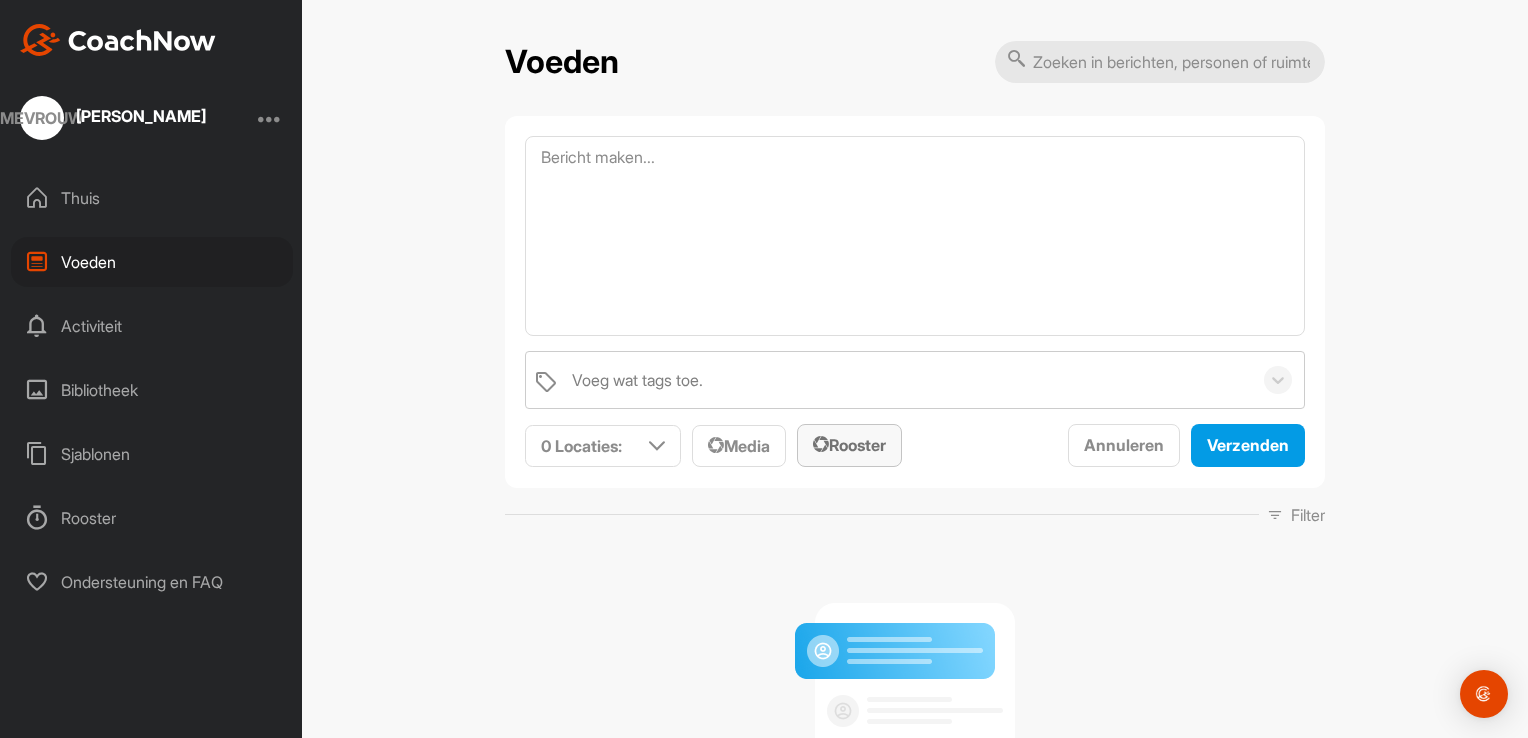 click on "Rooster" at bounding box center (849, 445) 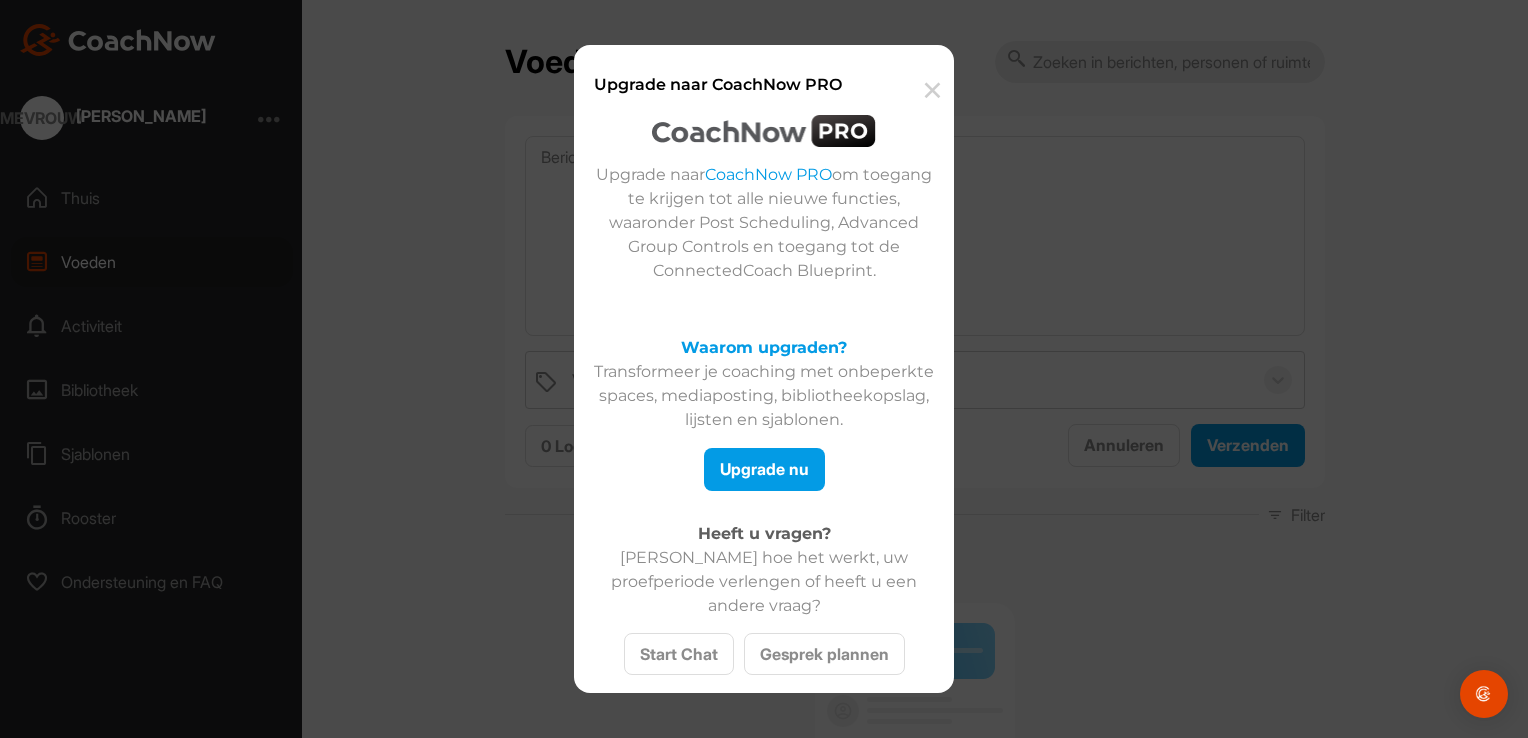 scroll, scrollTop: 39, scrollLeft: 0, axis: vertical 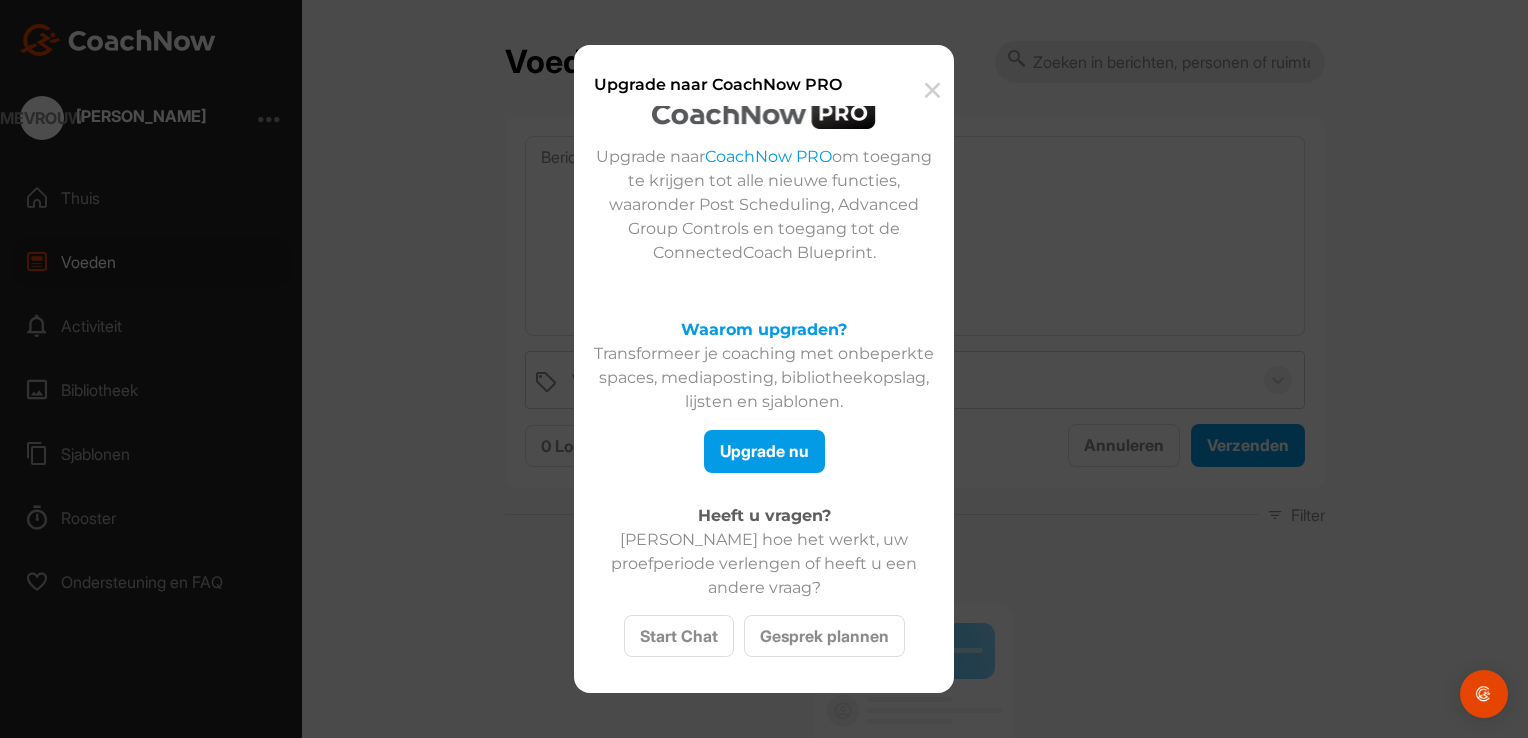 click on "✕" at bounding box center (931, 90) 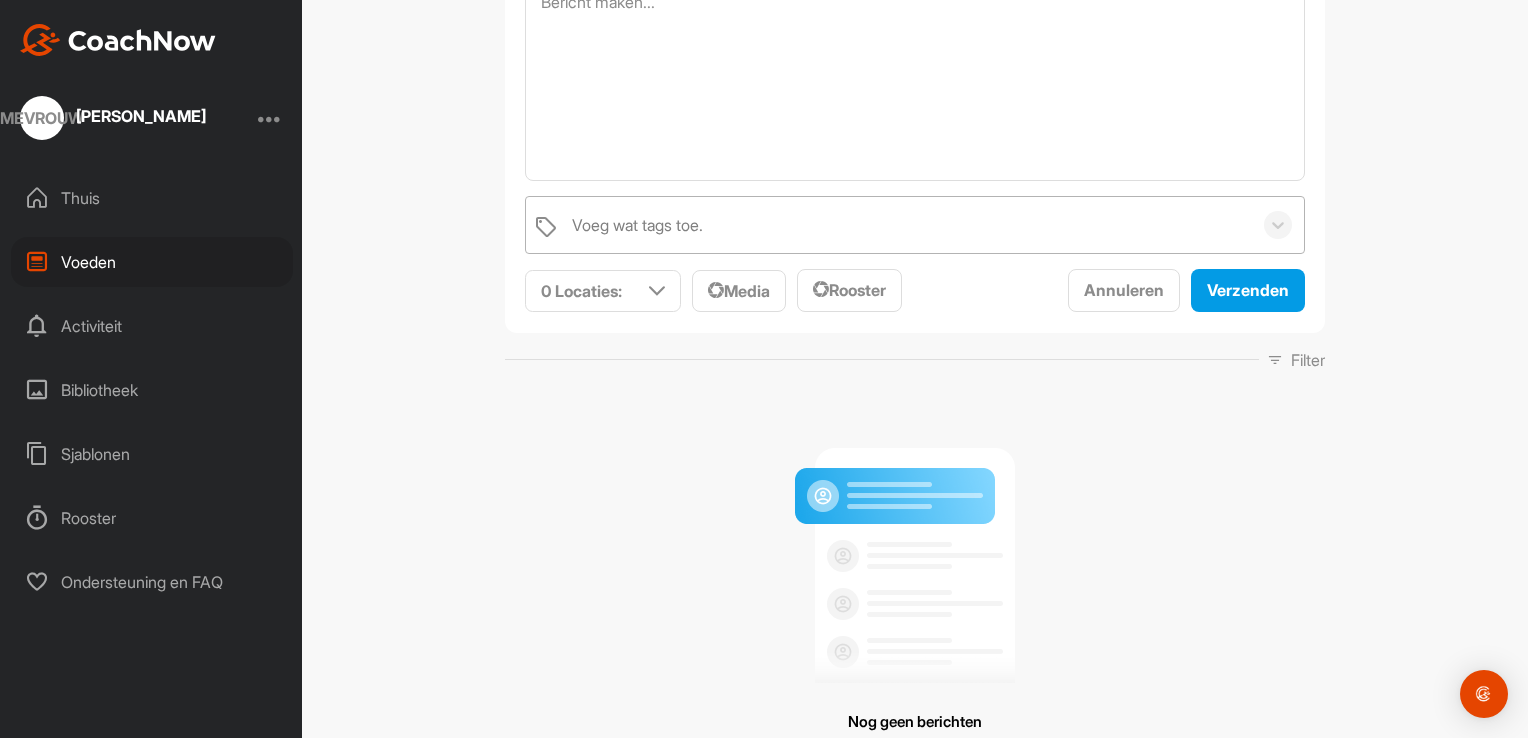 scroll, scrollTop: 0, scrollLeft: 0, axis: both 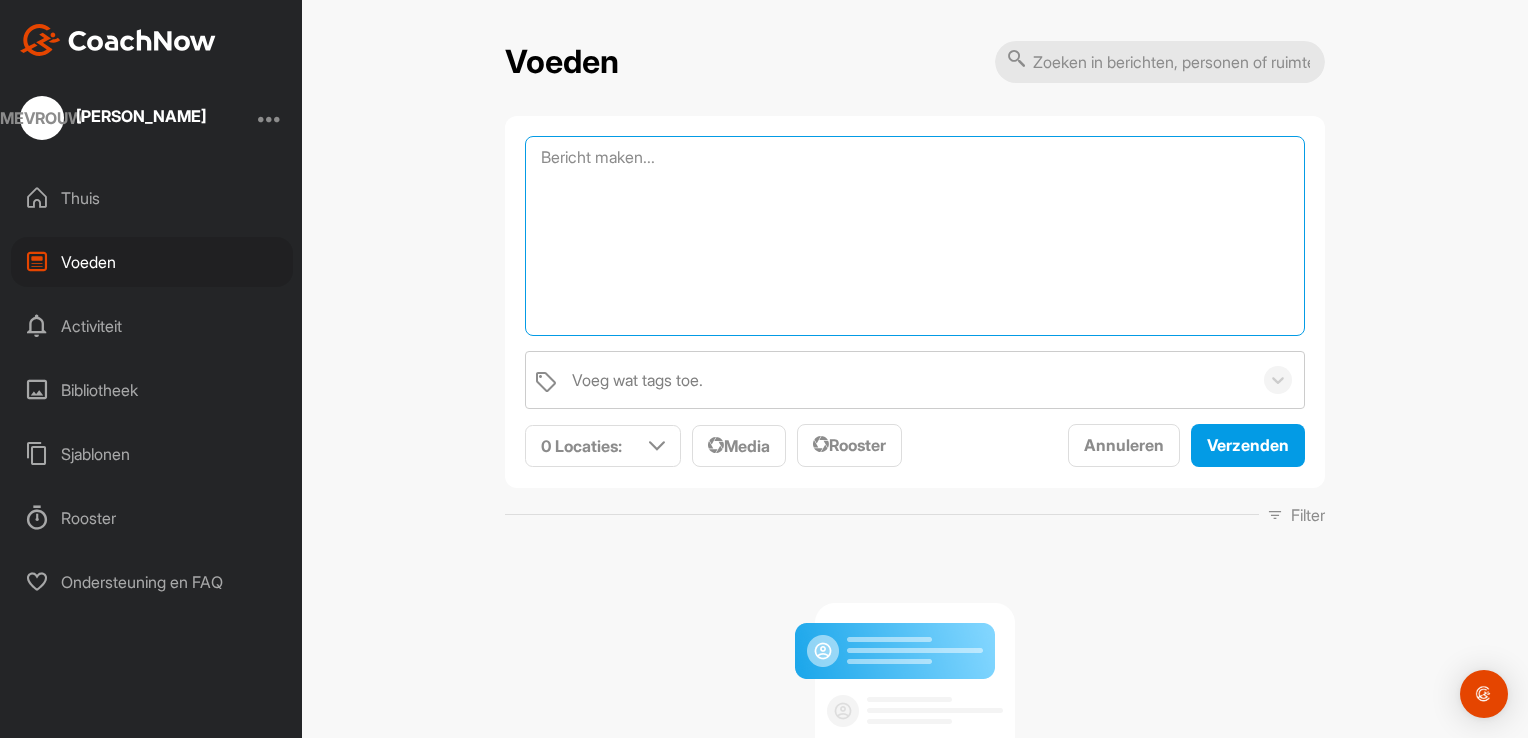 click at bounding box center (915, 236) 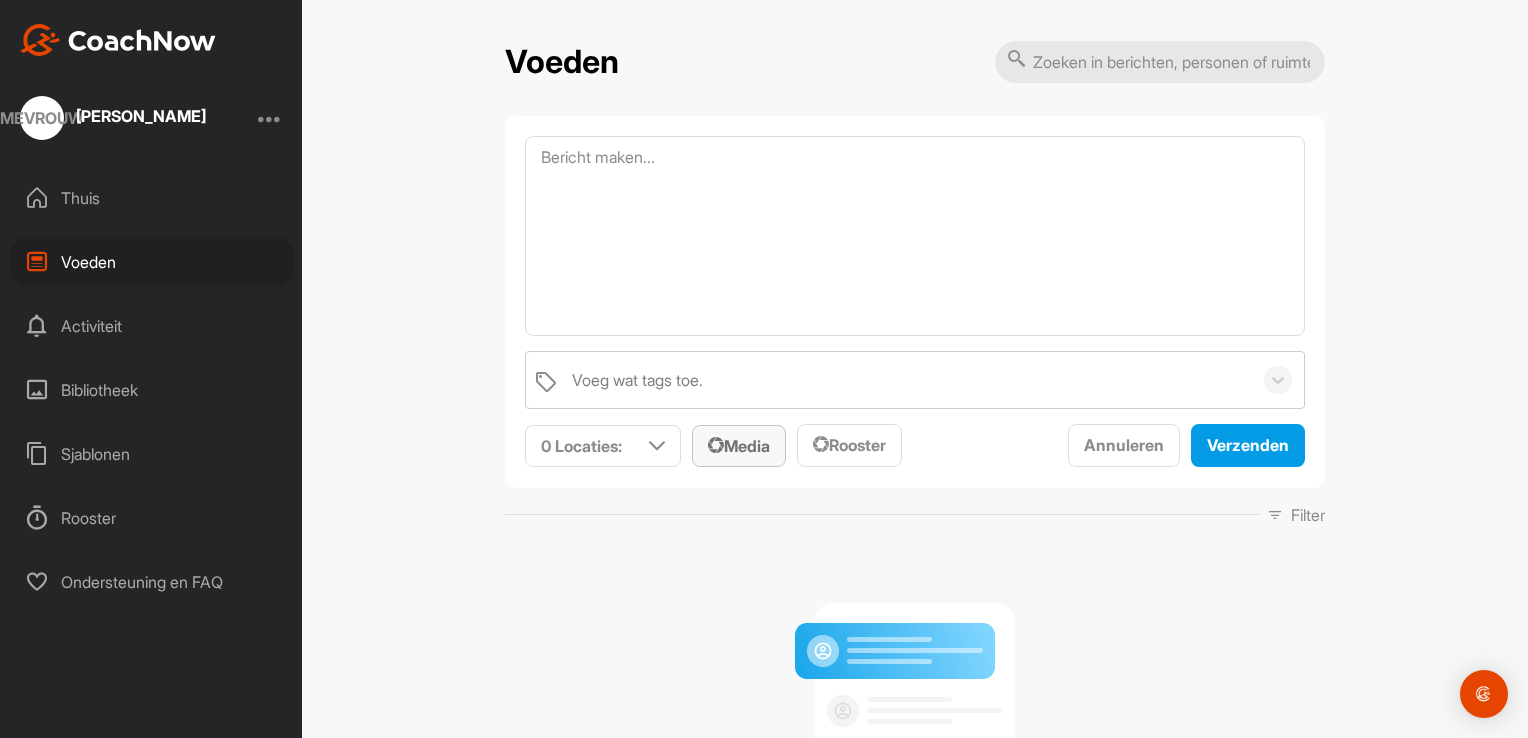 click on "Media" at bounding box center [739, 446] 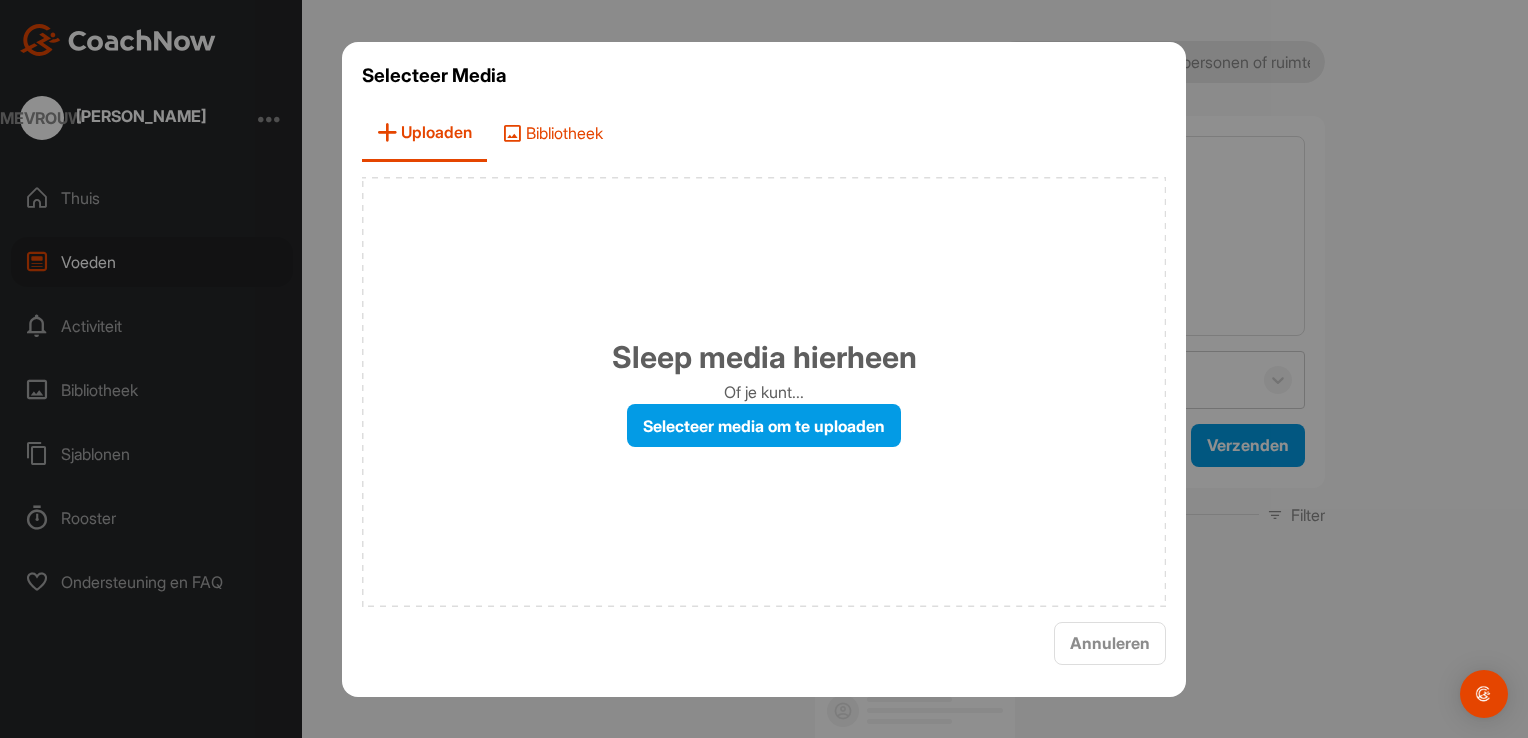 click on "Bibliotheek" at bounding box center [564, 133] 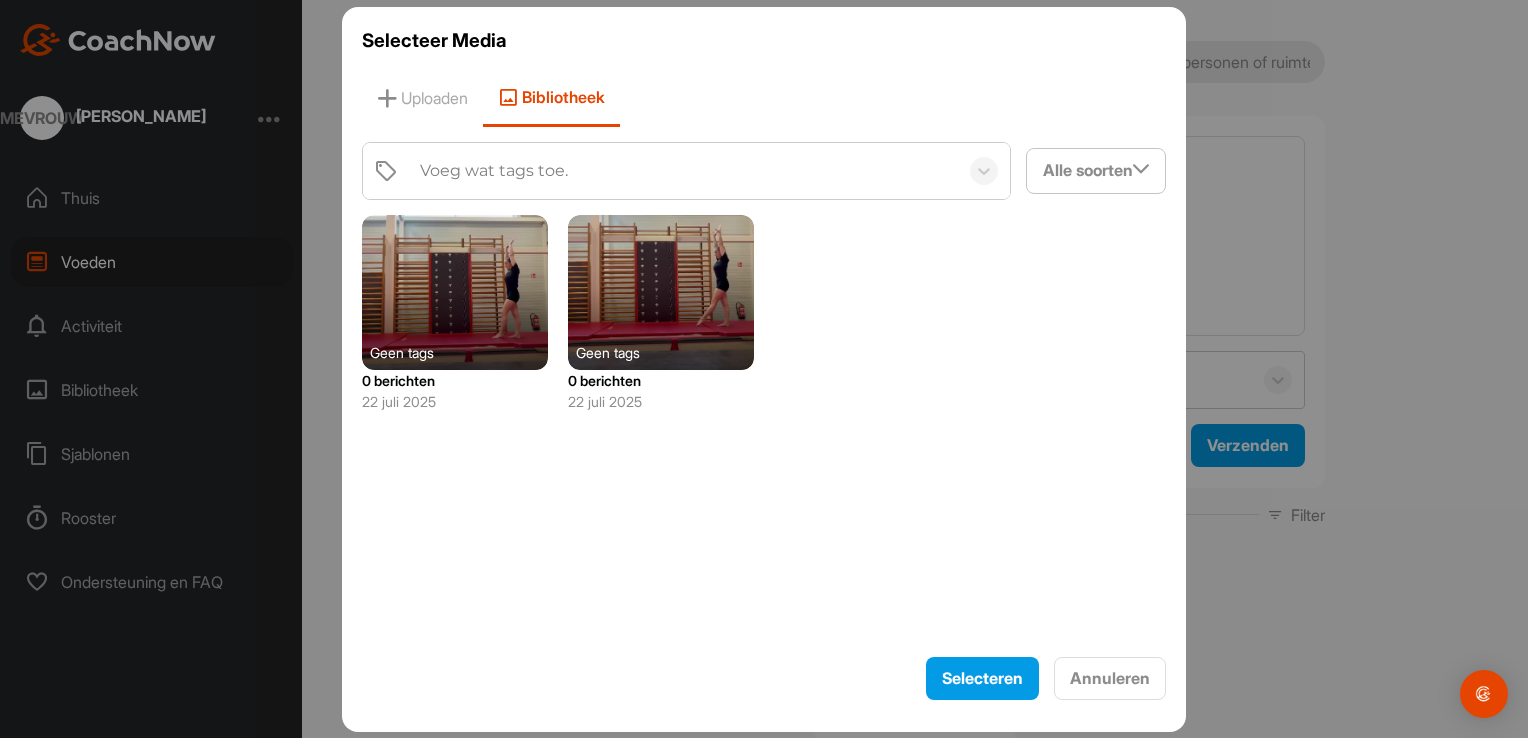click at bounding box center (661, 292) 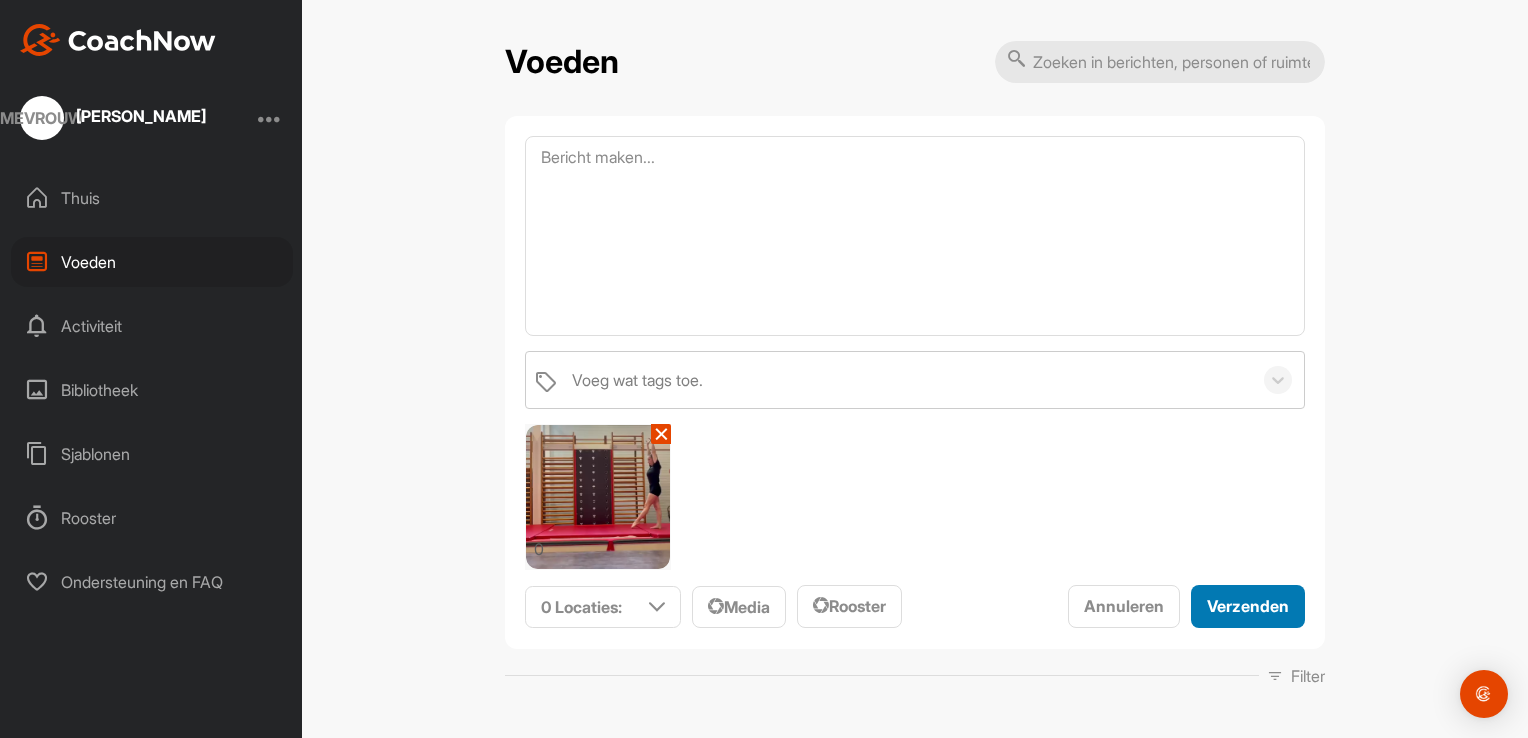 click on "Verzenden" at bounding box center (1248, 606) 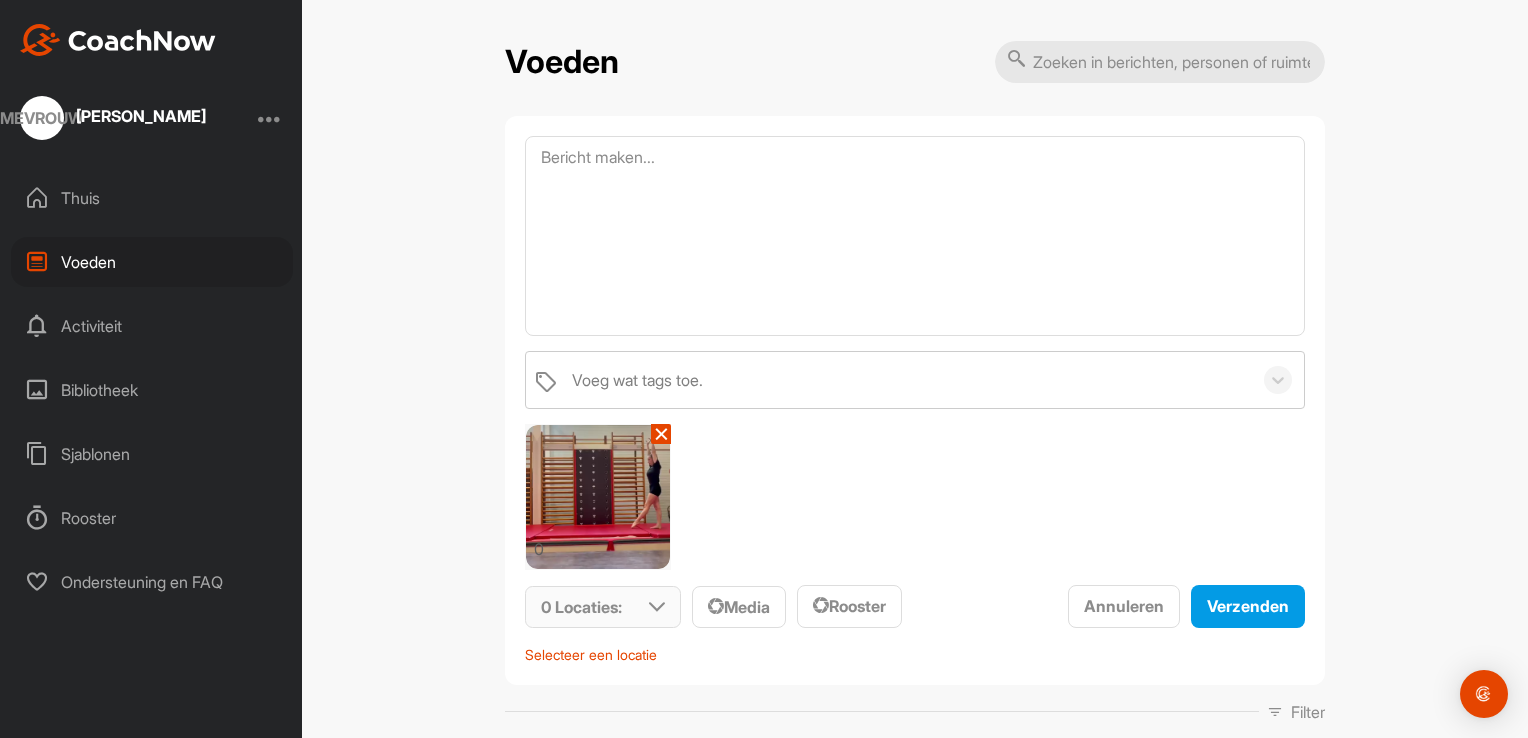 click on "0 Locaties:" at bounding box center (603, 607) 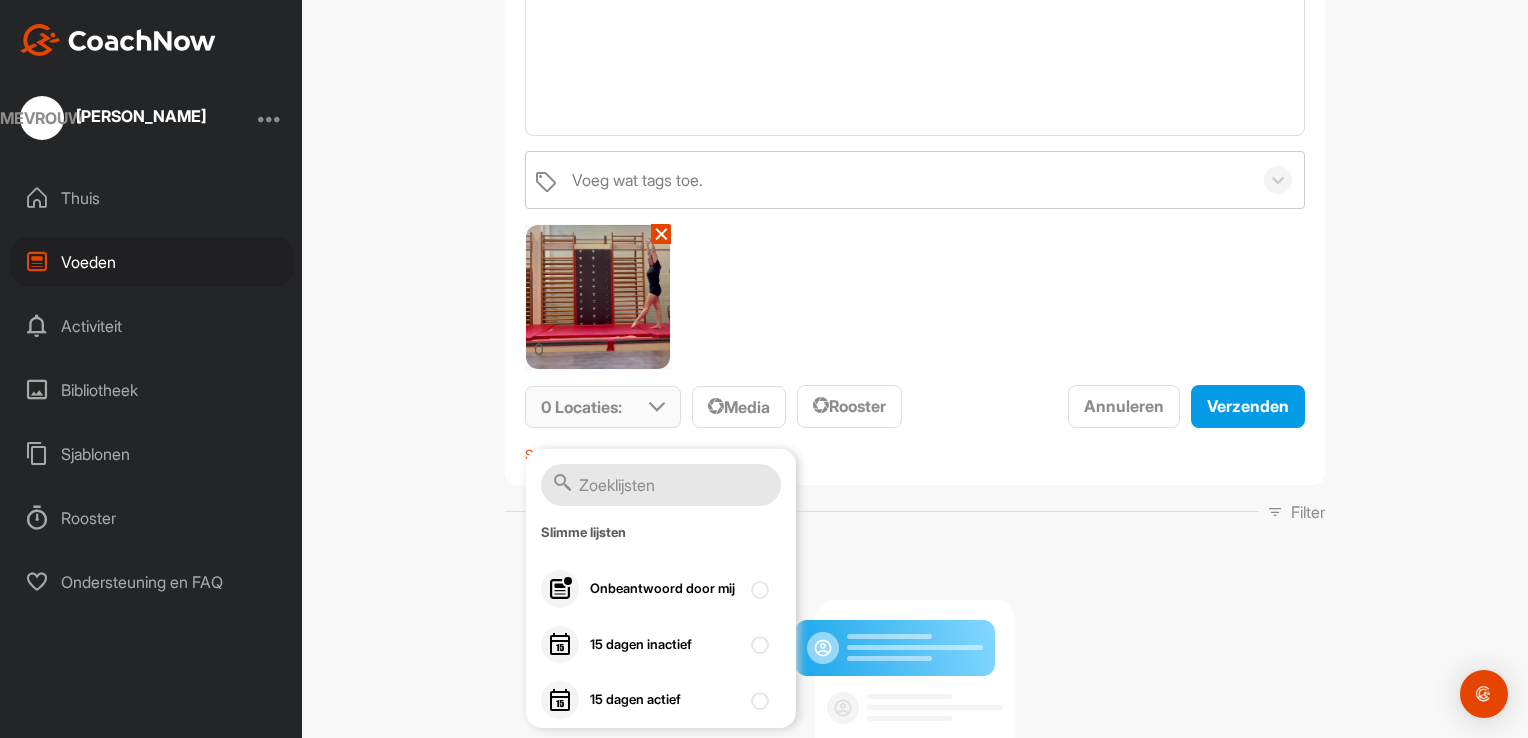 scroll, scrollTop: 300, scrollLeft: 0, axis: vertical 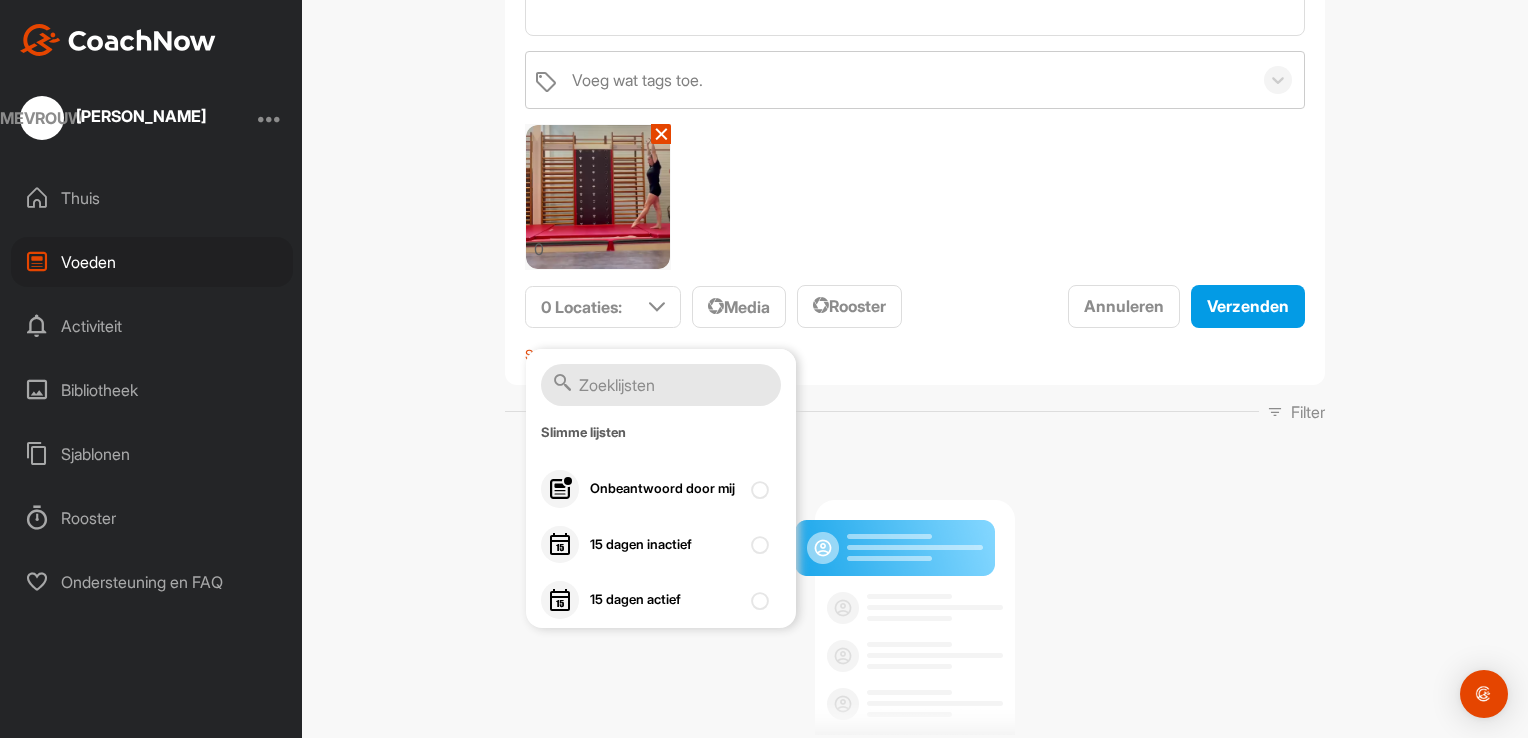 click on "✕" at bounding box center (661, 134) 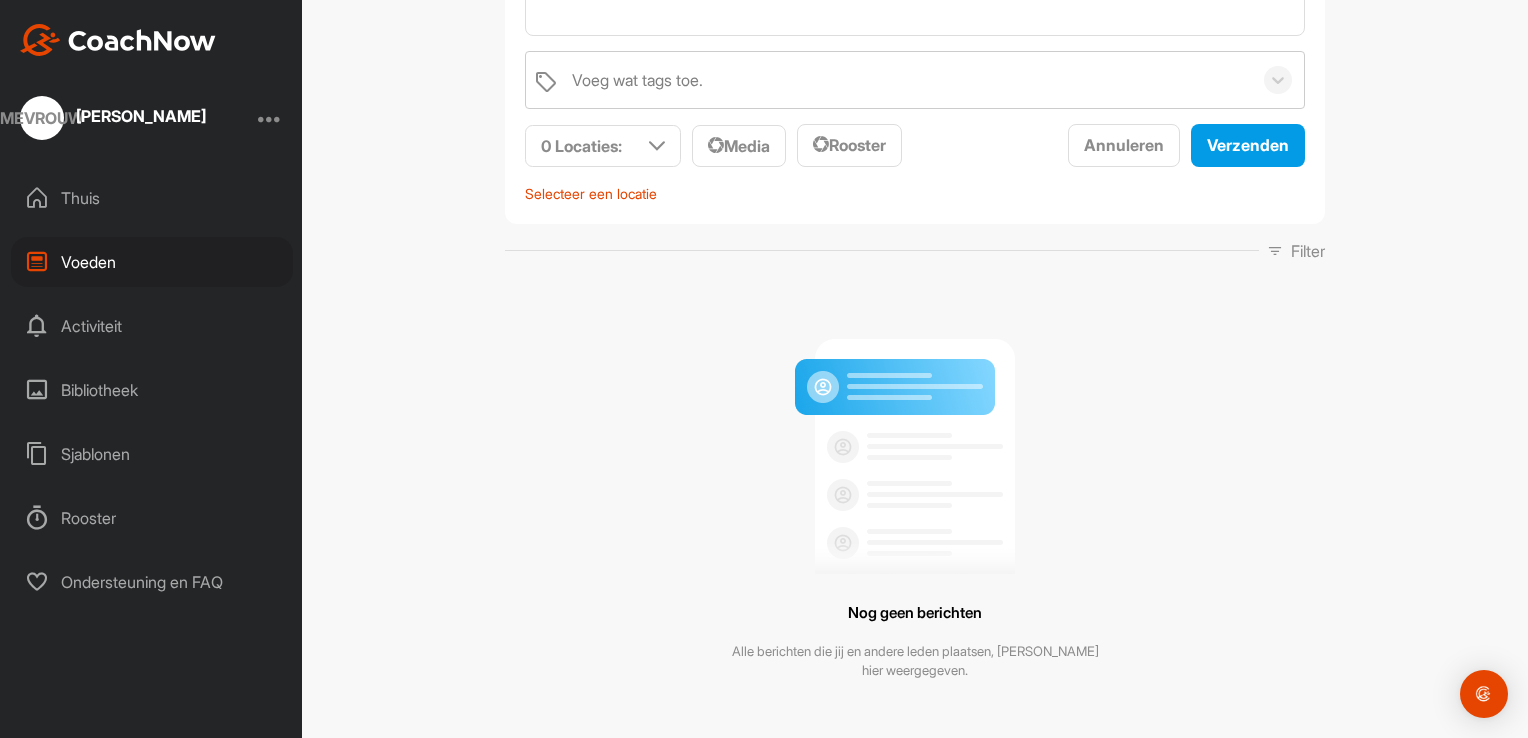 scroll, scrollTop: 0, scrollLeft: 0, axis: both 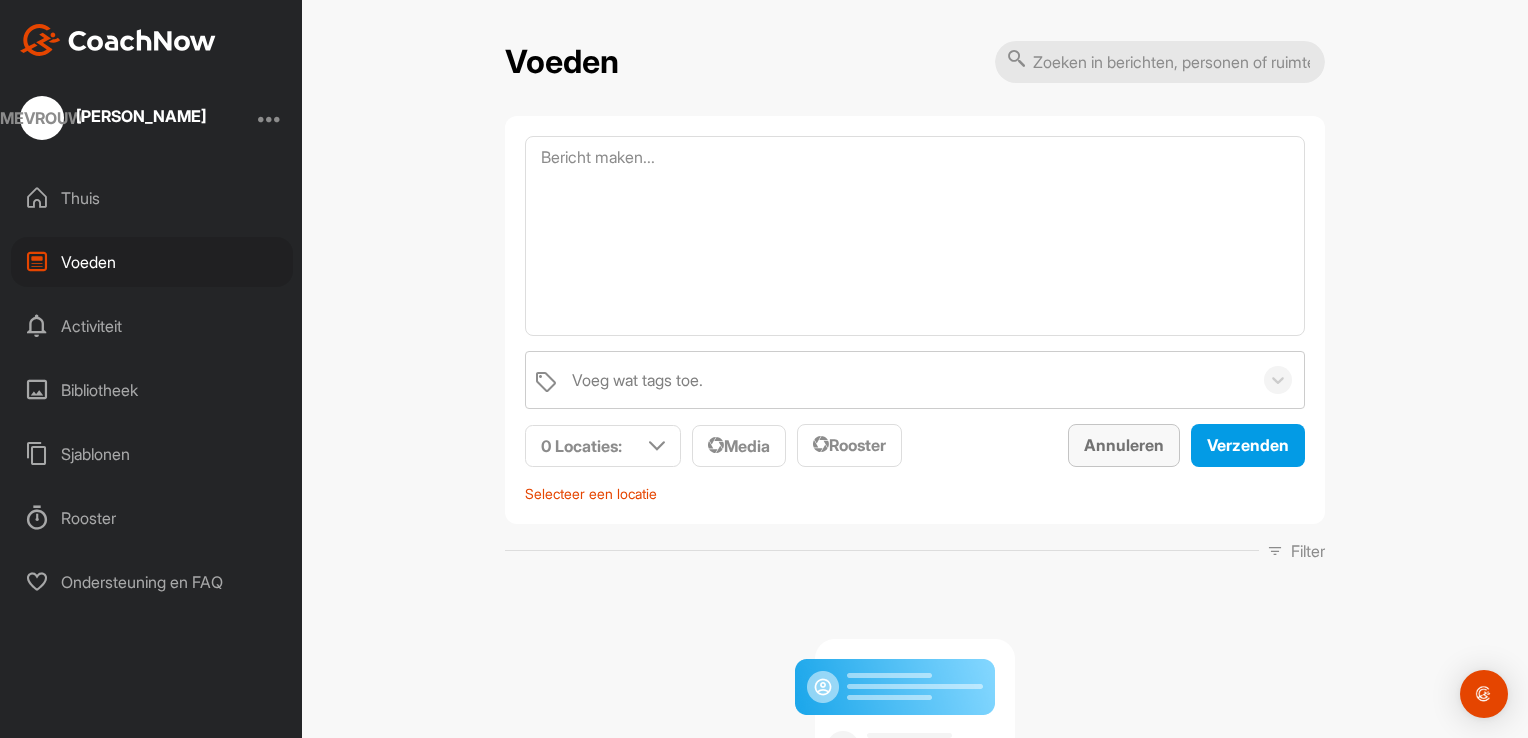 click on "Annuleren" at bounding box center (1124, 445) 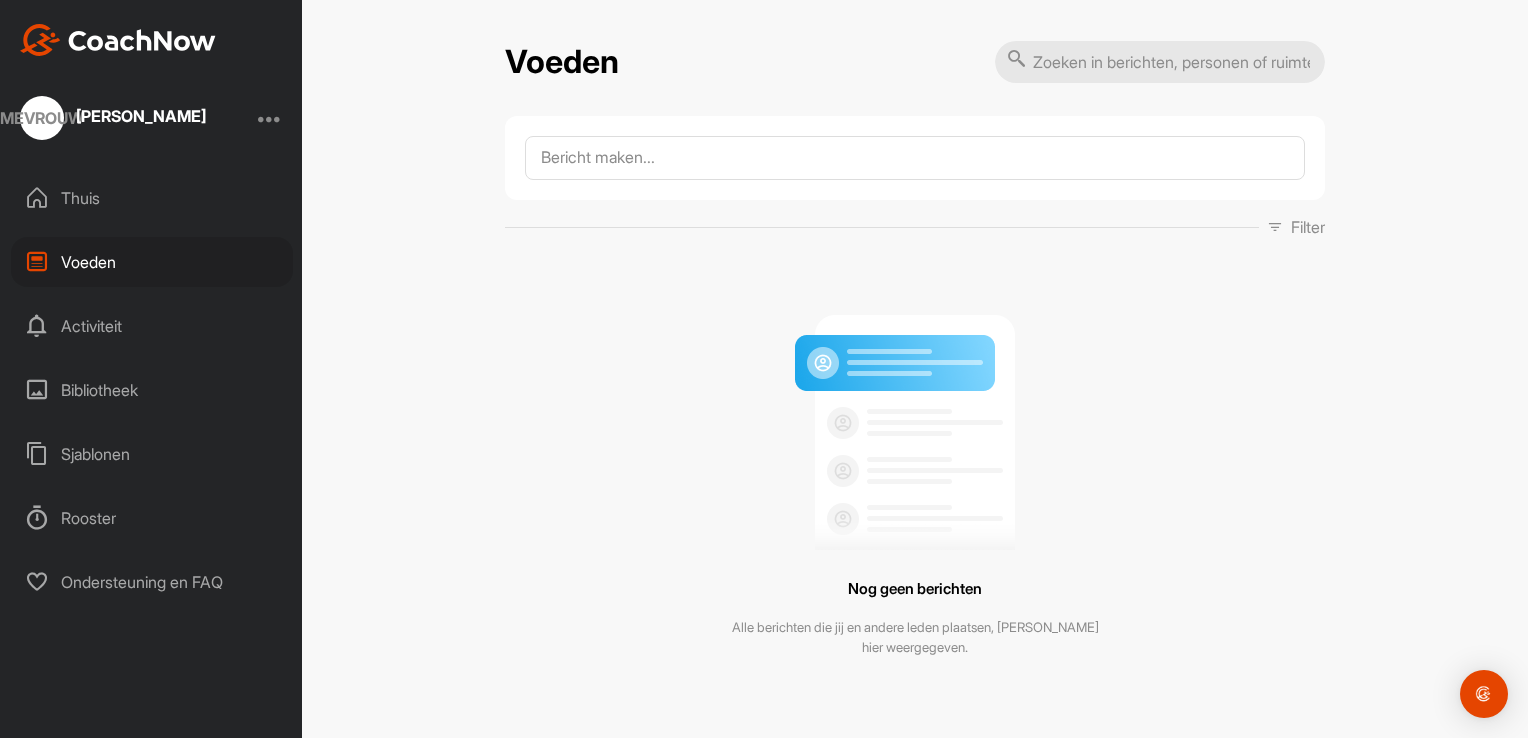 click on "Thuis" at bounding box center (152, 198) 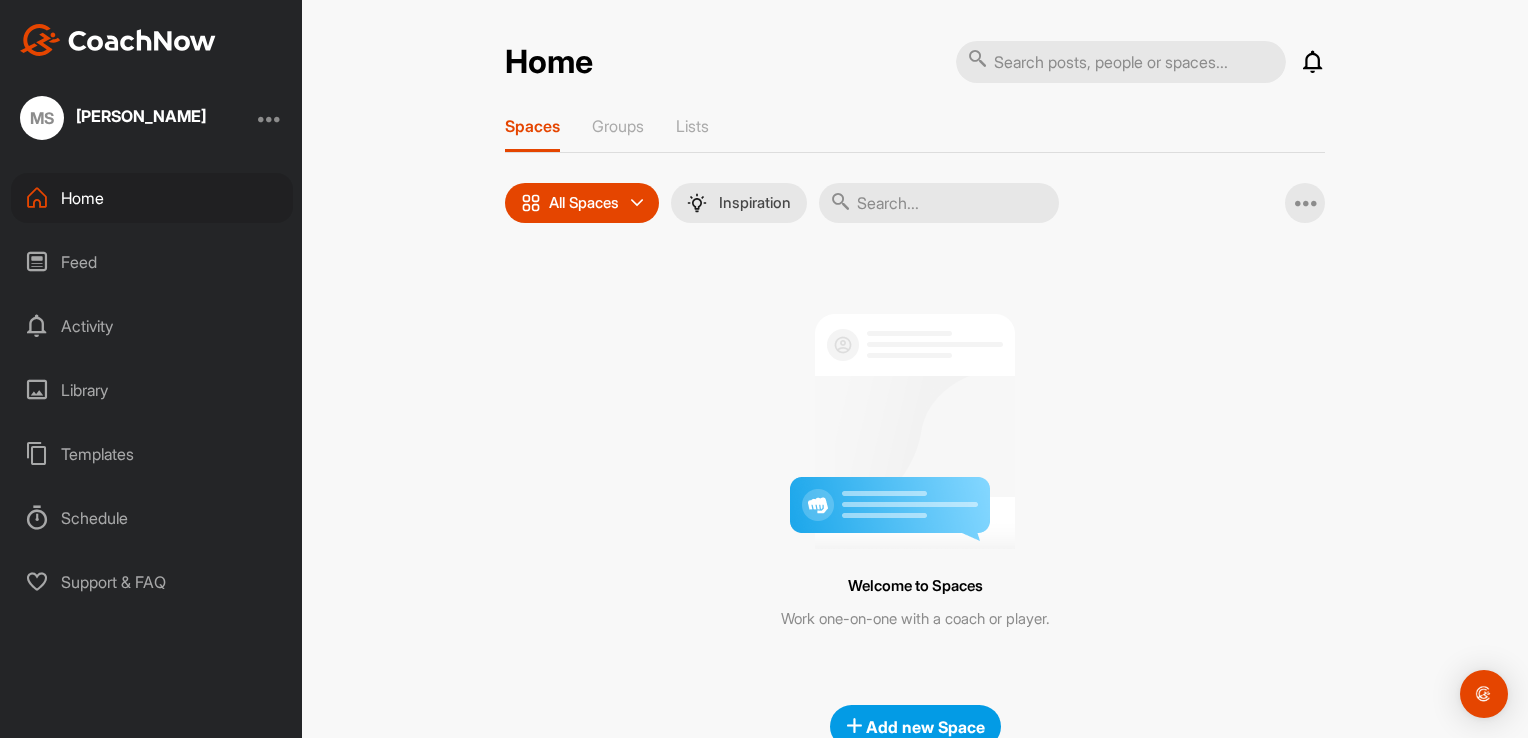 click on "All Spaces" at bounding box center (584, 203) 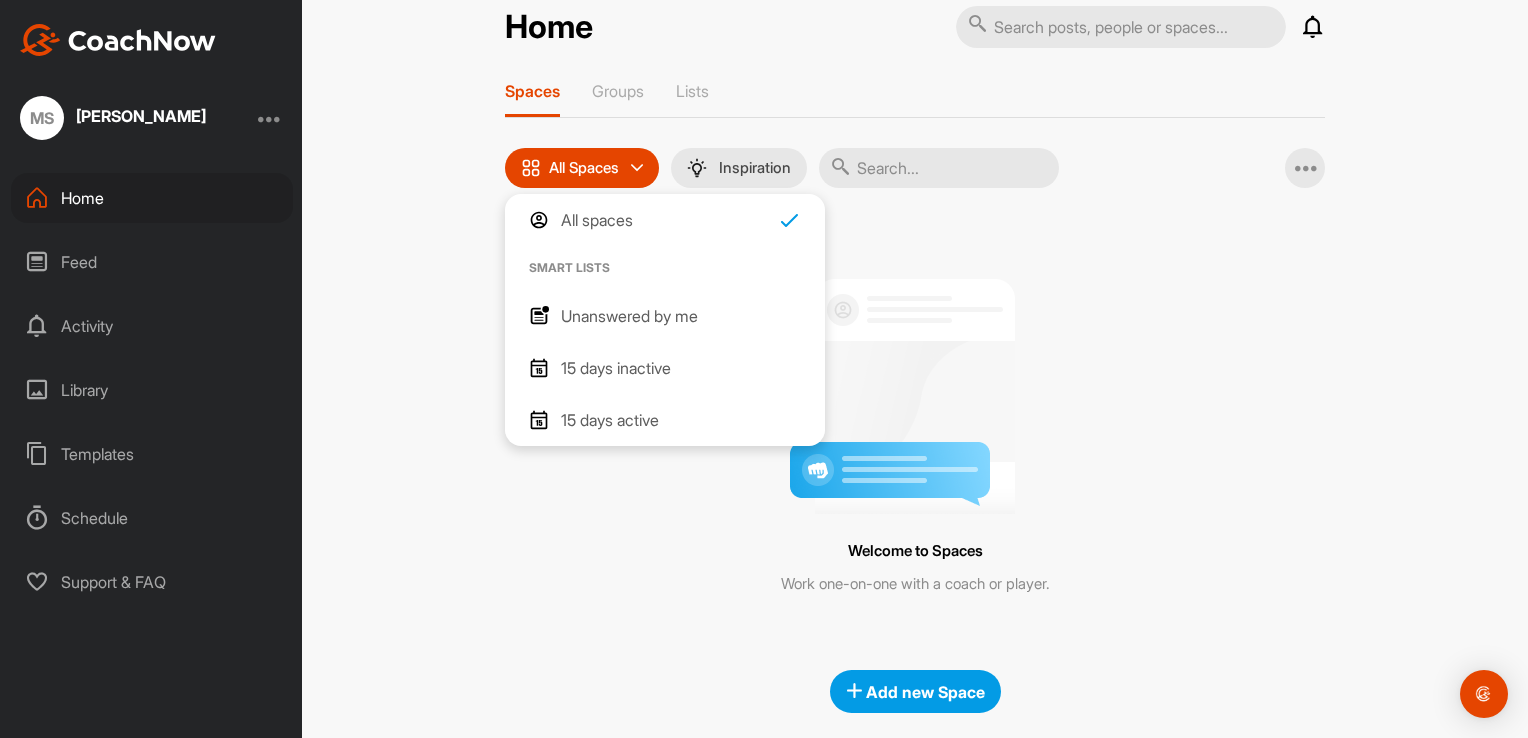 scroll, scrollTop: 53, scrollLeft: 0, axis: vertical 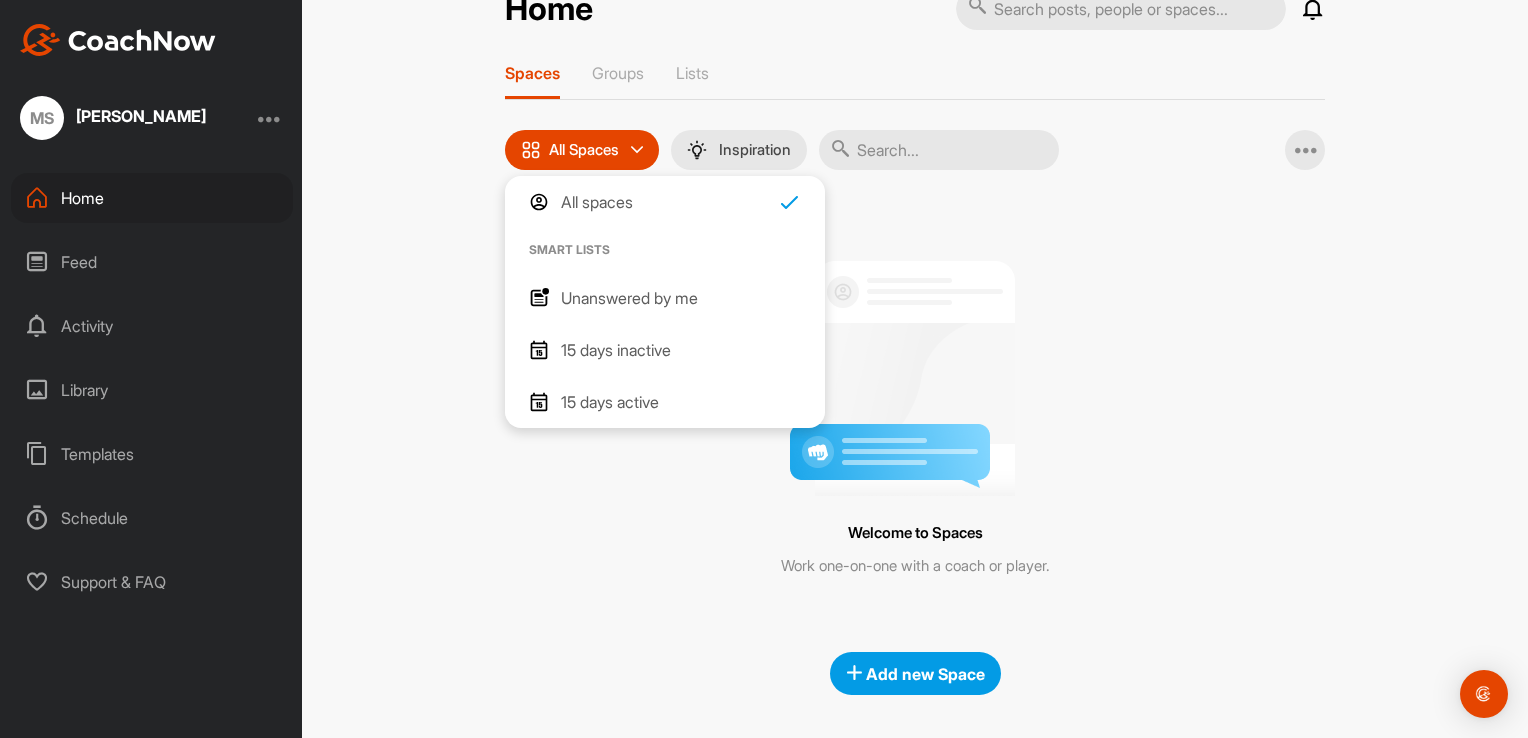 click at bounding box center [915, 370] 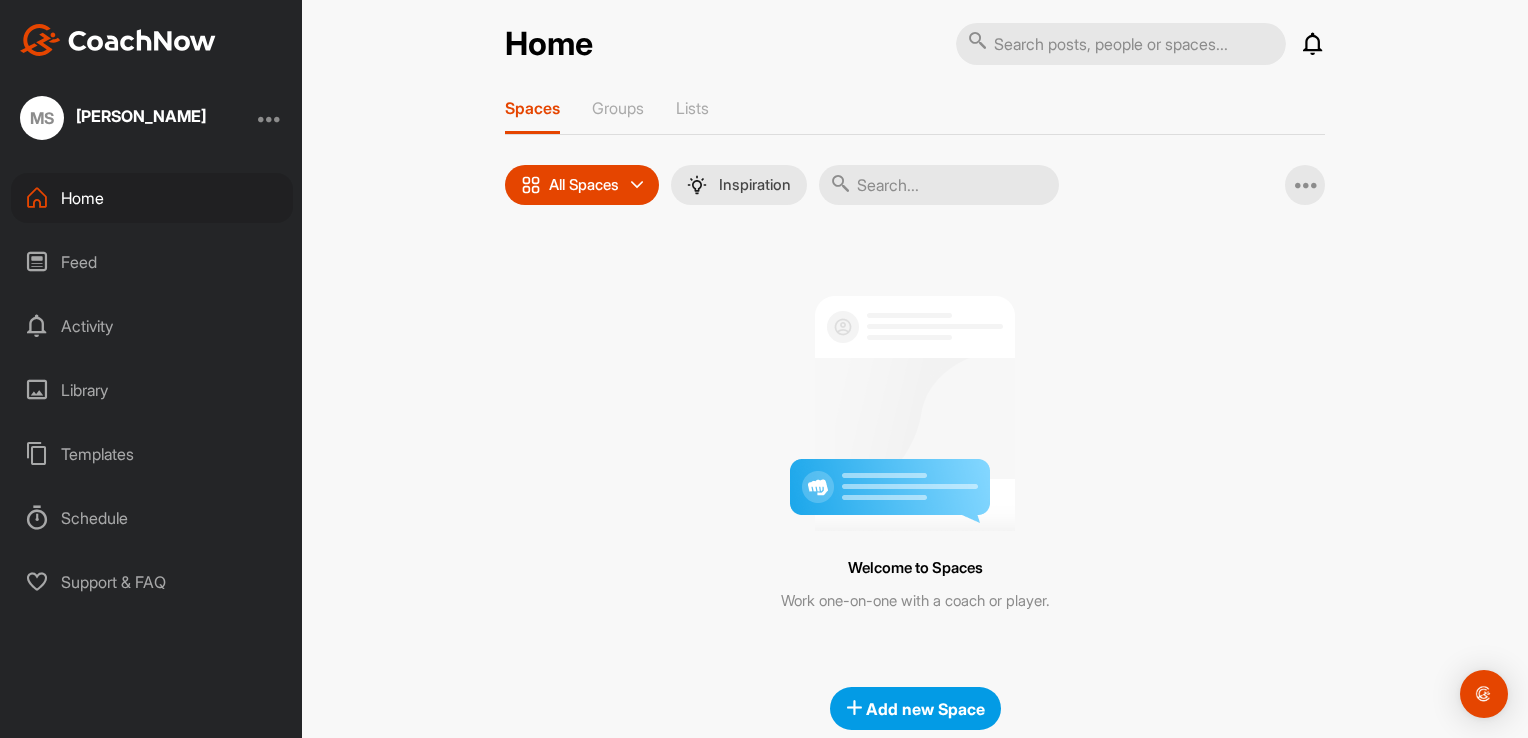 scroll, scrollTop: 0, scrollLeft: 0, axis: both 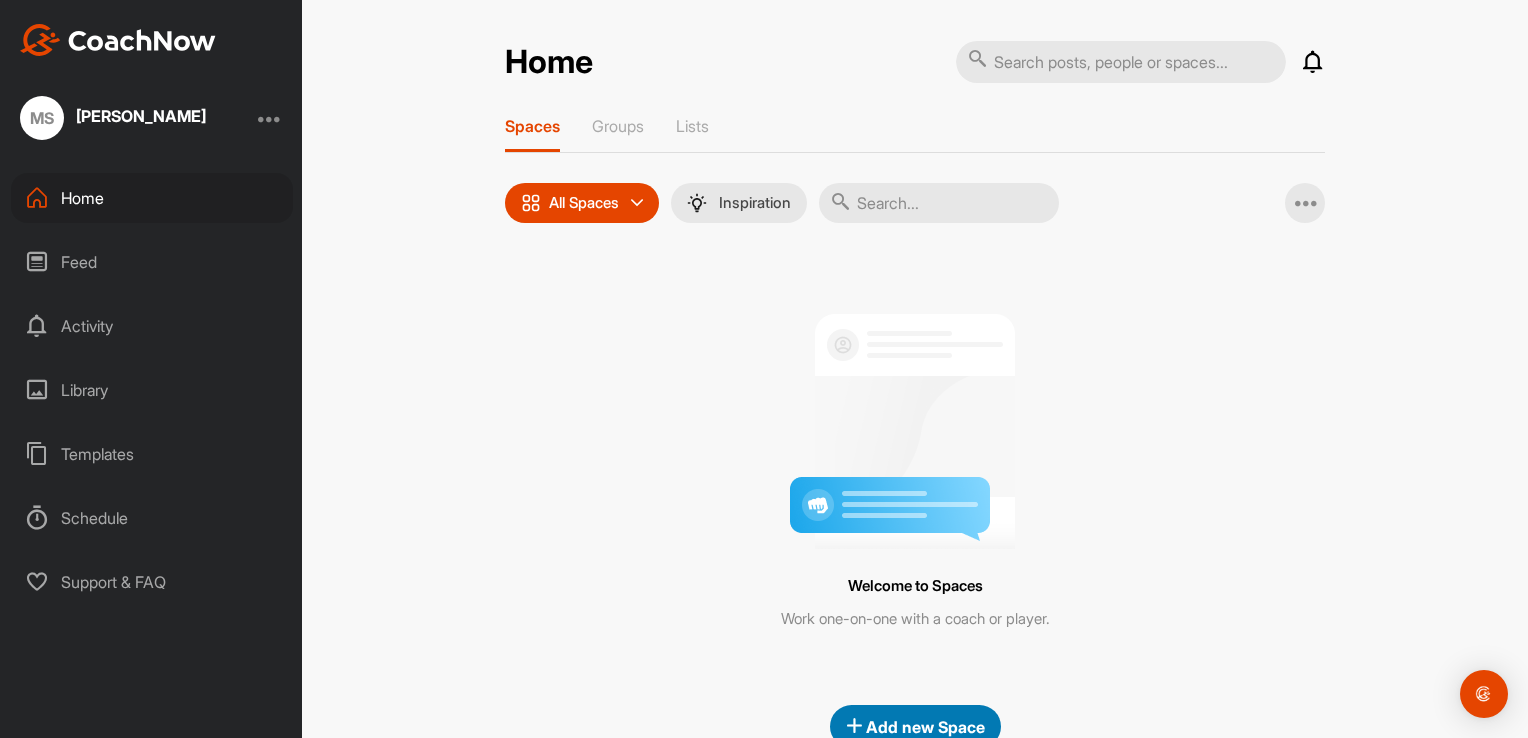 click on "Add new Space" at bounding box center [915, 726] 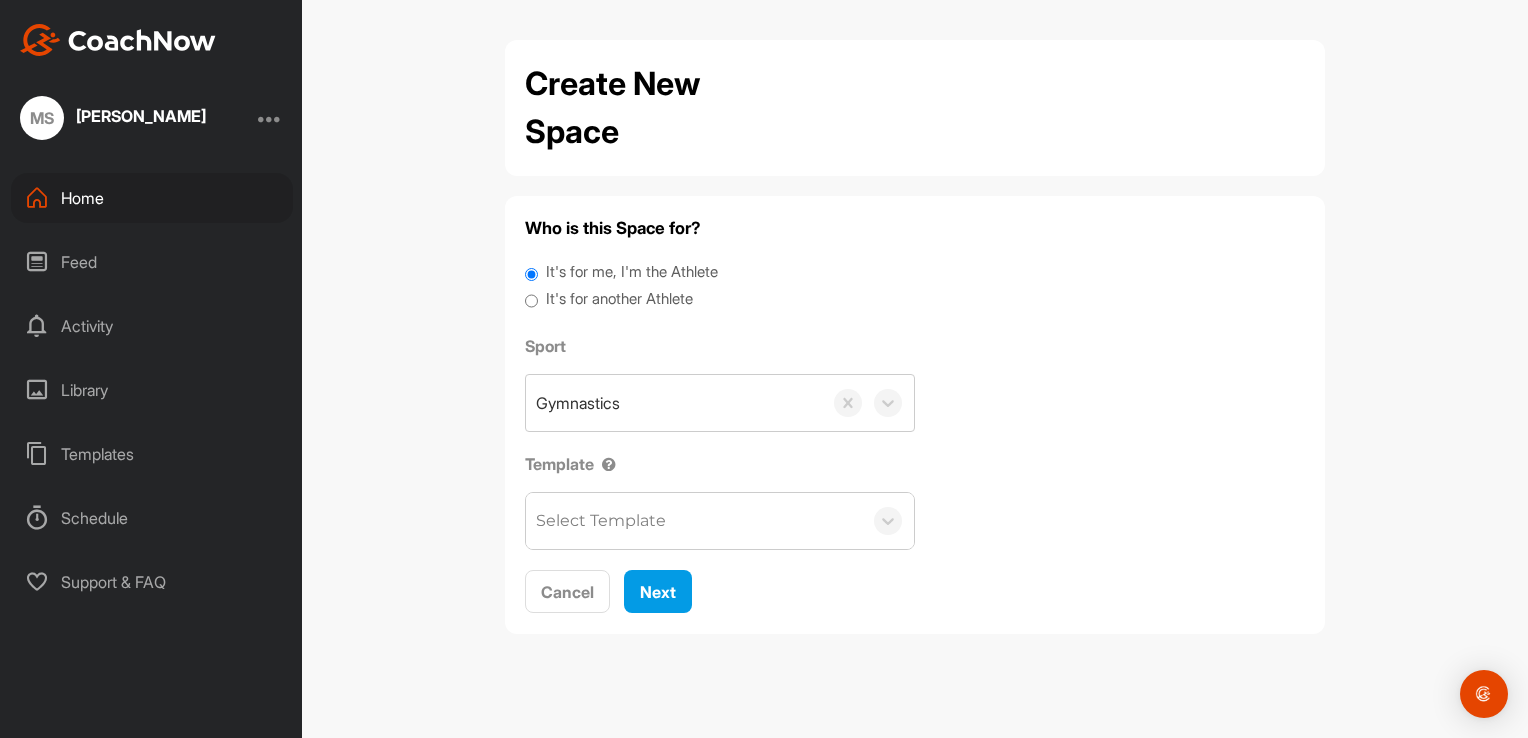 click on "Select Template" at bounding box center (601, 521) 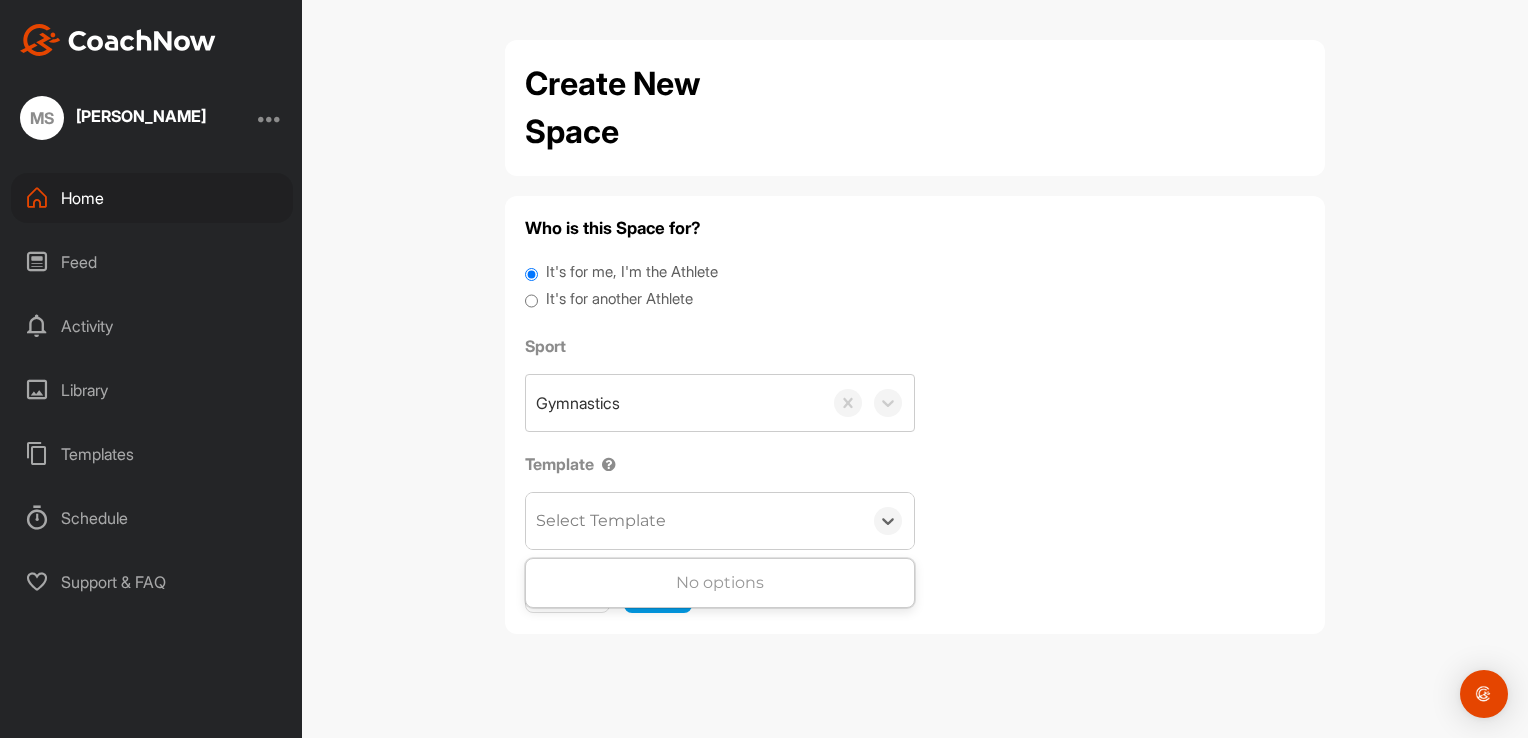 click on "Select Template" at bounding box center (720, 521) 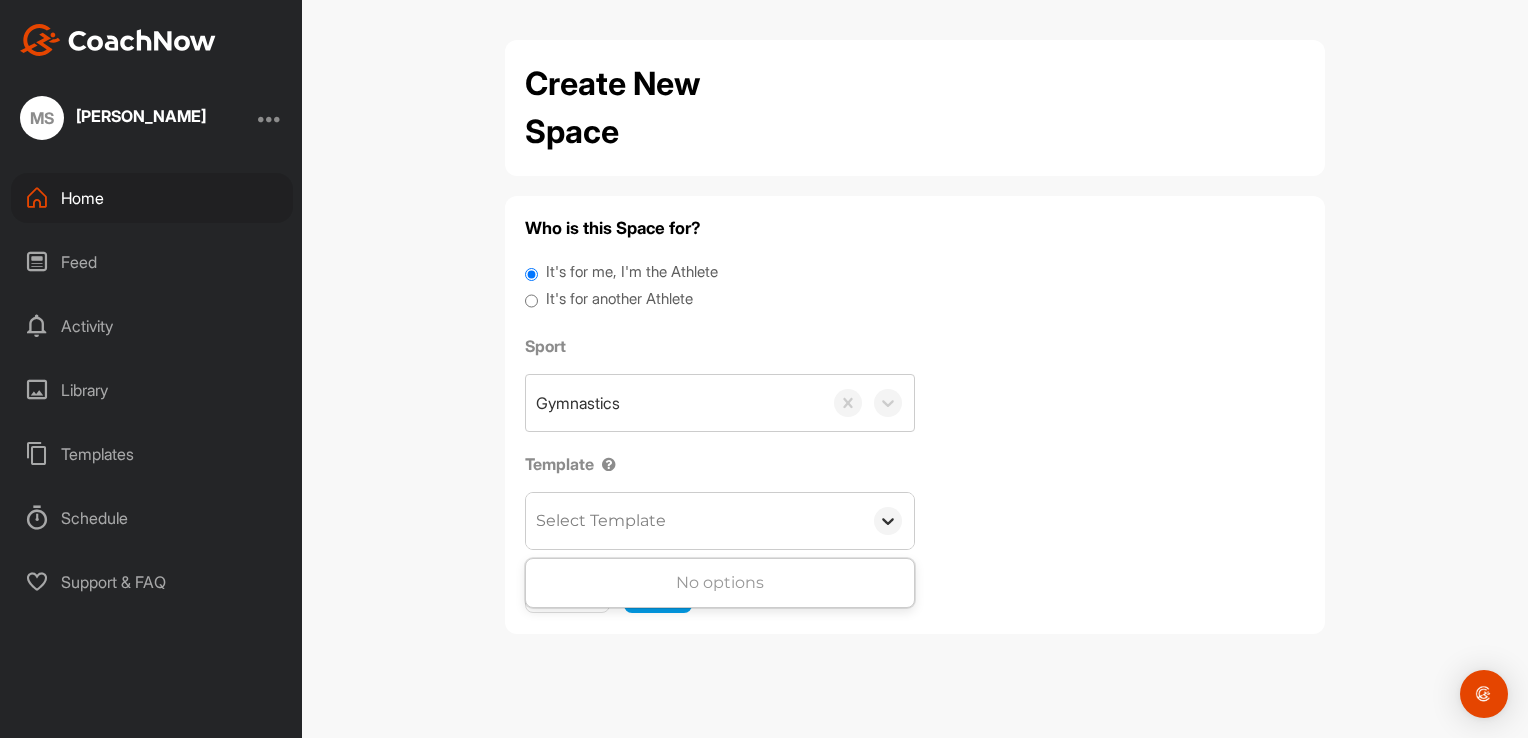 click 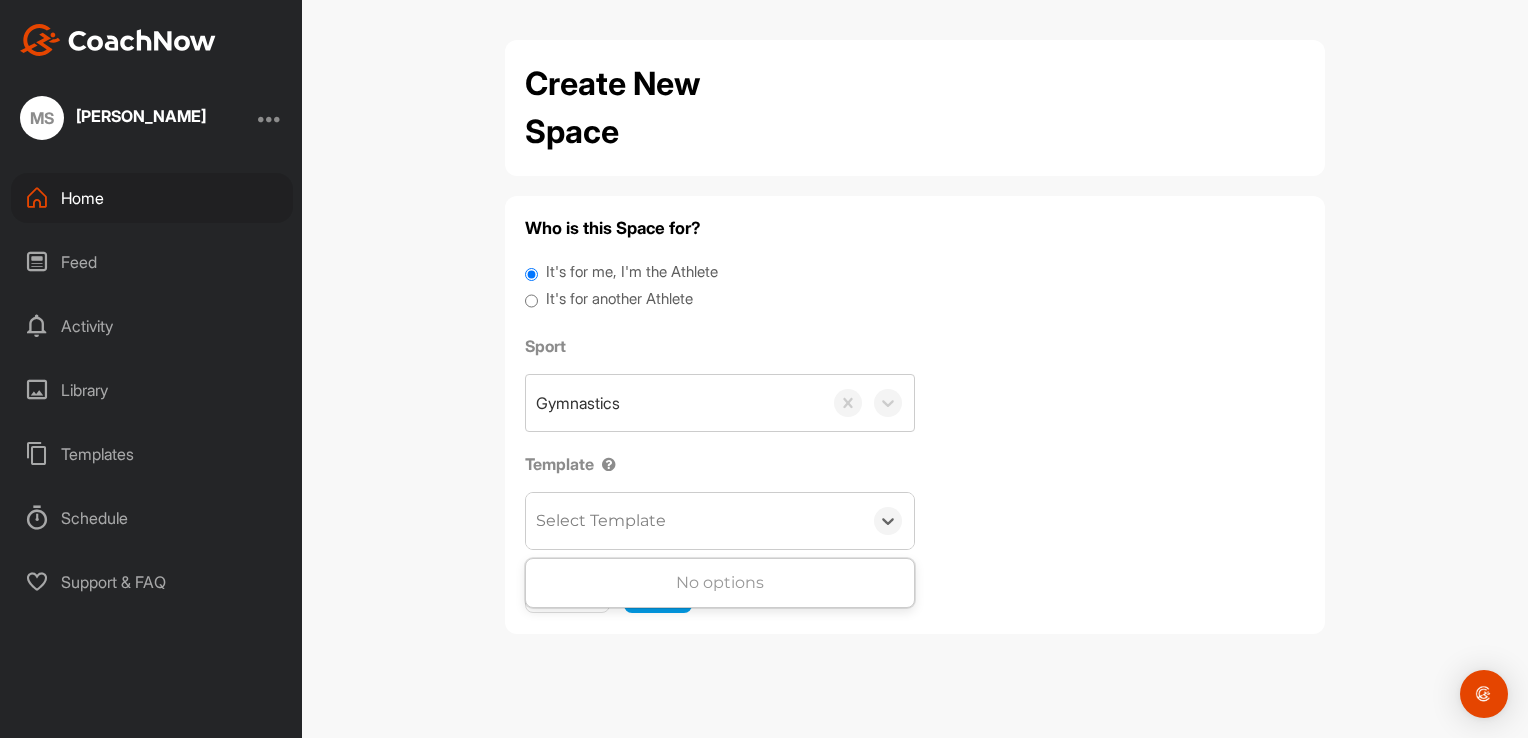 click on "No options" at bounding box center [720, 583] 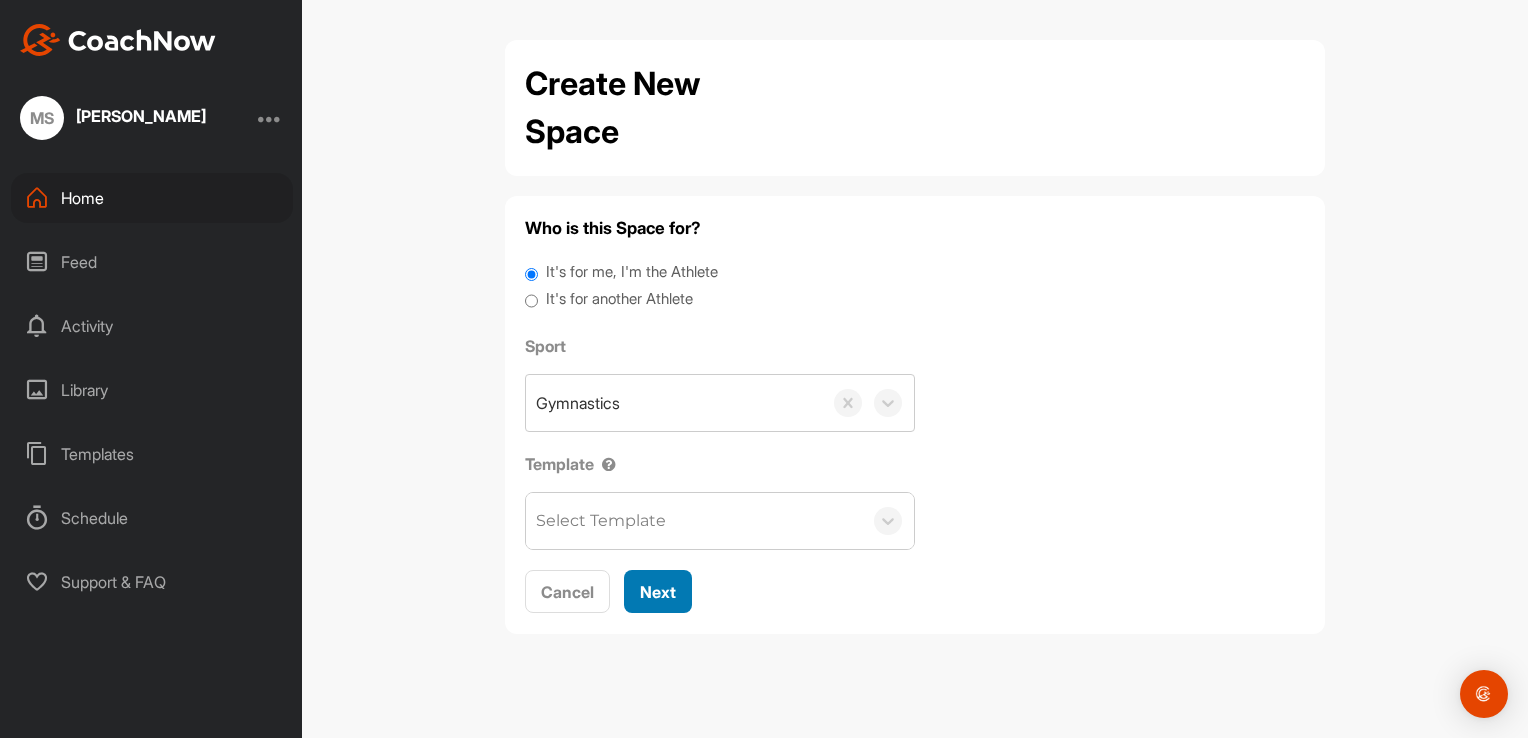 click on "Next" at bounding box center [658, 592] 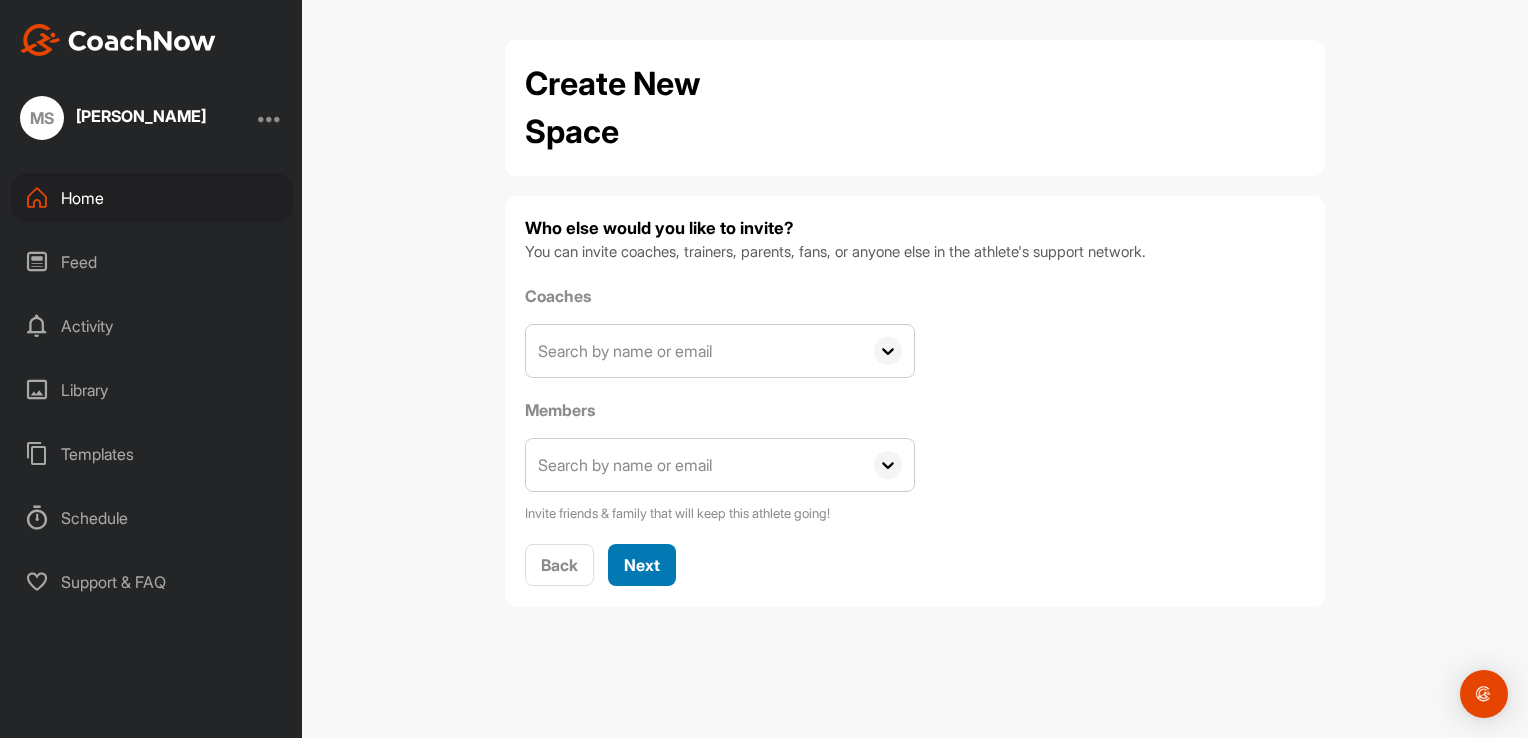 click on "Next" at bounding box center [642, 565] 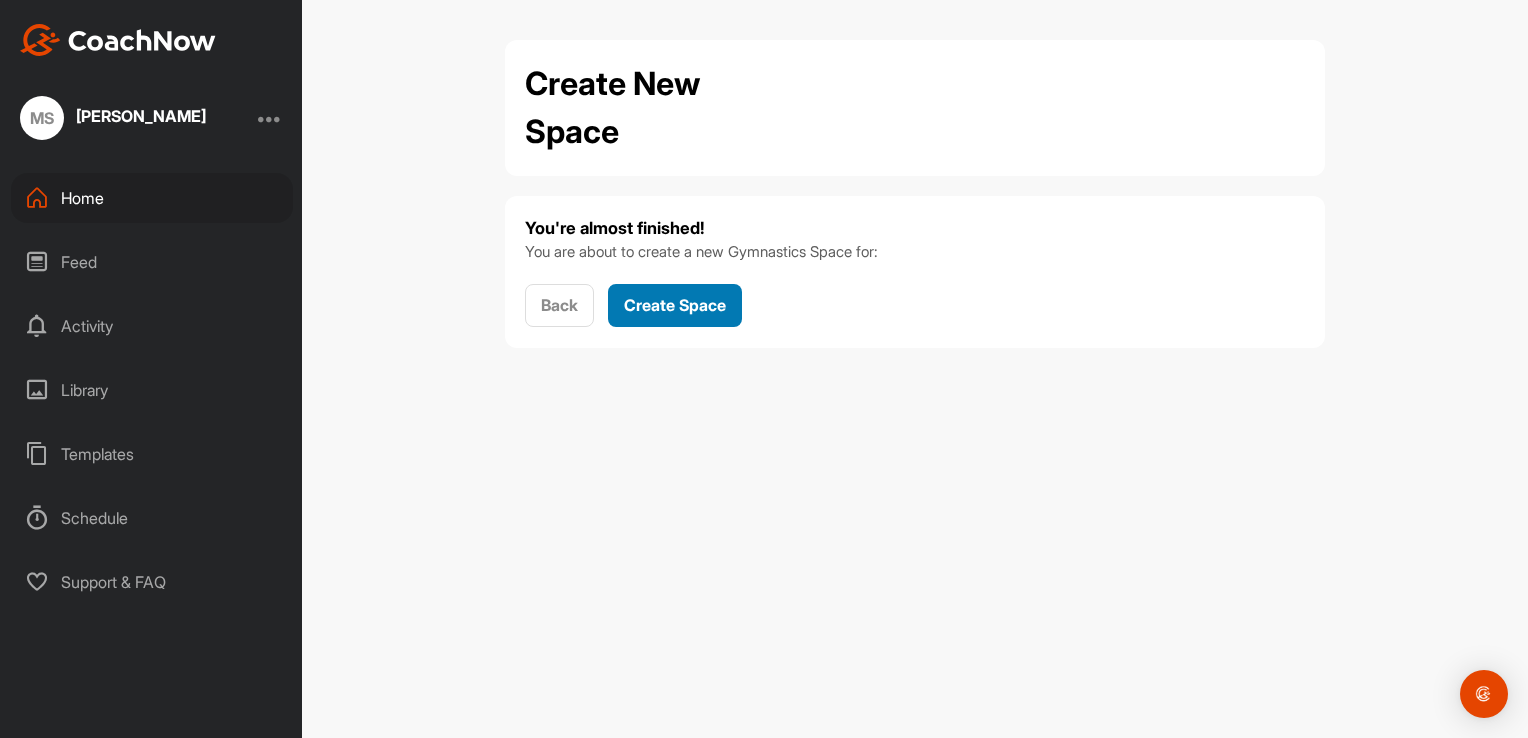 click on "Create Space" at bounding box center [675, 305] 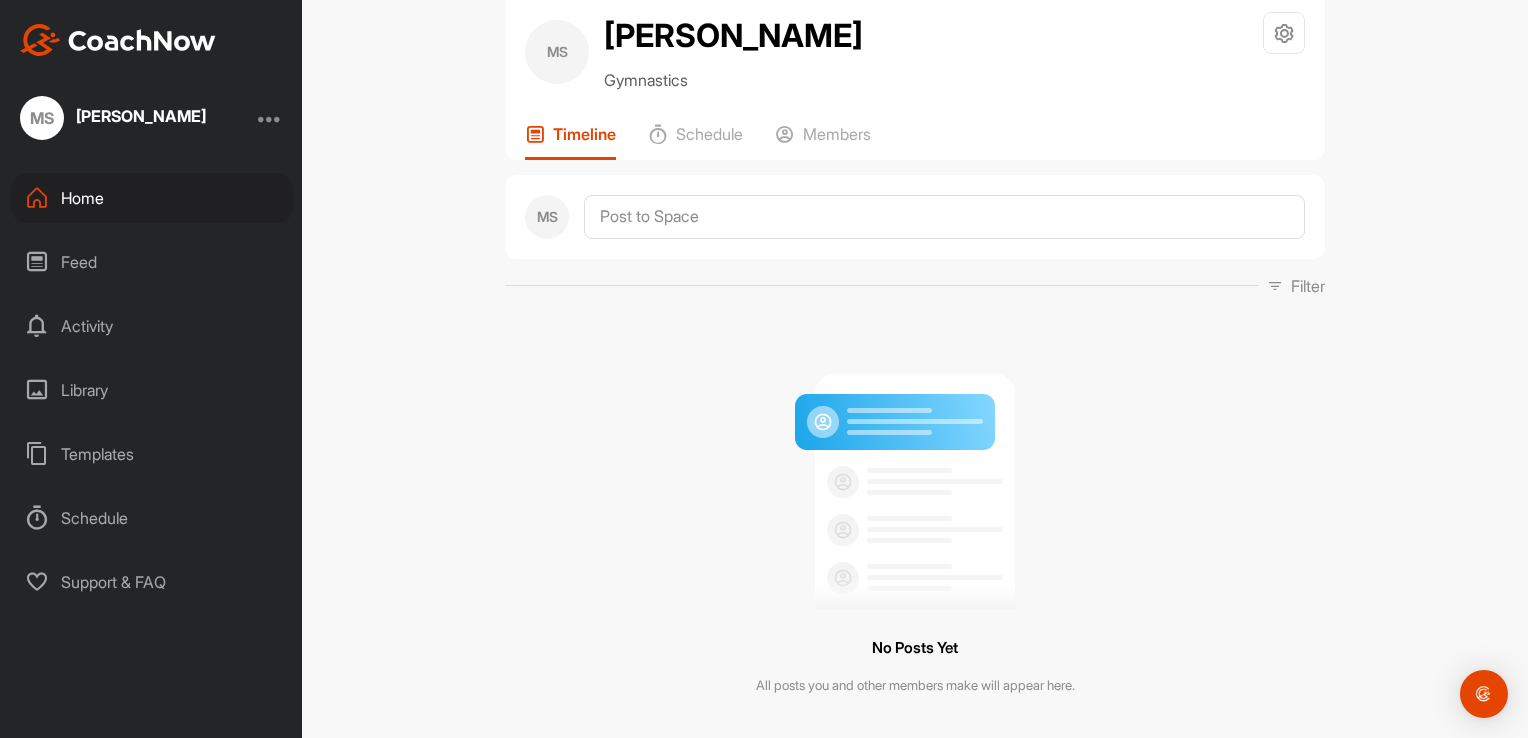 scroll, scrollTop: 96, scrollLeft: 0, axis: vertical 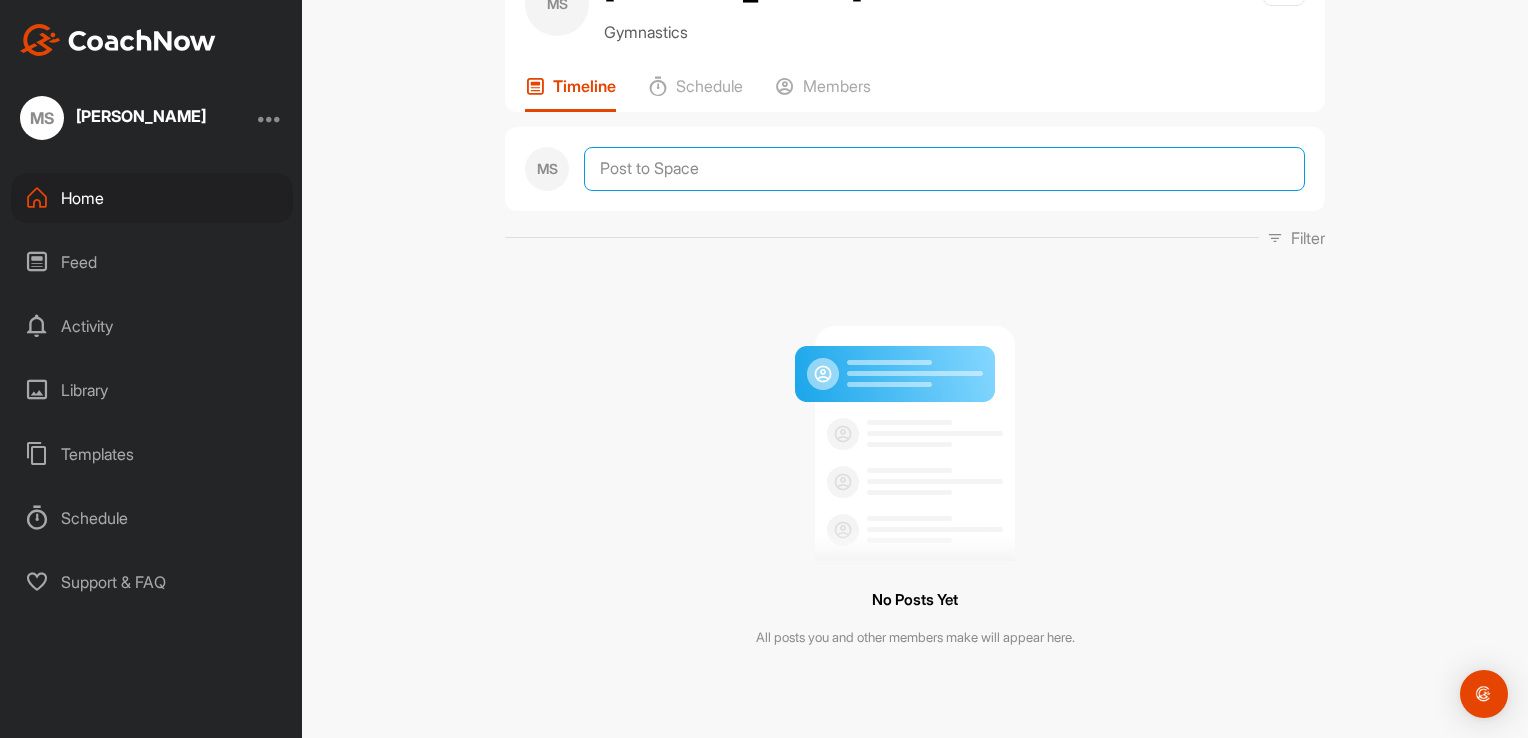 click at bounding box center [944, 169] 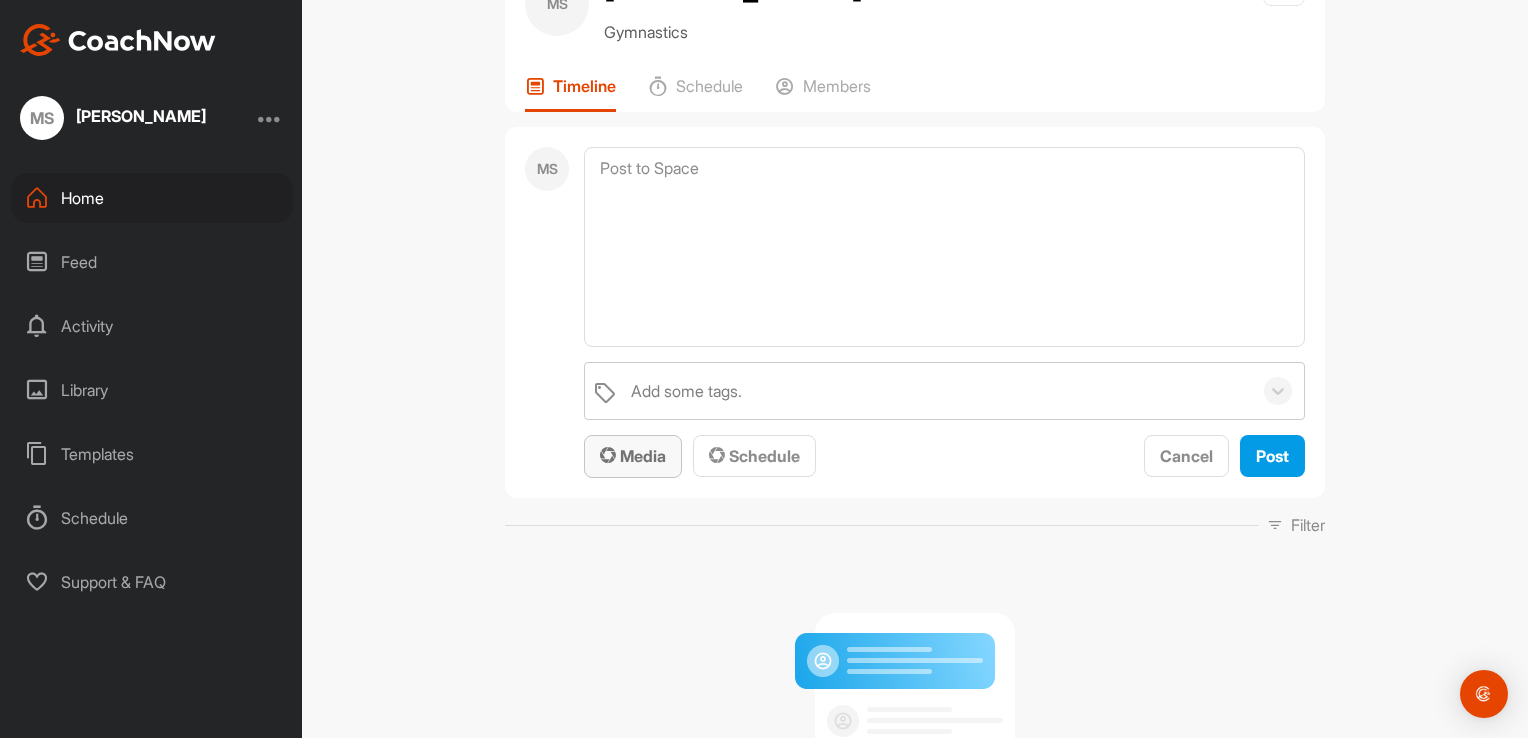 click on "Media" at bounding box center [633, 456] 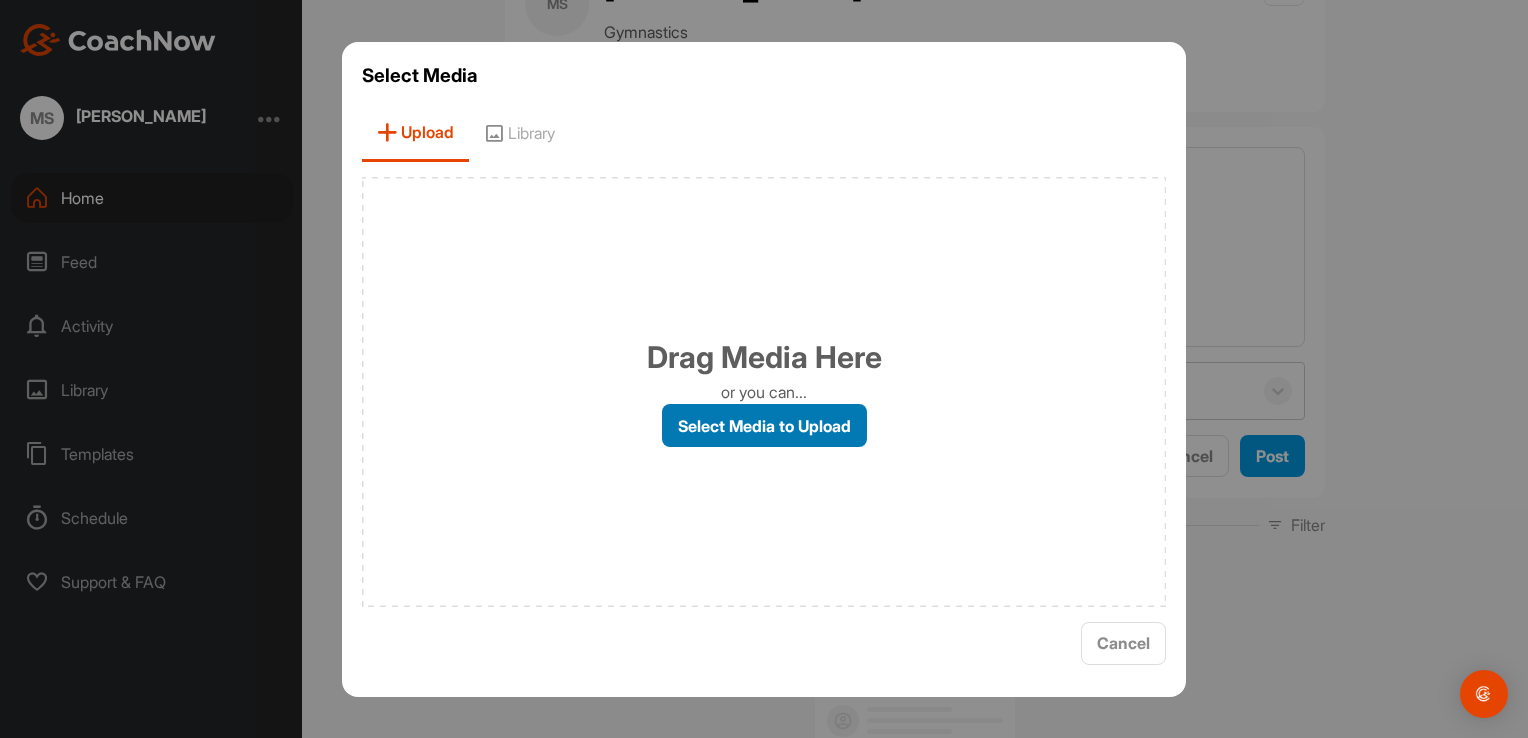 click on "Select Media to Upload" at bounding box center (764, 425) 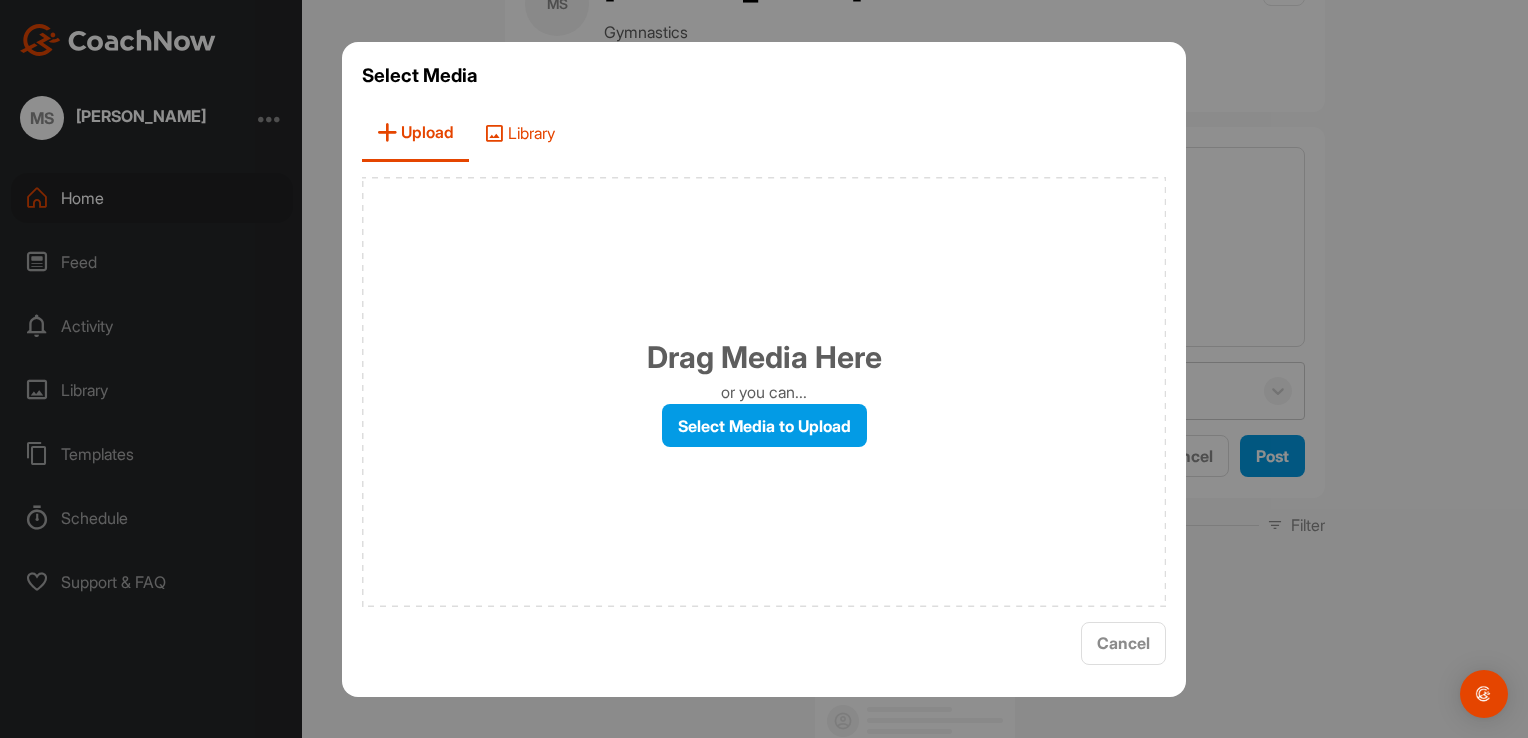 click on "Library" at bounding box center (519, 133) 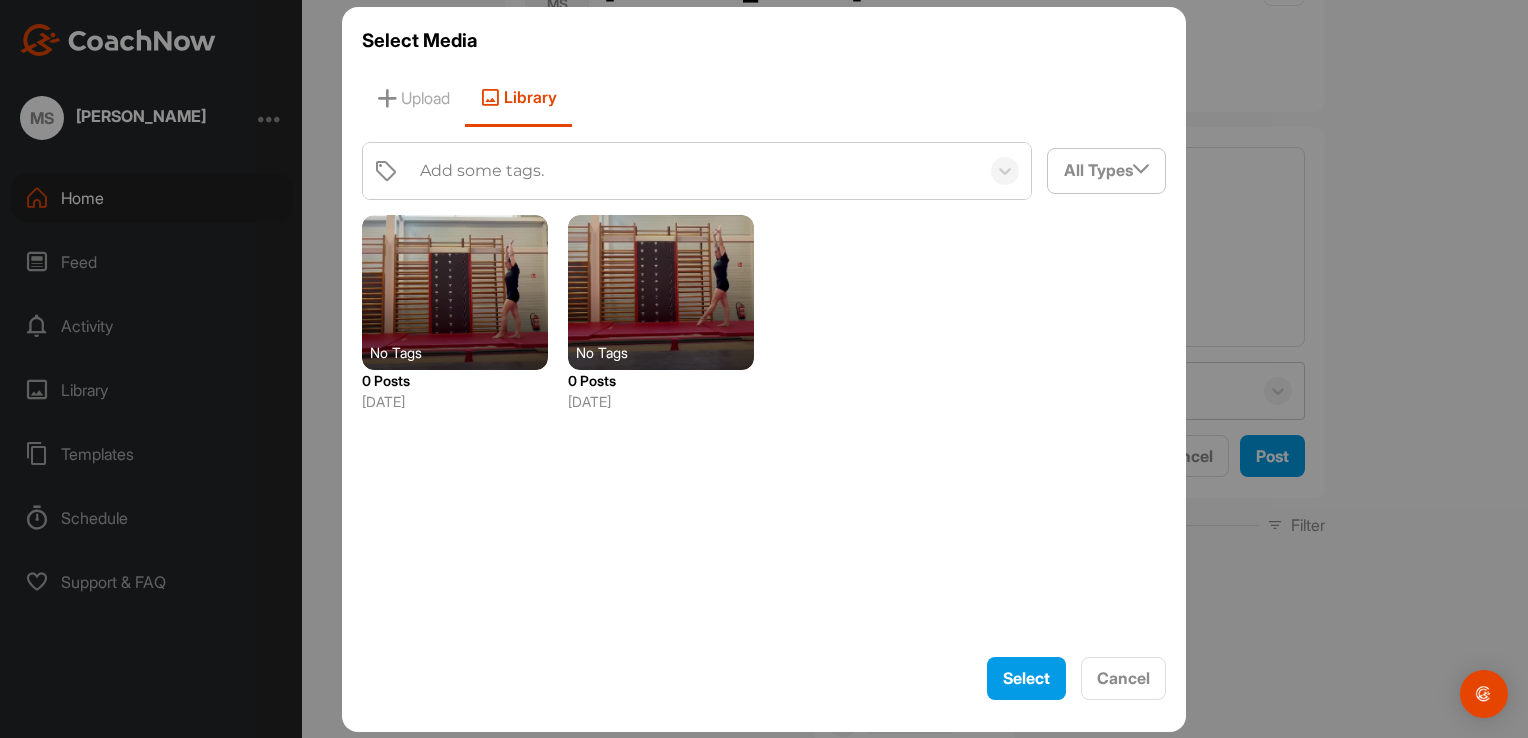 click at bounding box center [455, 292] 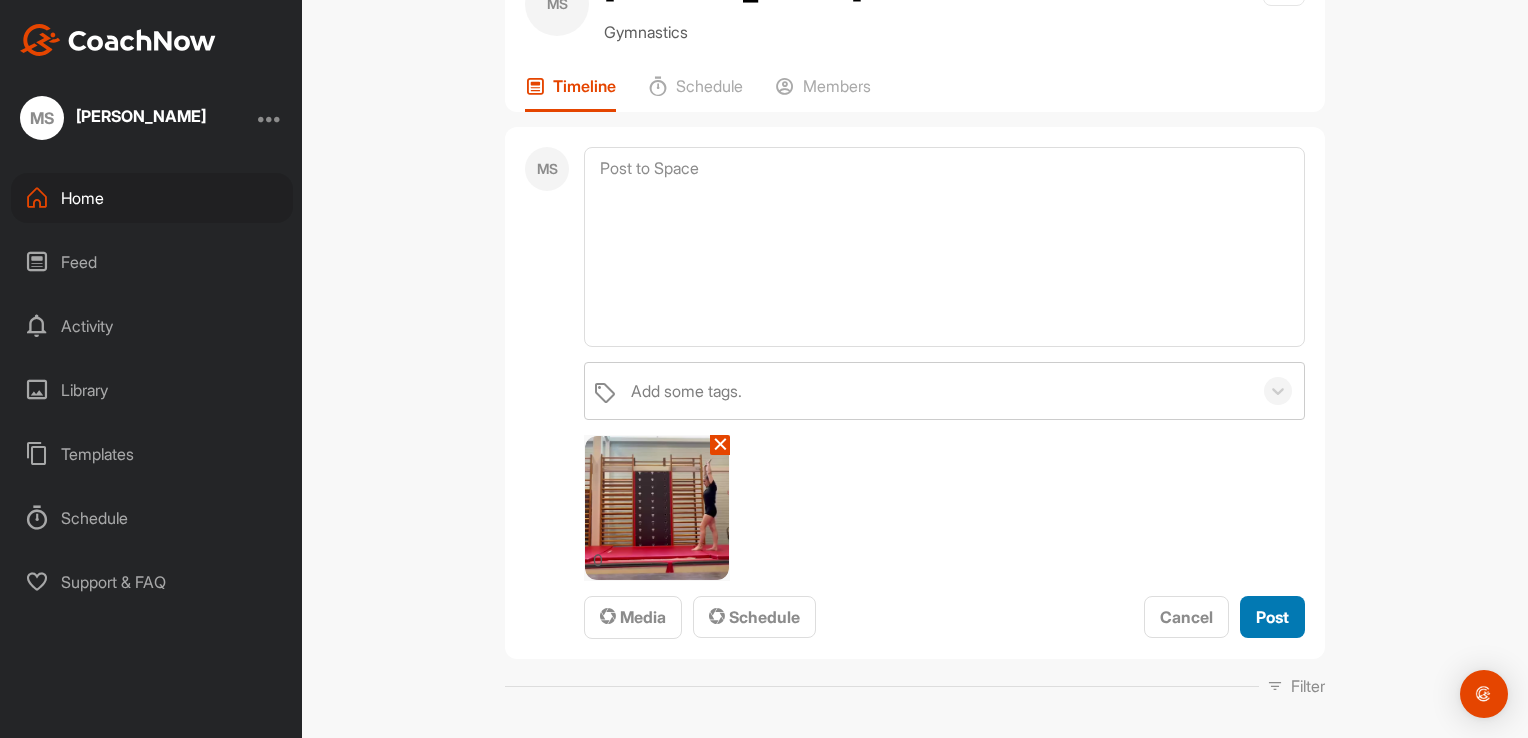 click on "Post" at bounding box center [1272, 617] 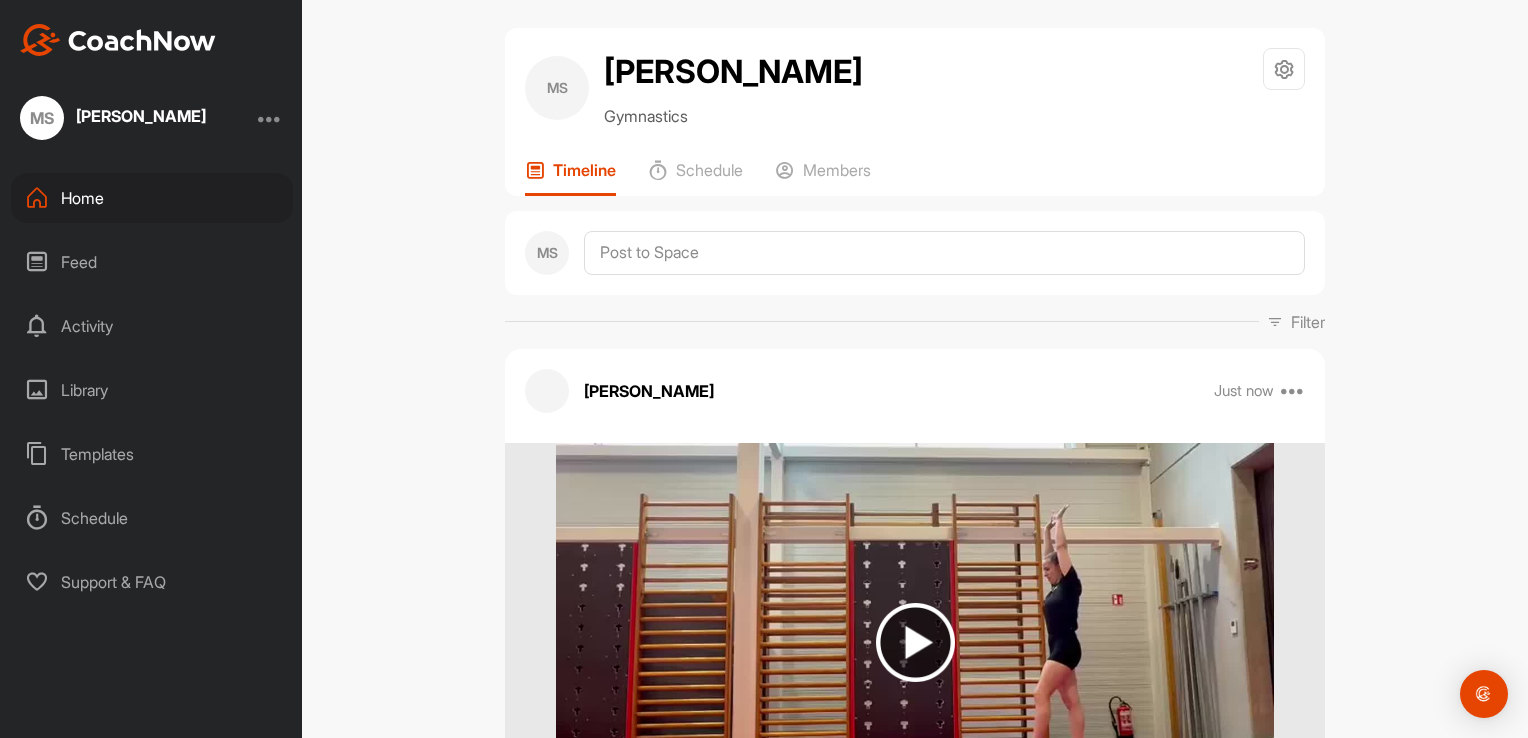 scroll, scrollTop: 0, scrollLeft: 0, axis: both 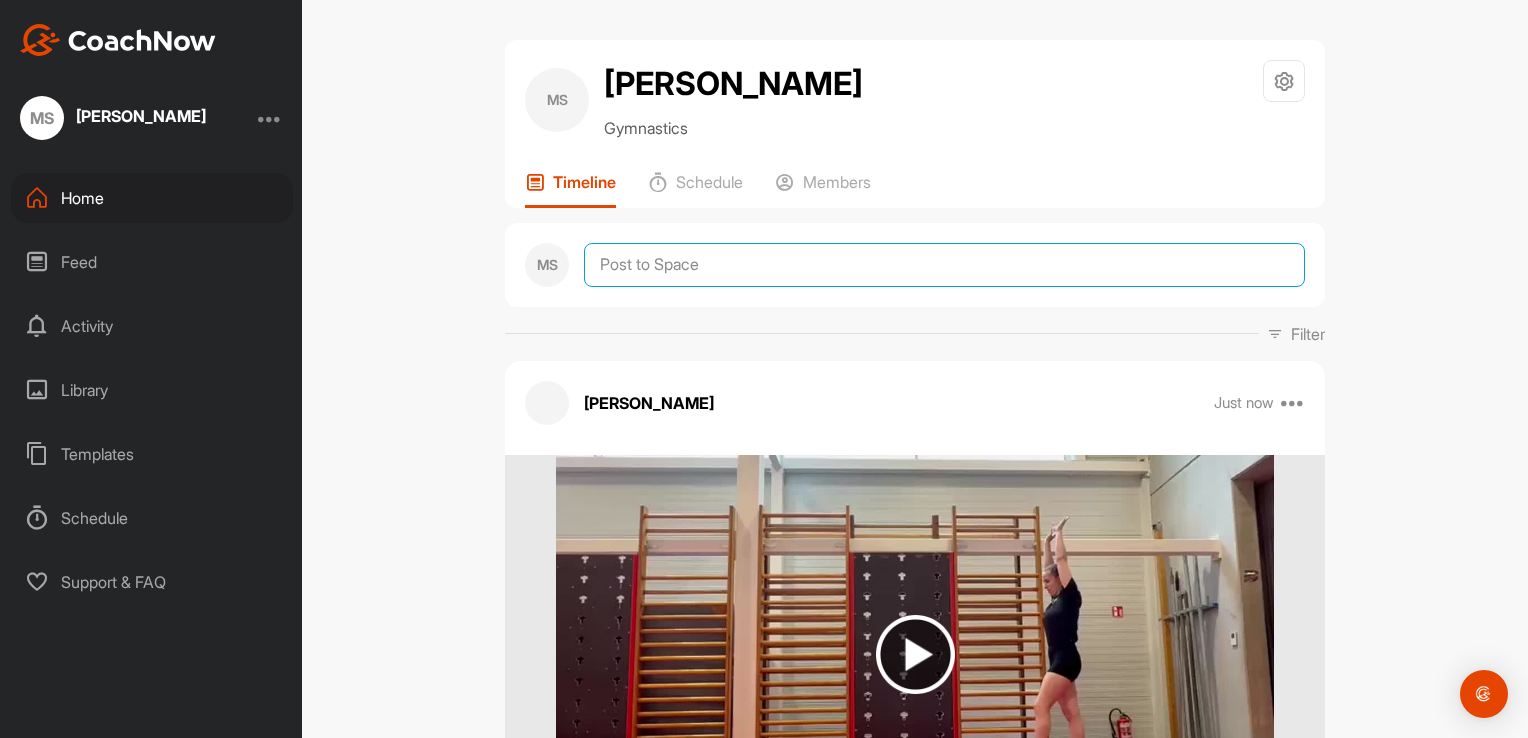 click at bounding box center (944, 265) 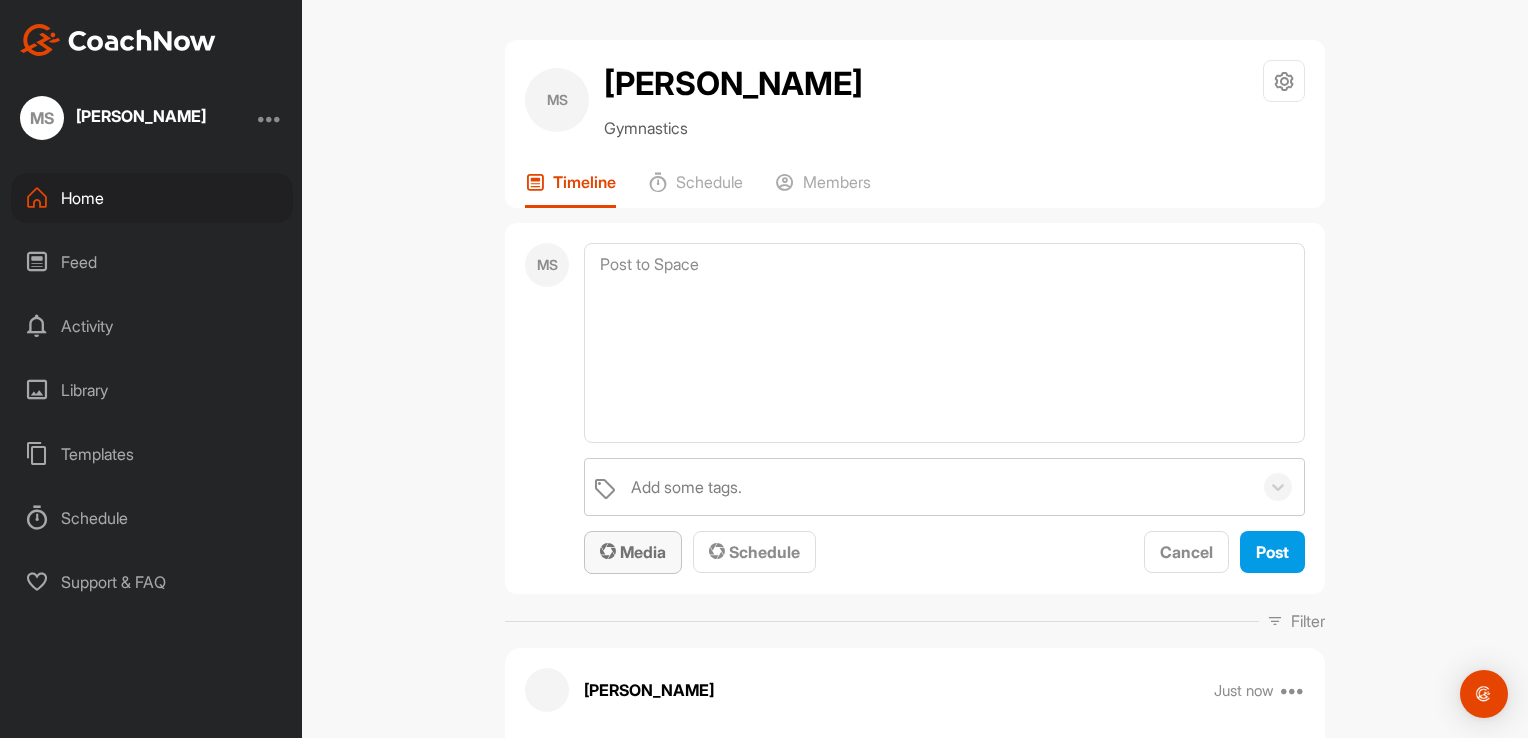 click on "Media" at bounding box center [633, 552] 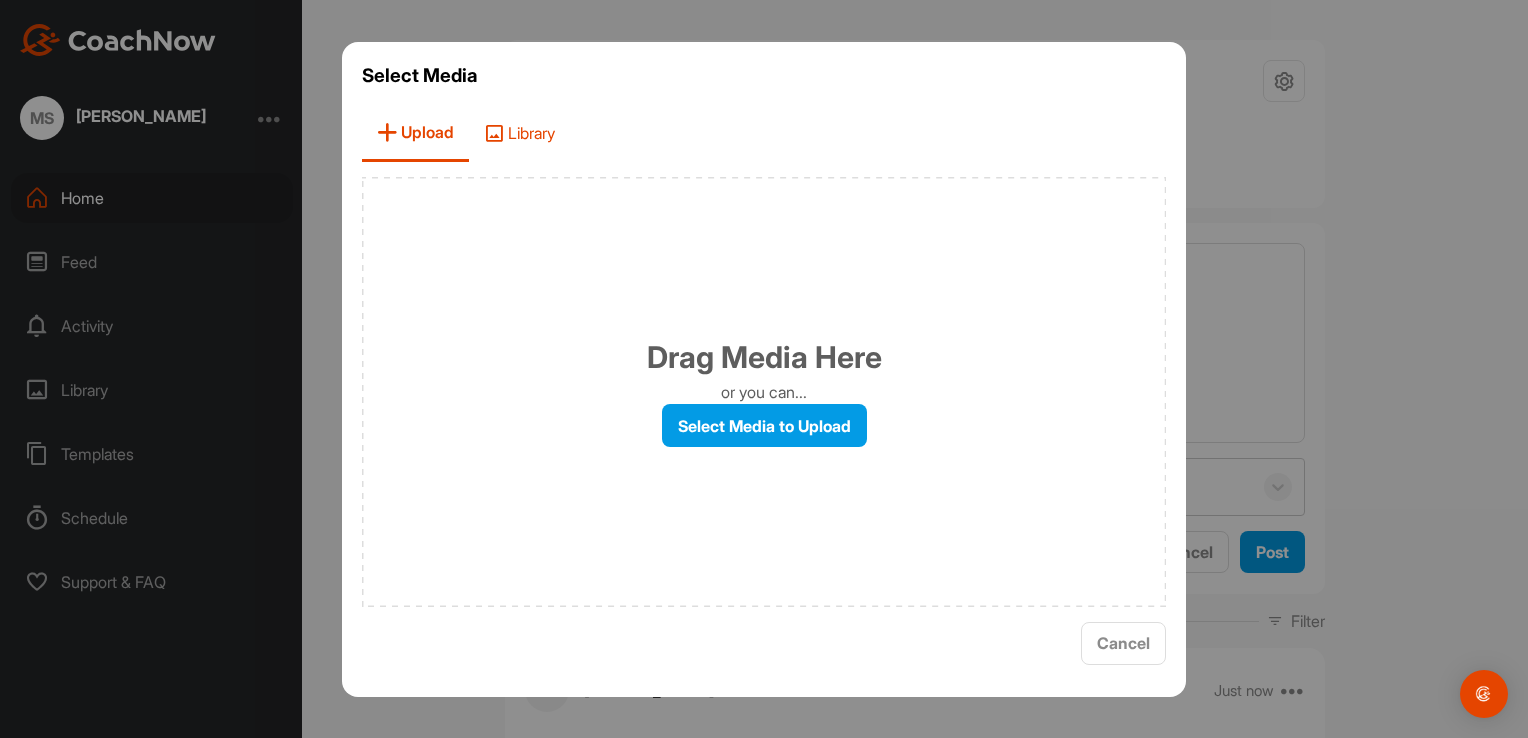 click on "Library" at bounding box center [519, 133] 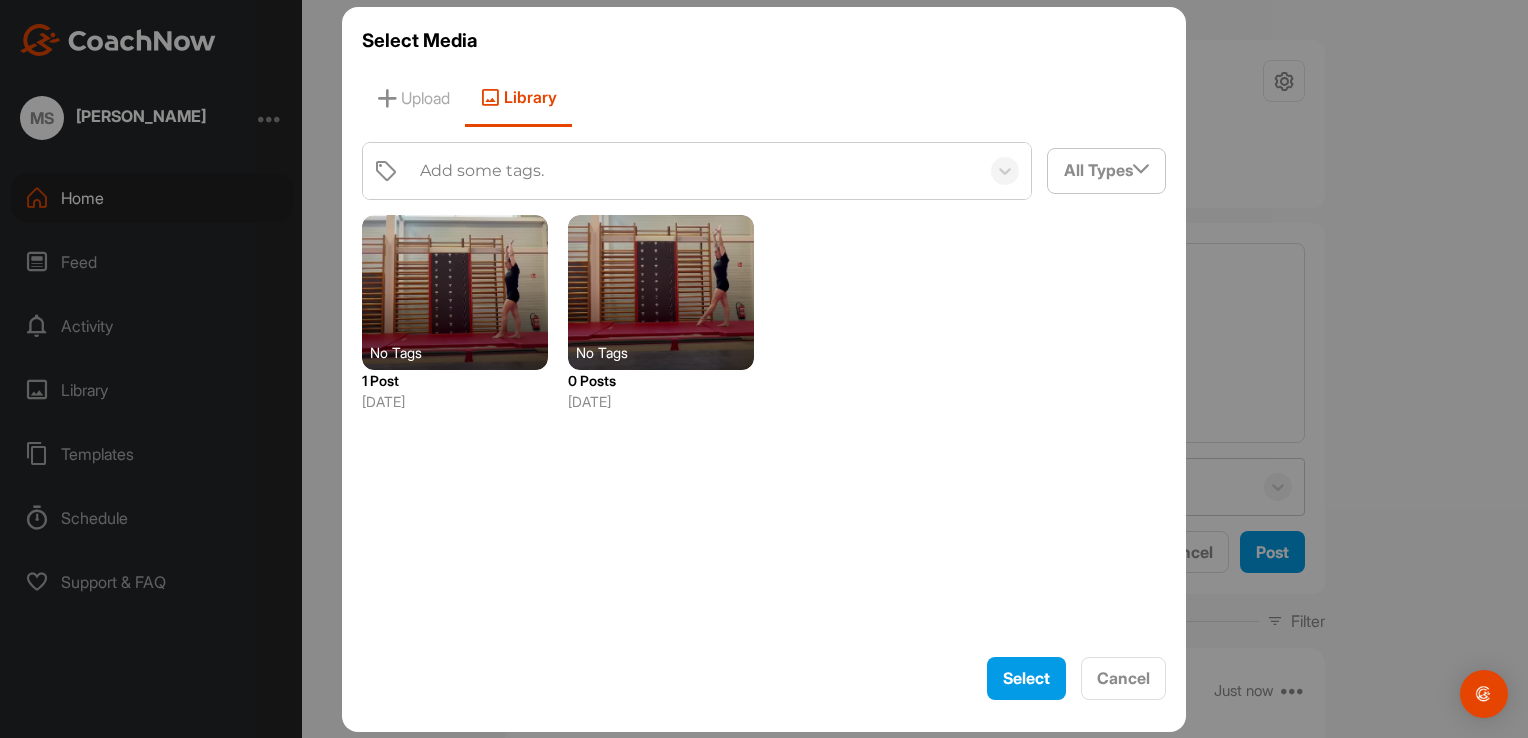 click at bounding box center [661, 292] 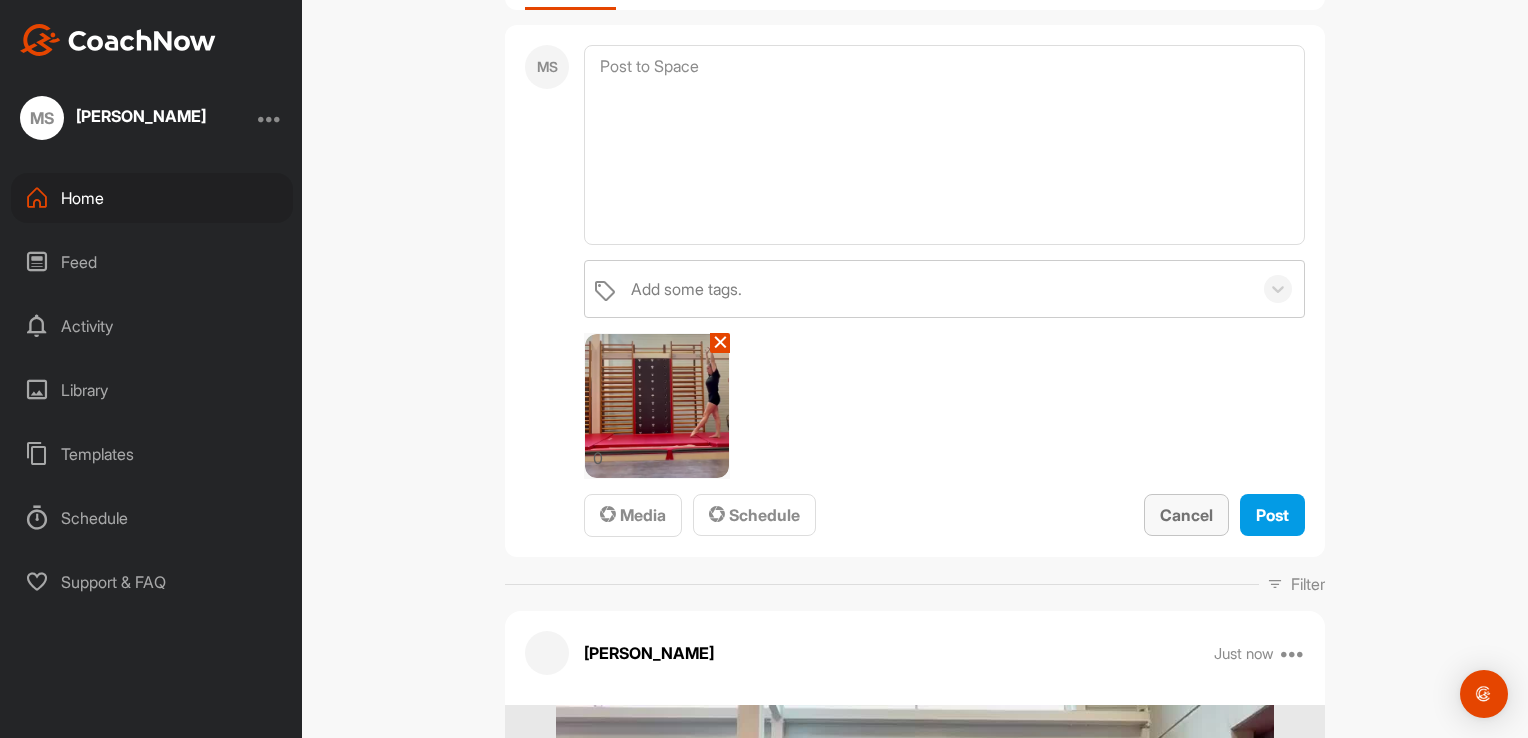 scroll, scrollTop: 200, scrollLeft: 0, axis: vertical 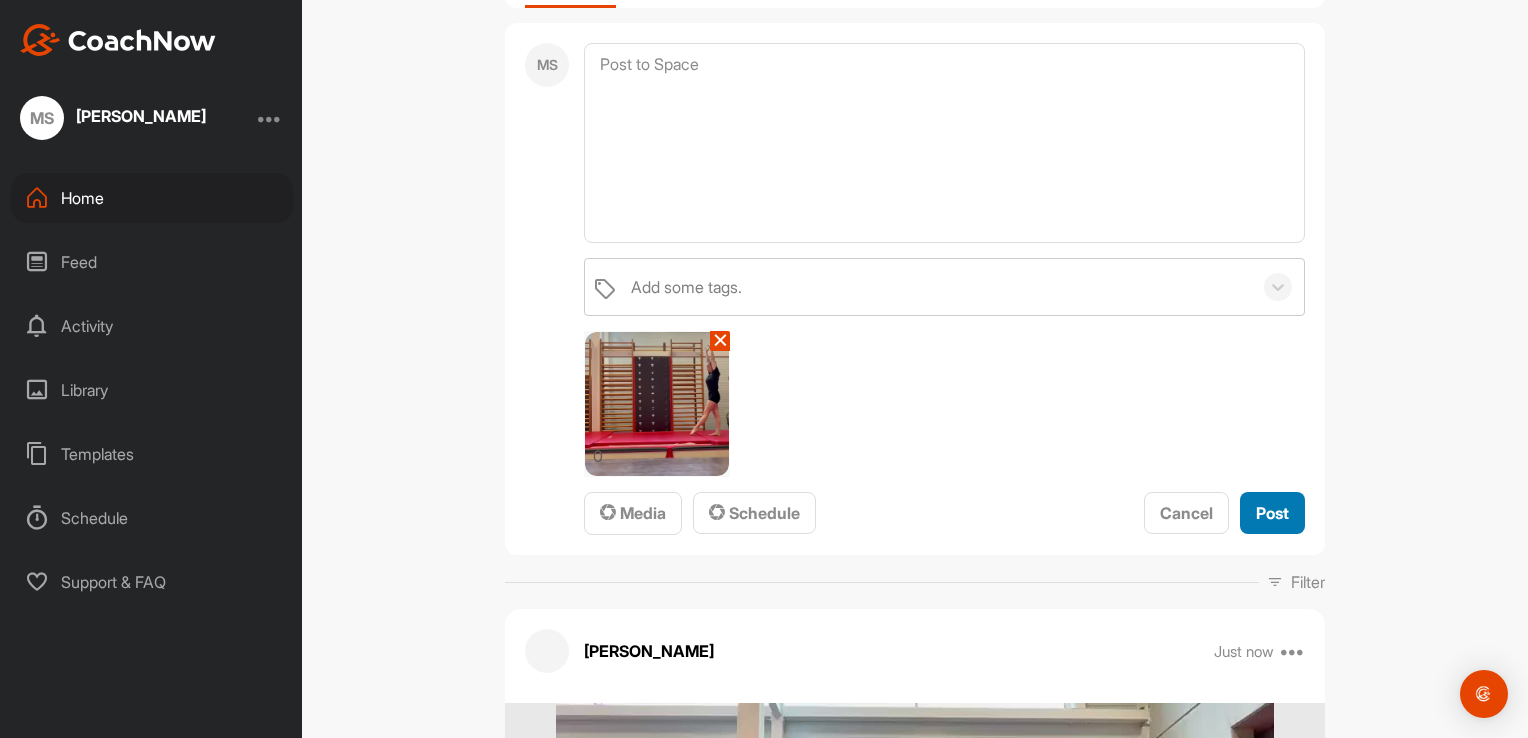 click on "Post" at bounding box center (1272, 513) 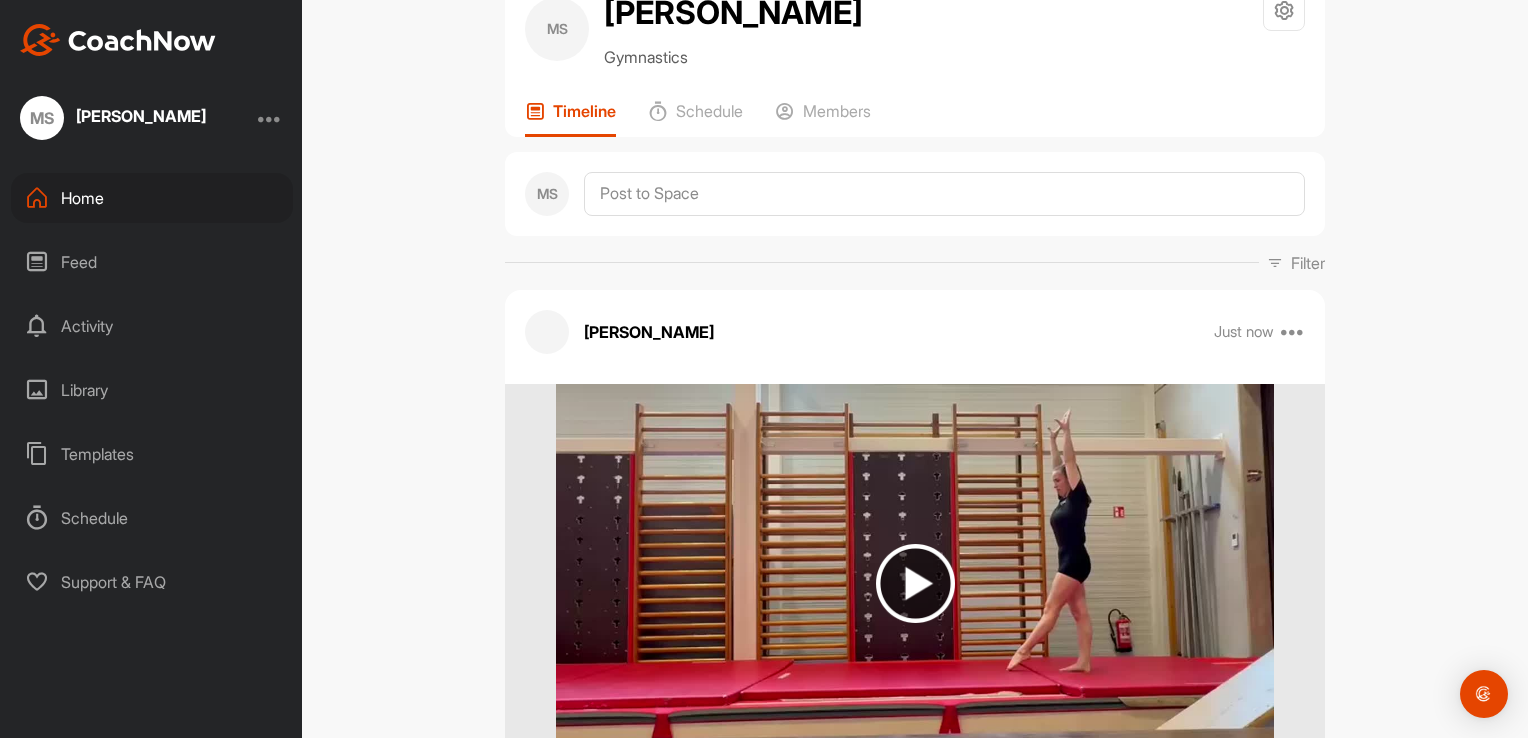 scroll, scrollTop: 0, scrollLeft: 0, axis: both 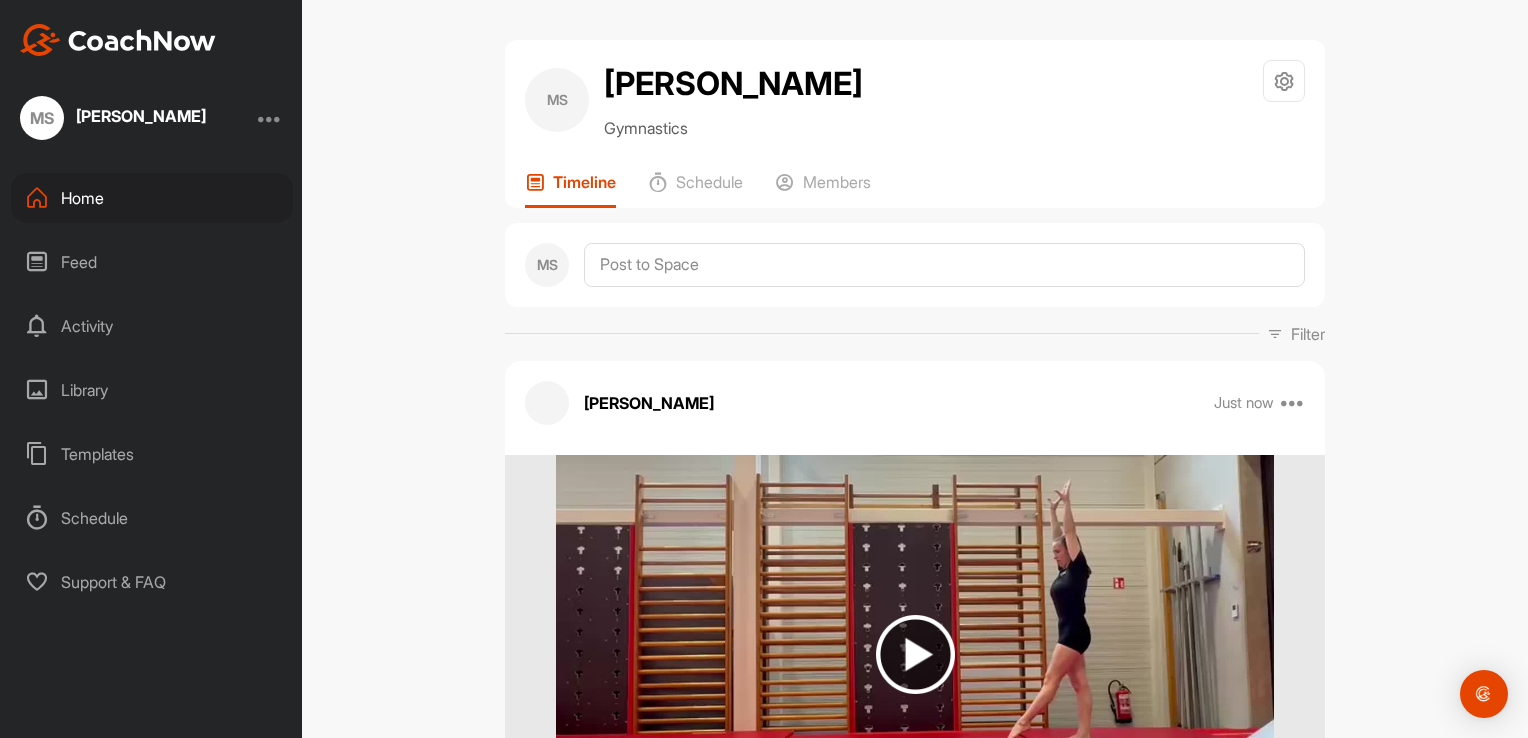 click on "Edit Edit Tags Pin to top Delete" at bounding box center [1293, 403] 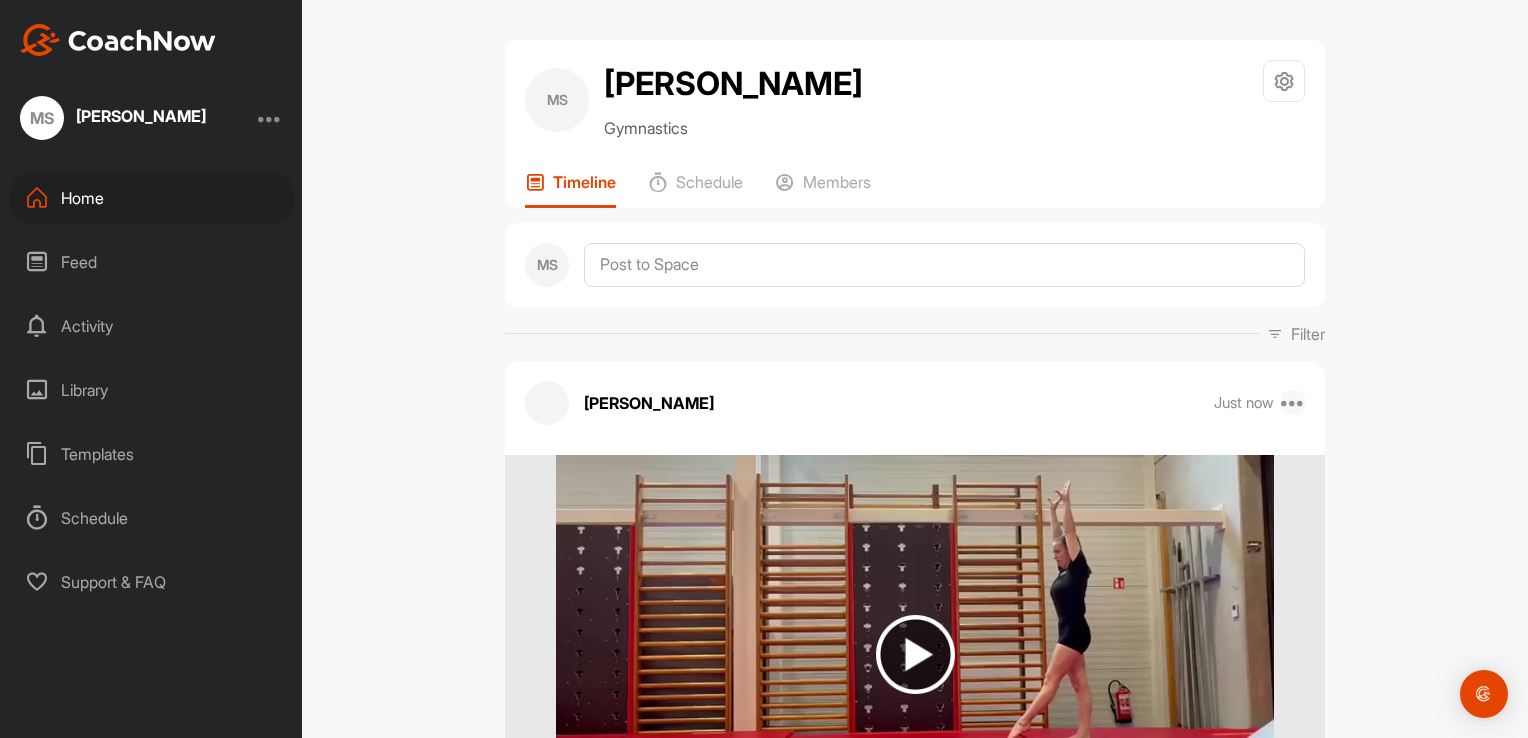 click at bounding box center (1293, 403) 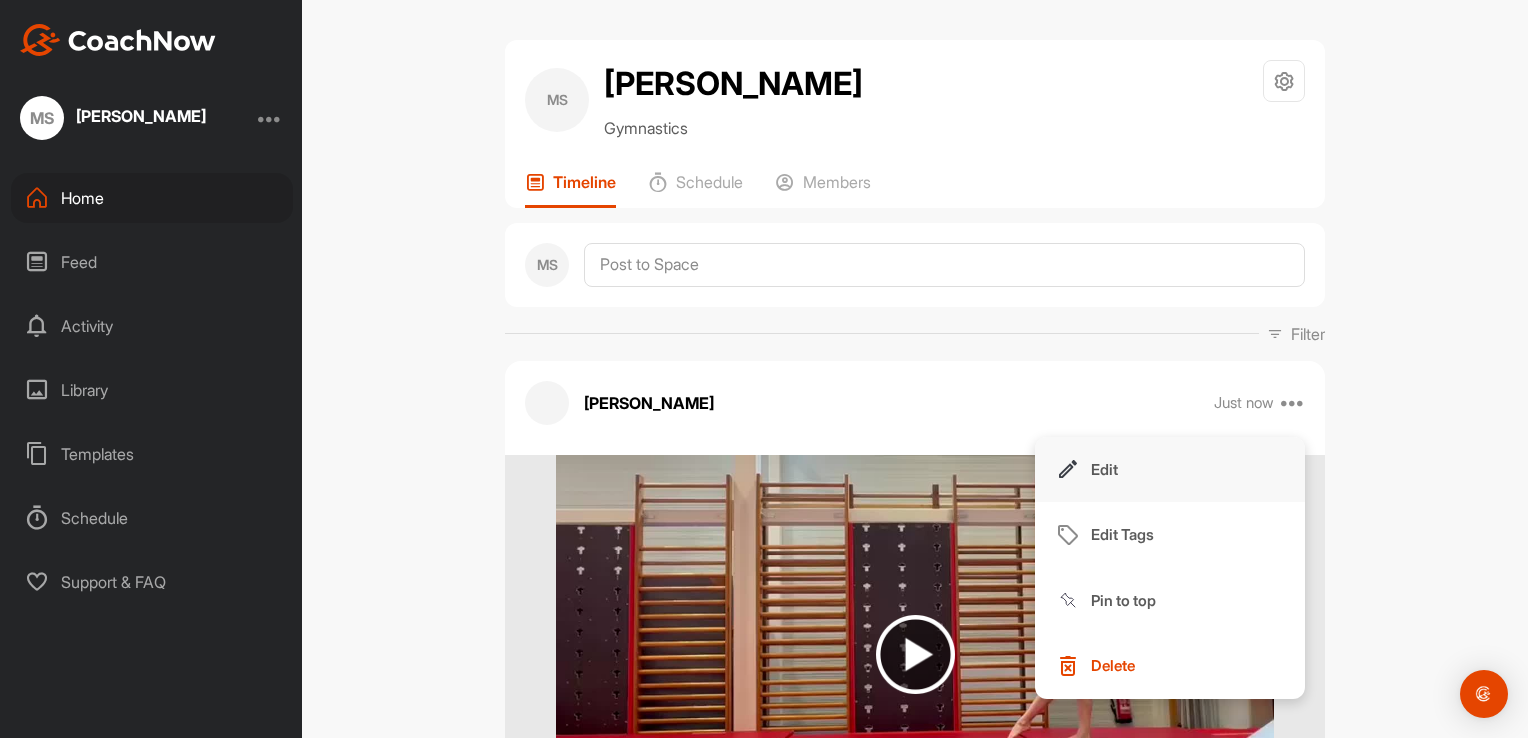 click on "Edit" at bounding box center (1170, 470) 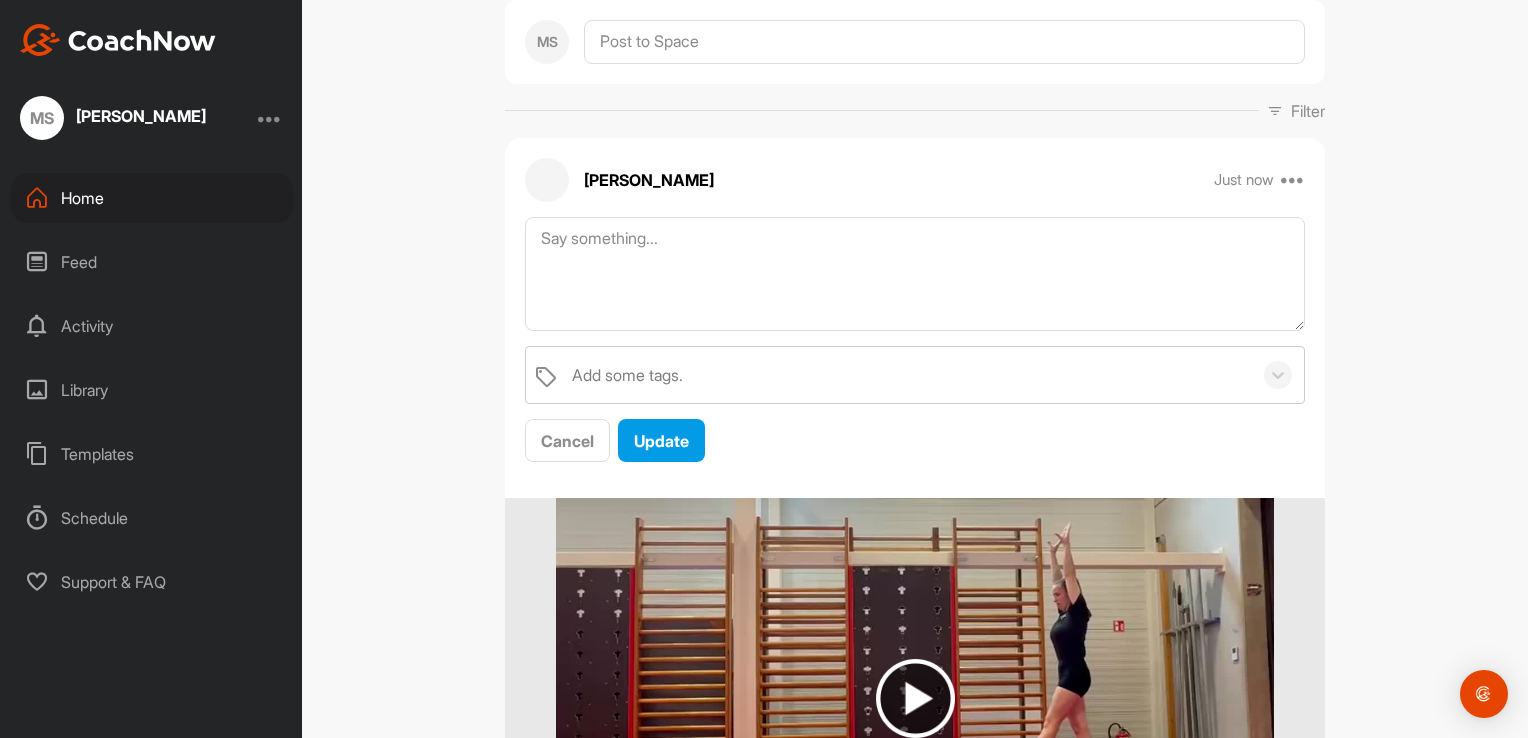 scroll, scrollTop: 200, scrollLeft: 0, axis: vertical 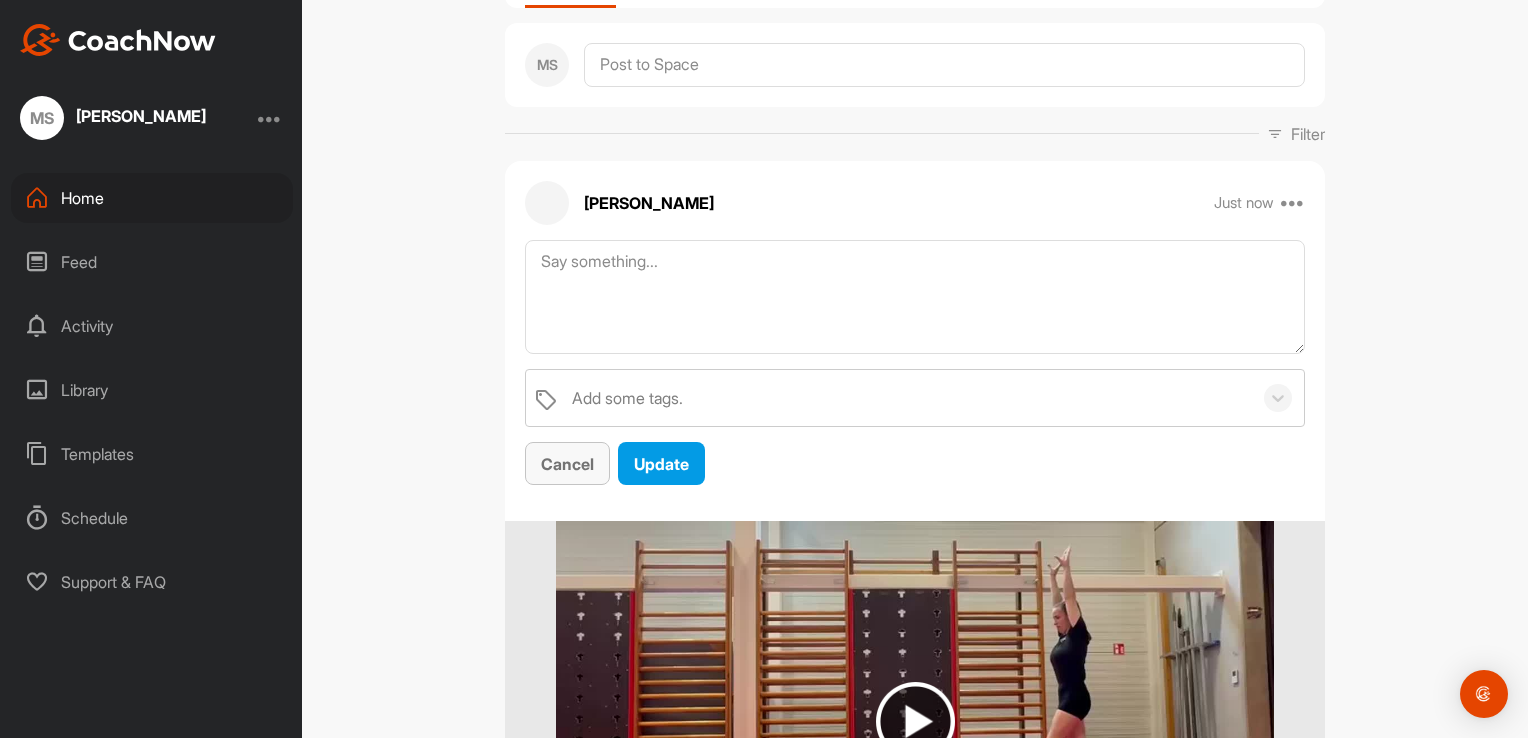 click on "Cancel" at bounding box center [567, 464] 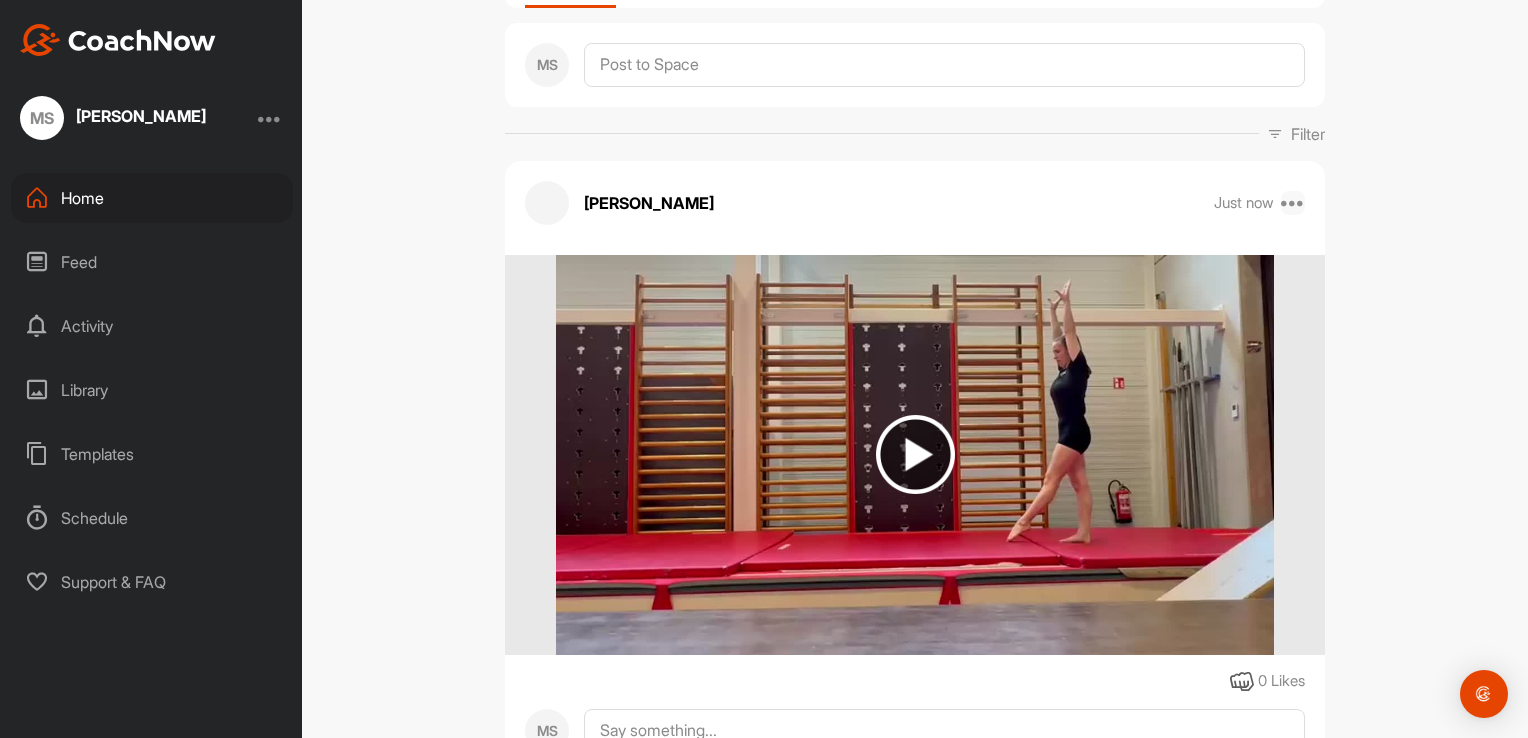 click at bounding box center (1293, 203) 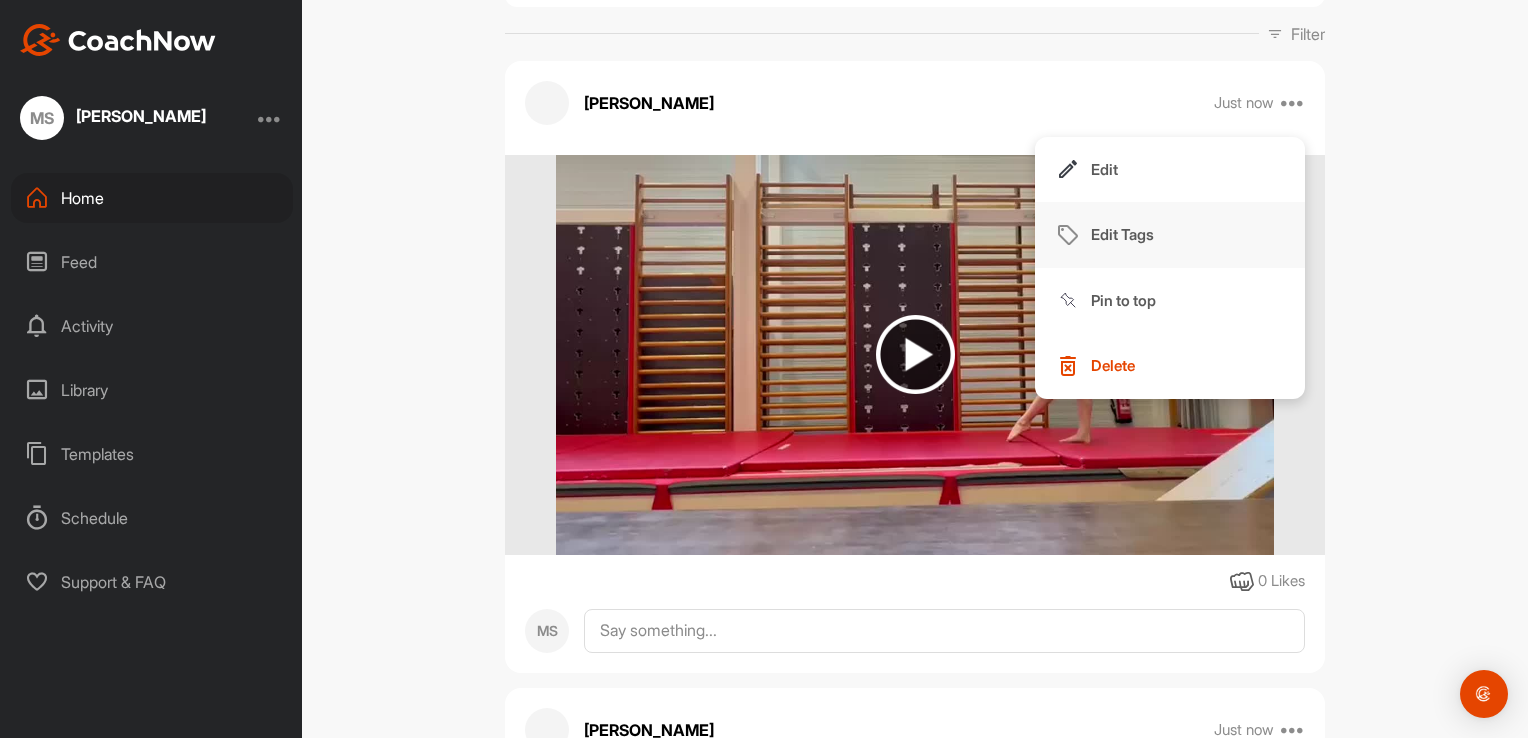 scroll, scrollTop: 400, scrollLeft: 0, axis: vertical 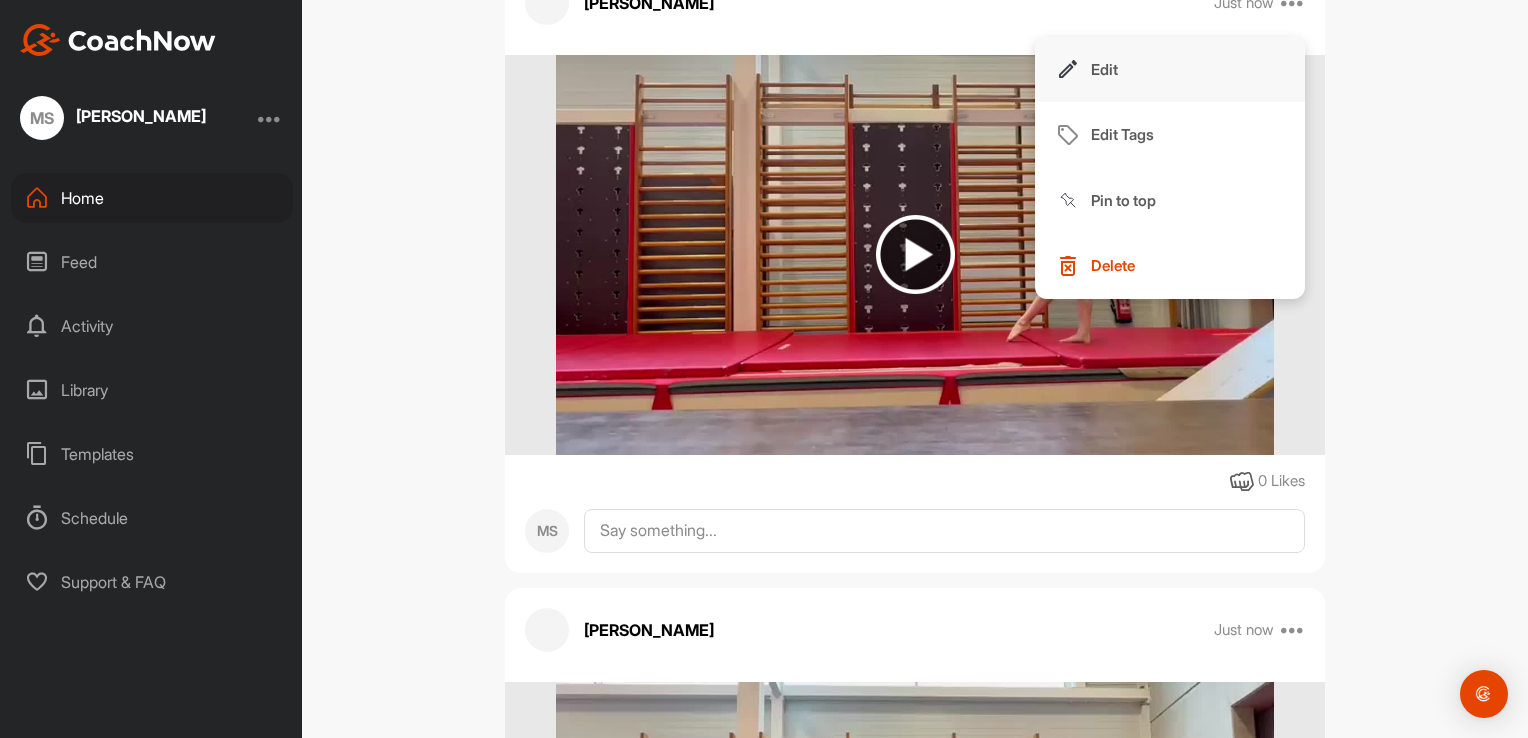 click on "Edit" at bounding box center [1170, 70] 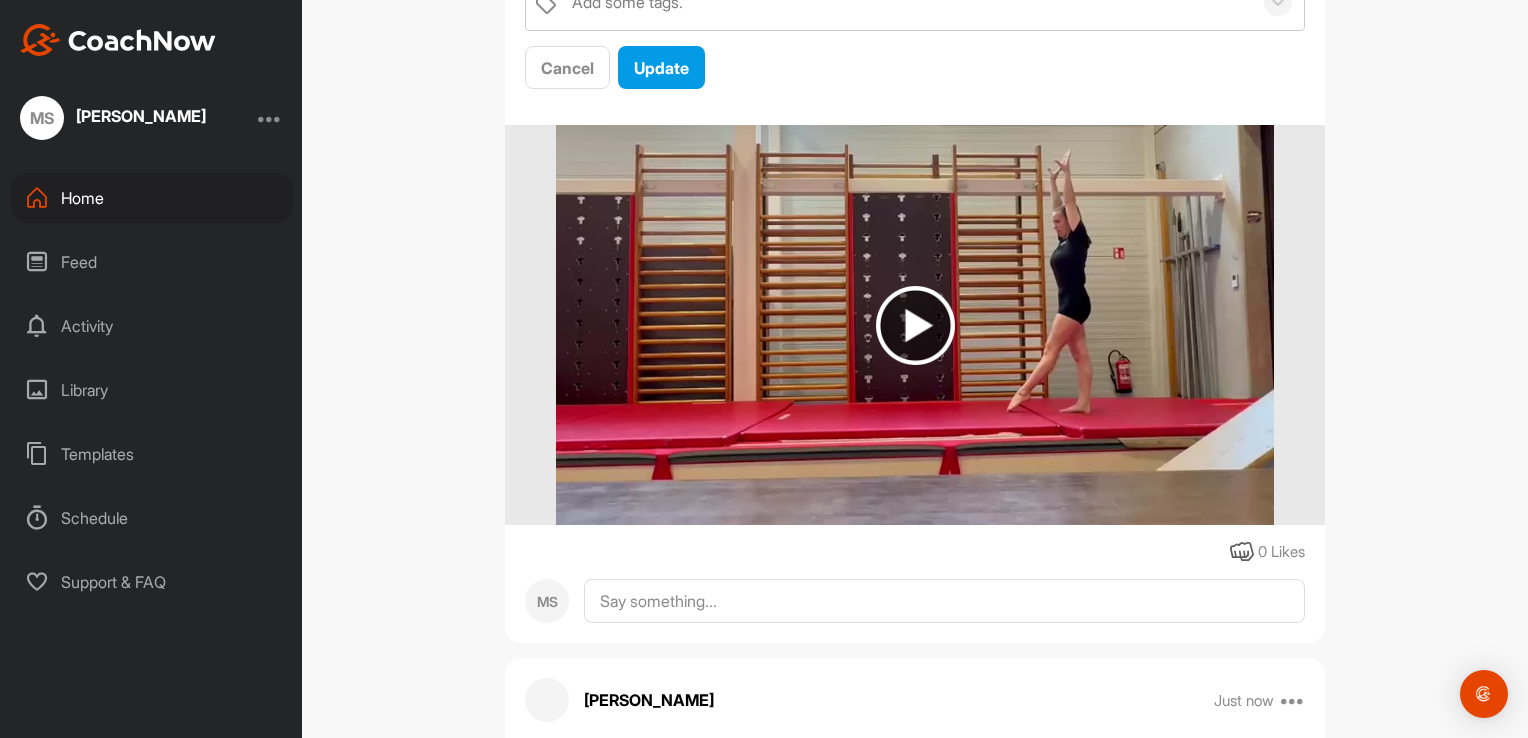 scroll, scrollTop: 600, scrollLeft: 0, axis: vertical 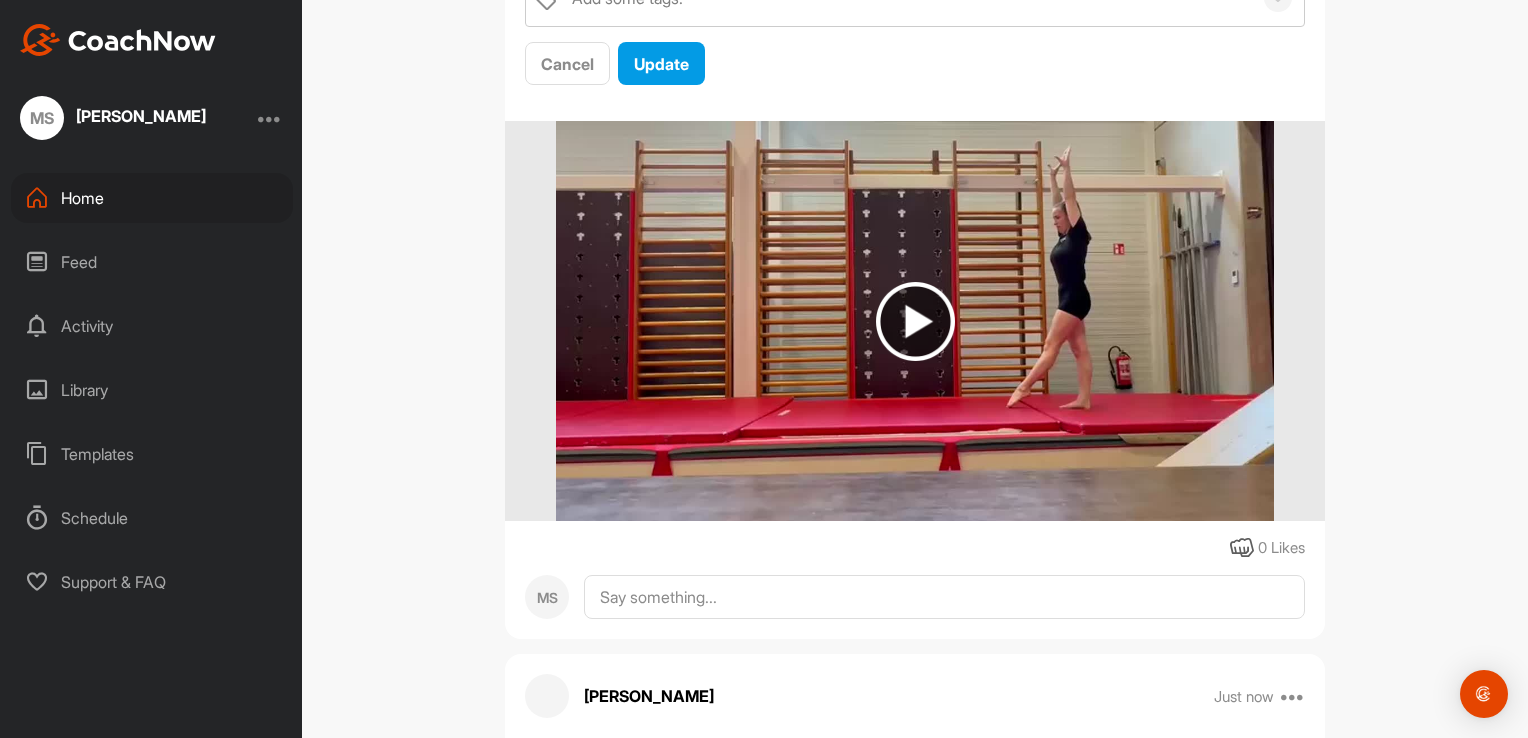 click at bounding box center (915, 321) 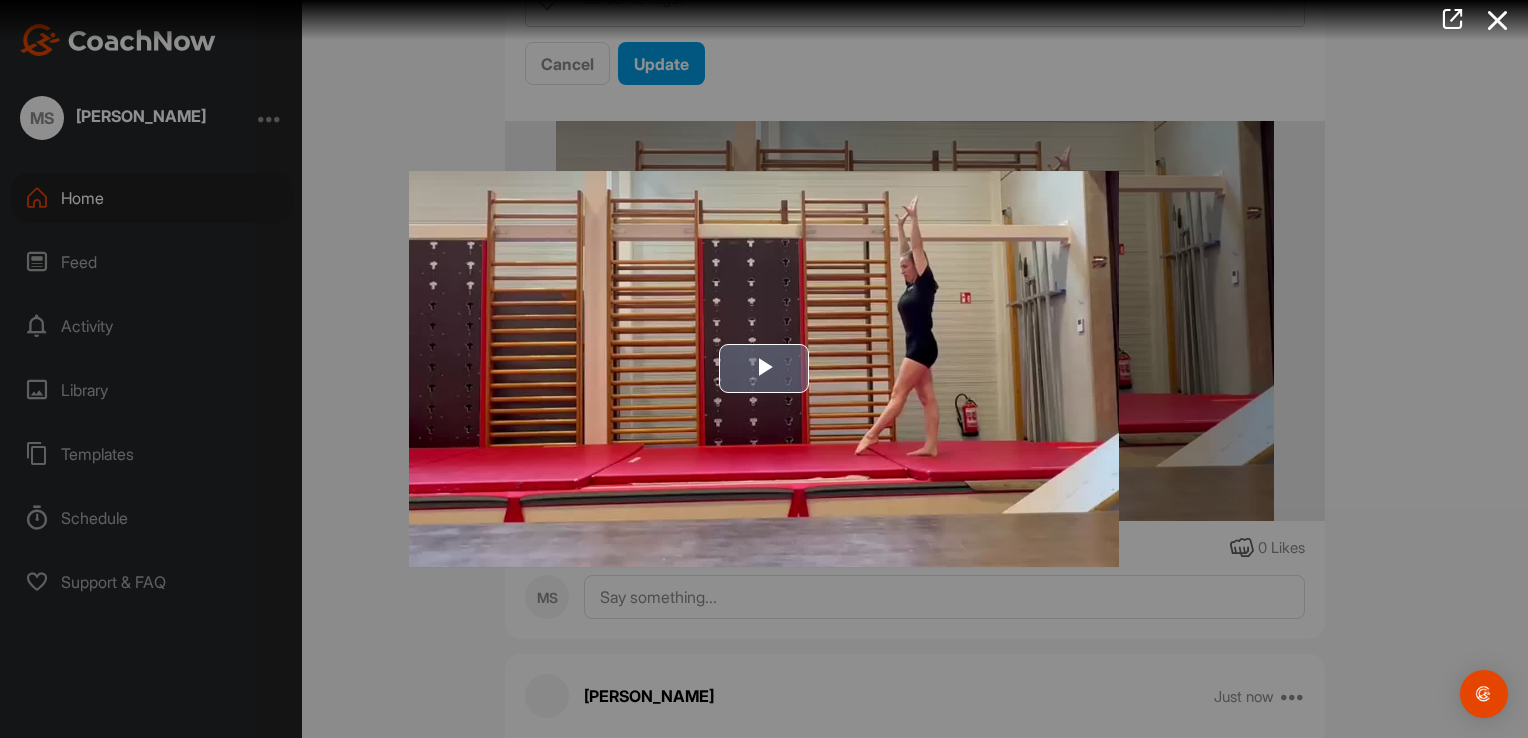 click at bounding box center [764, 369] 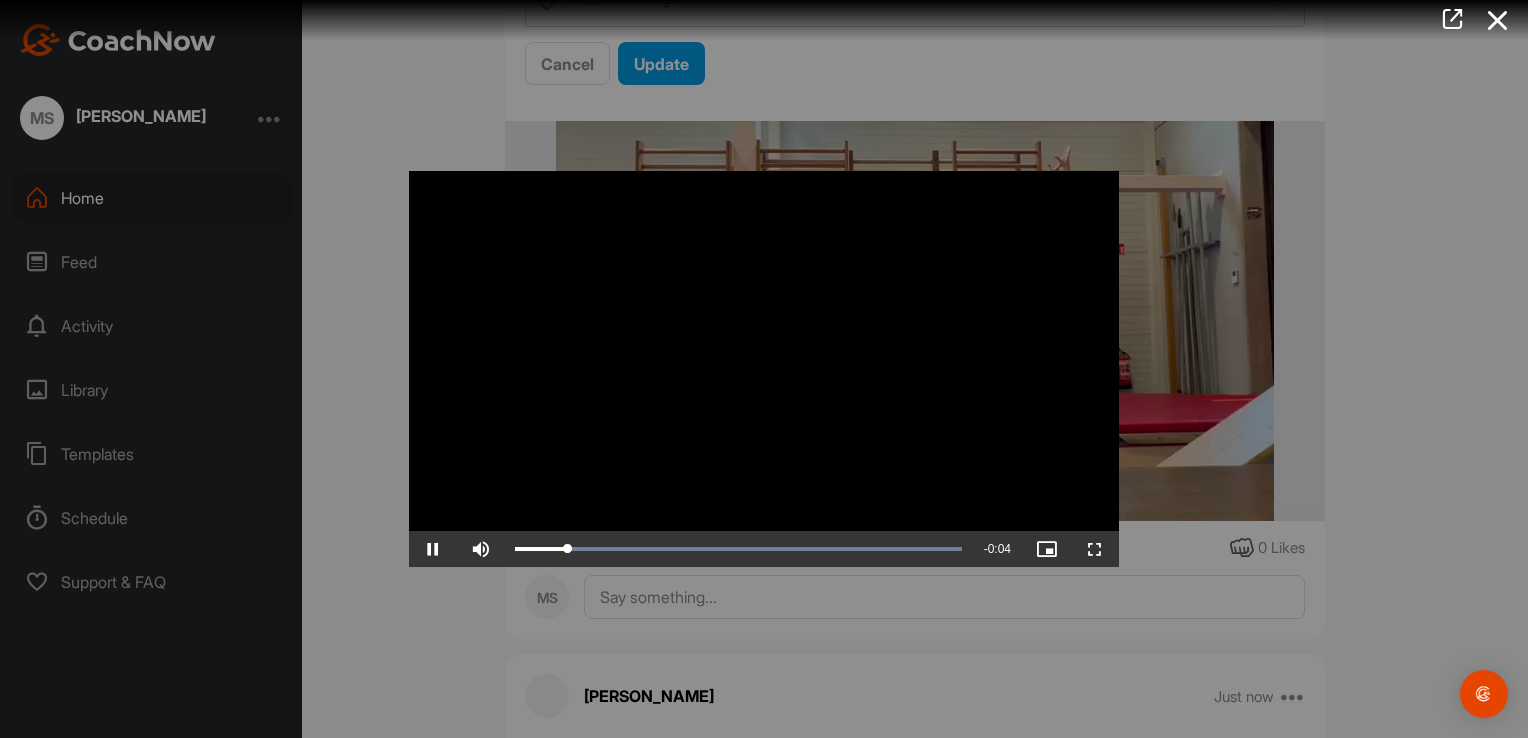 drag, startPoint x: 767, startPoint y: 417, endPoint x: 786, endPoint y: 420, distance: 19.235384 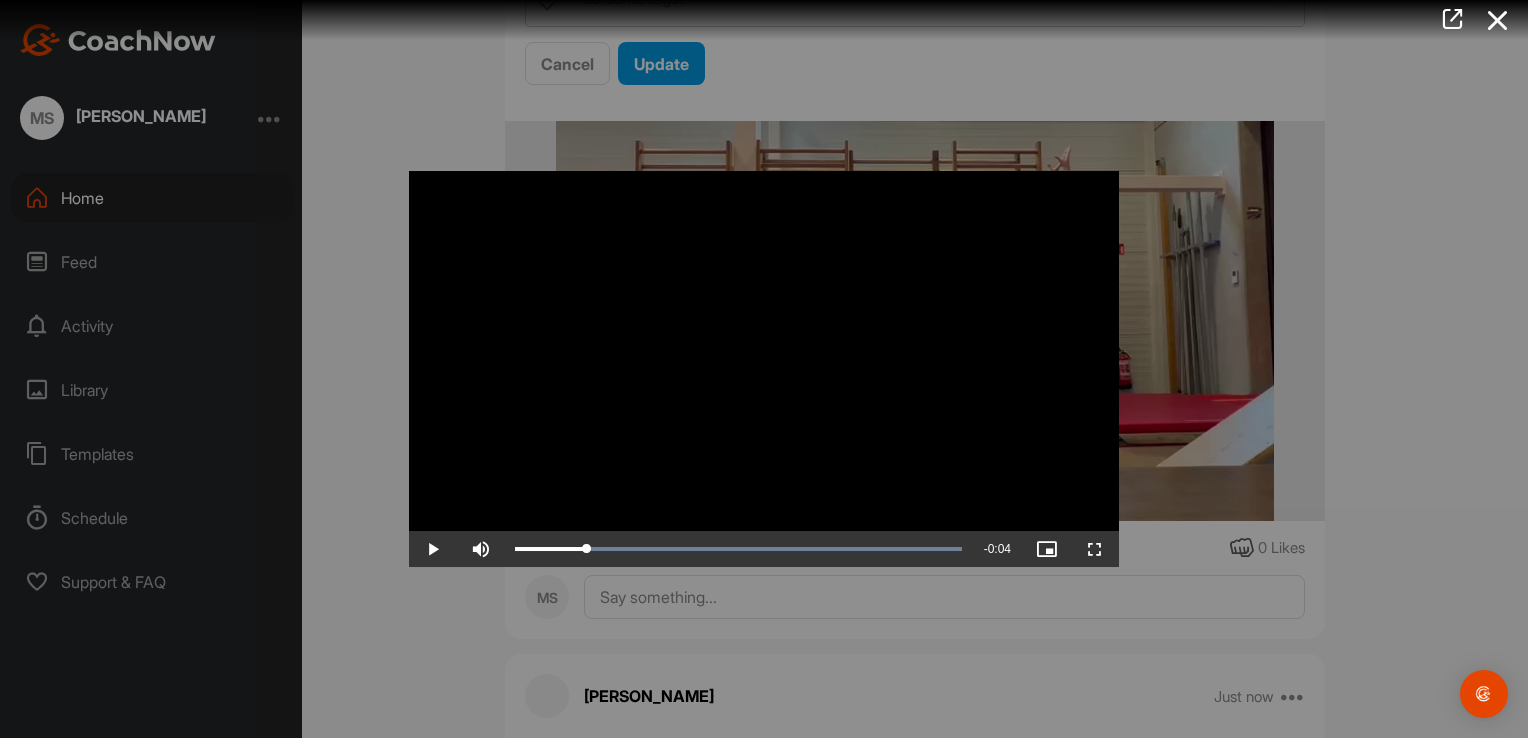 drag, startPoint x: 863, startPoint y: 390, endPoint x: 879, endPoint y: 390, distance: 16 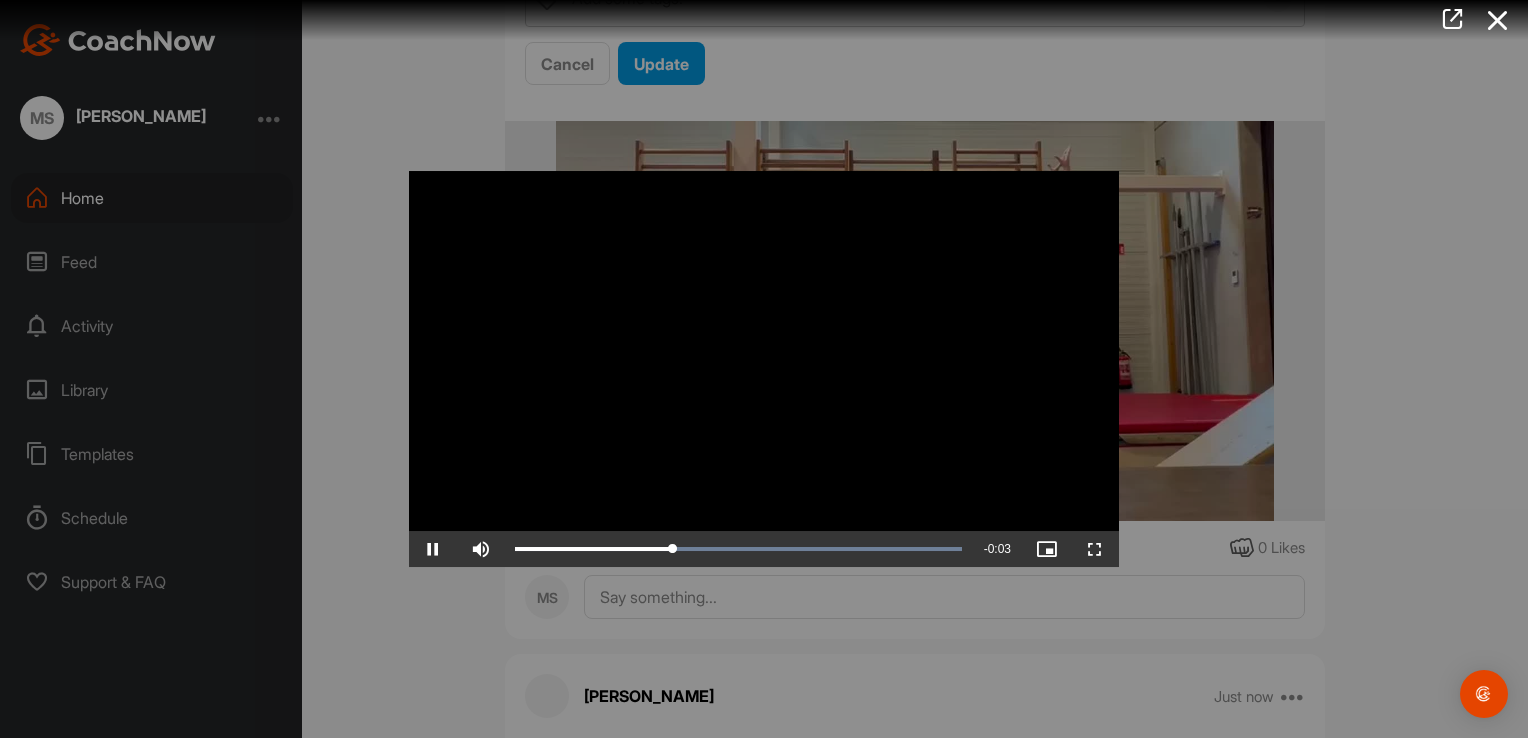 click at bounding box center [764, 369] 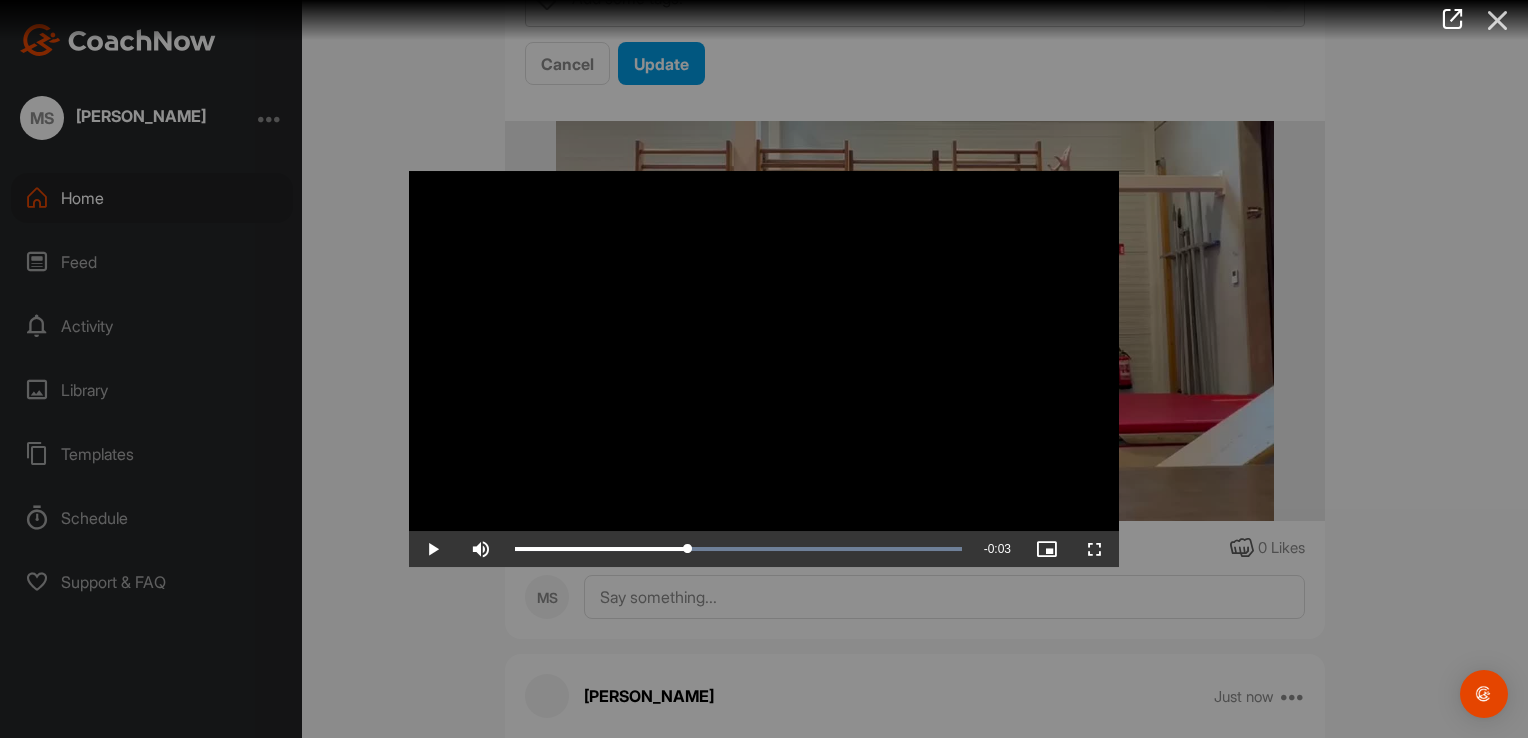 click at bounding box center [1498, 20] 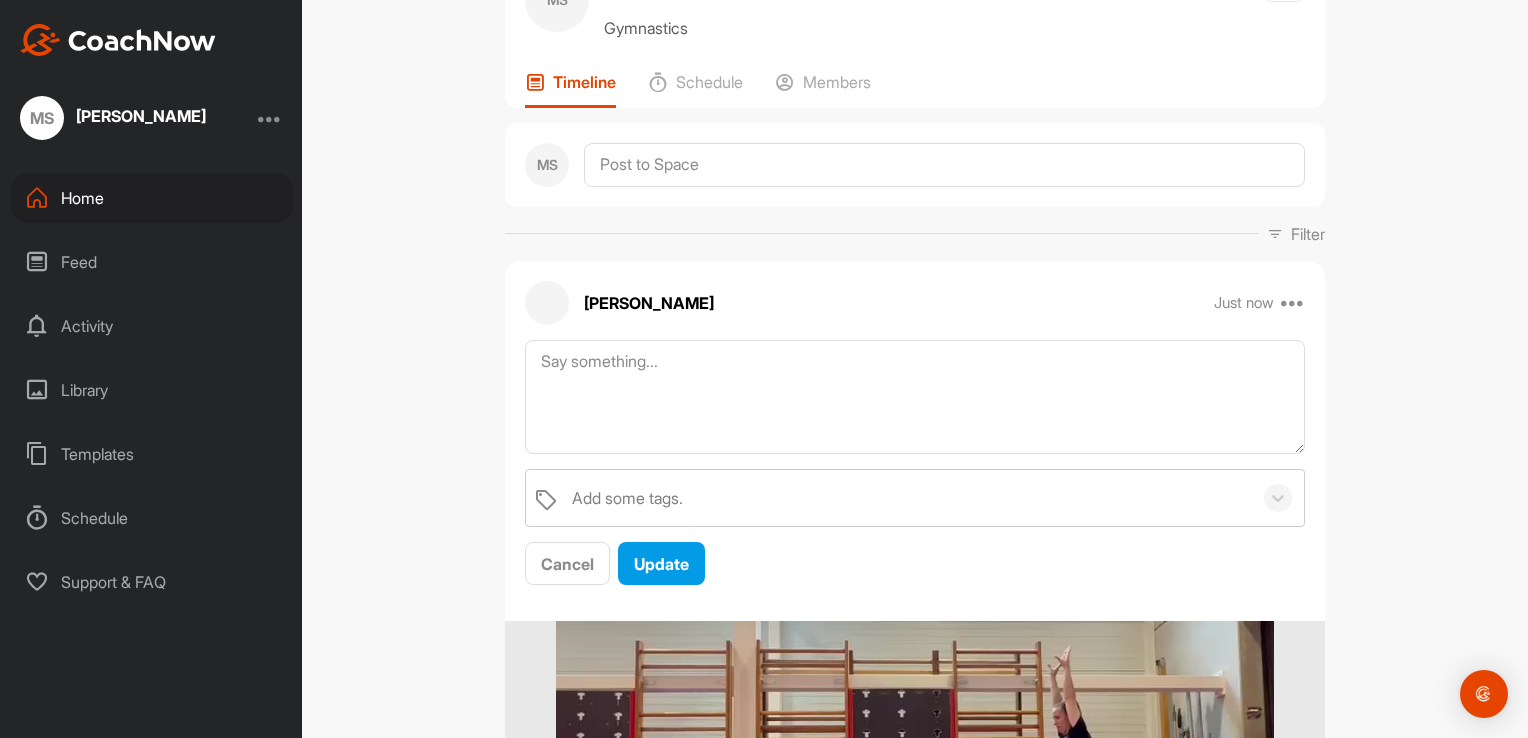 scroll, scrollTop: 0, scrollLeft: 0, axis: both 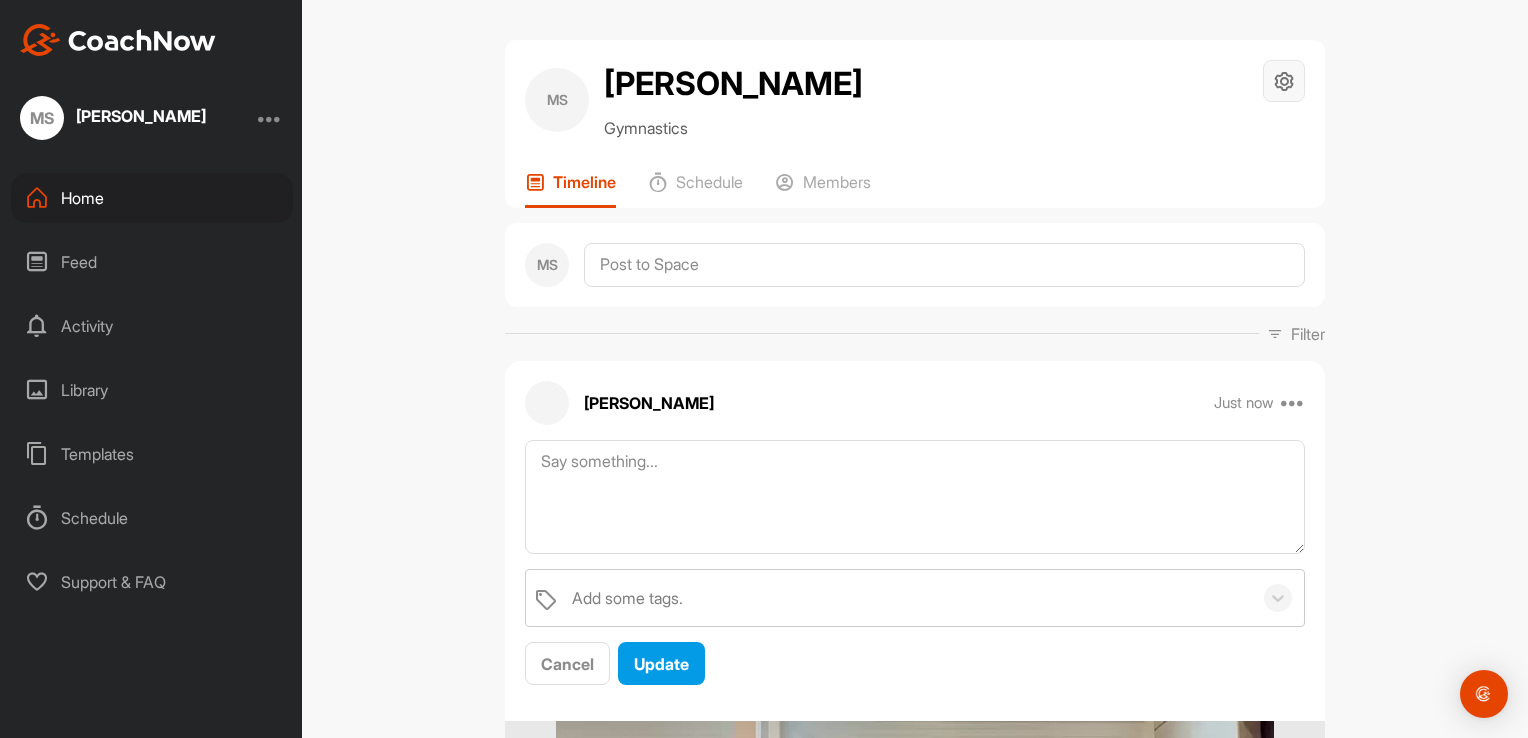 click at bounding box center [1284, 81] 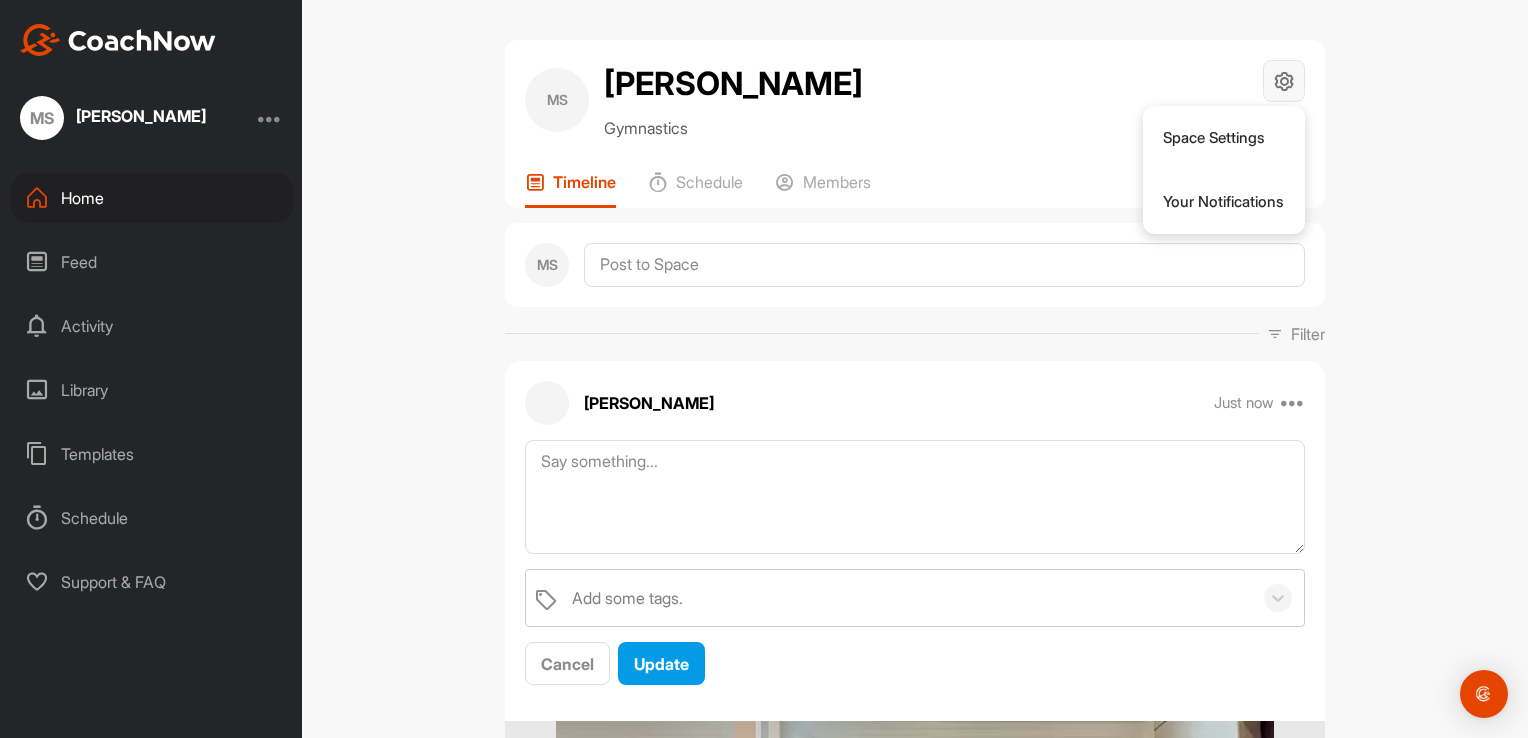 click at bounding box center (1284, 81) 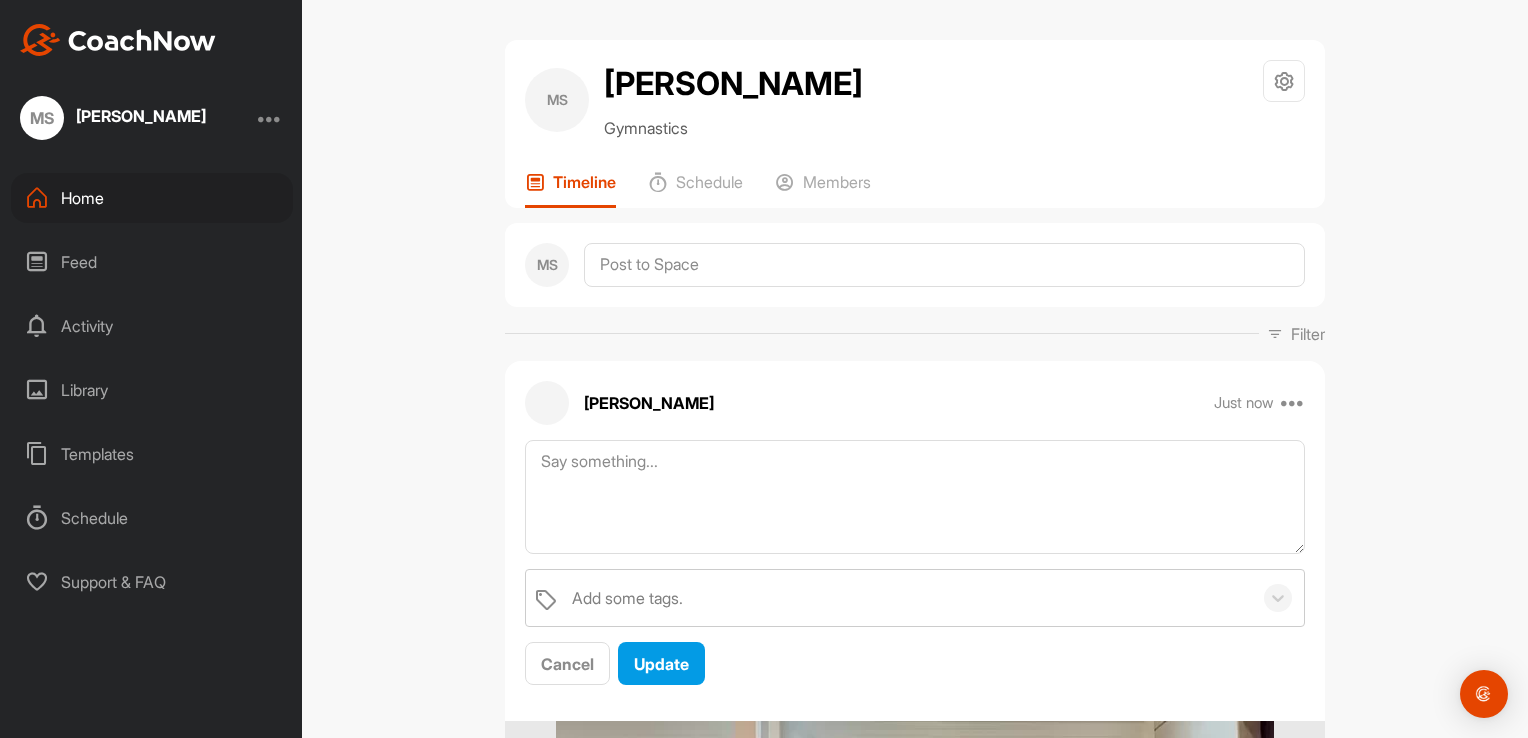 click on "Support & FAQ" at bounding box center [152, 582] 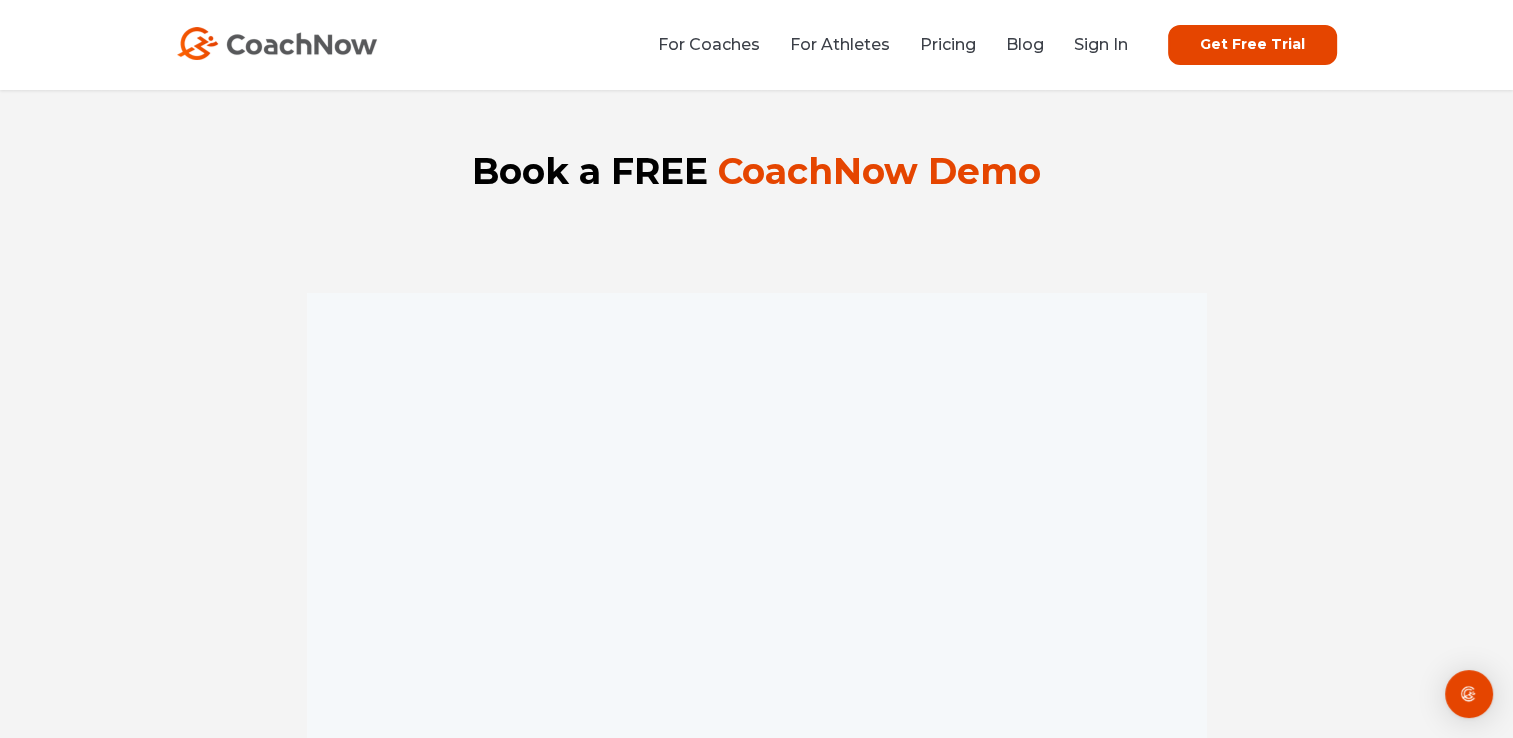 scroll, scrollTop: 0, scrollLeft: 0, axis: both 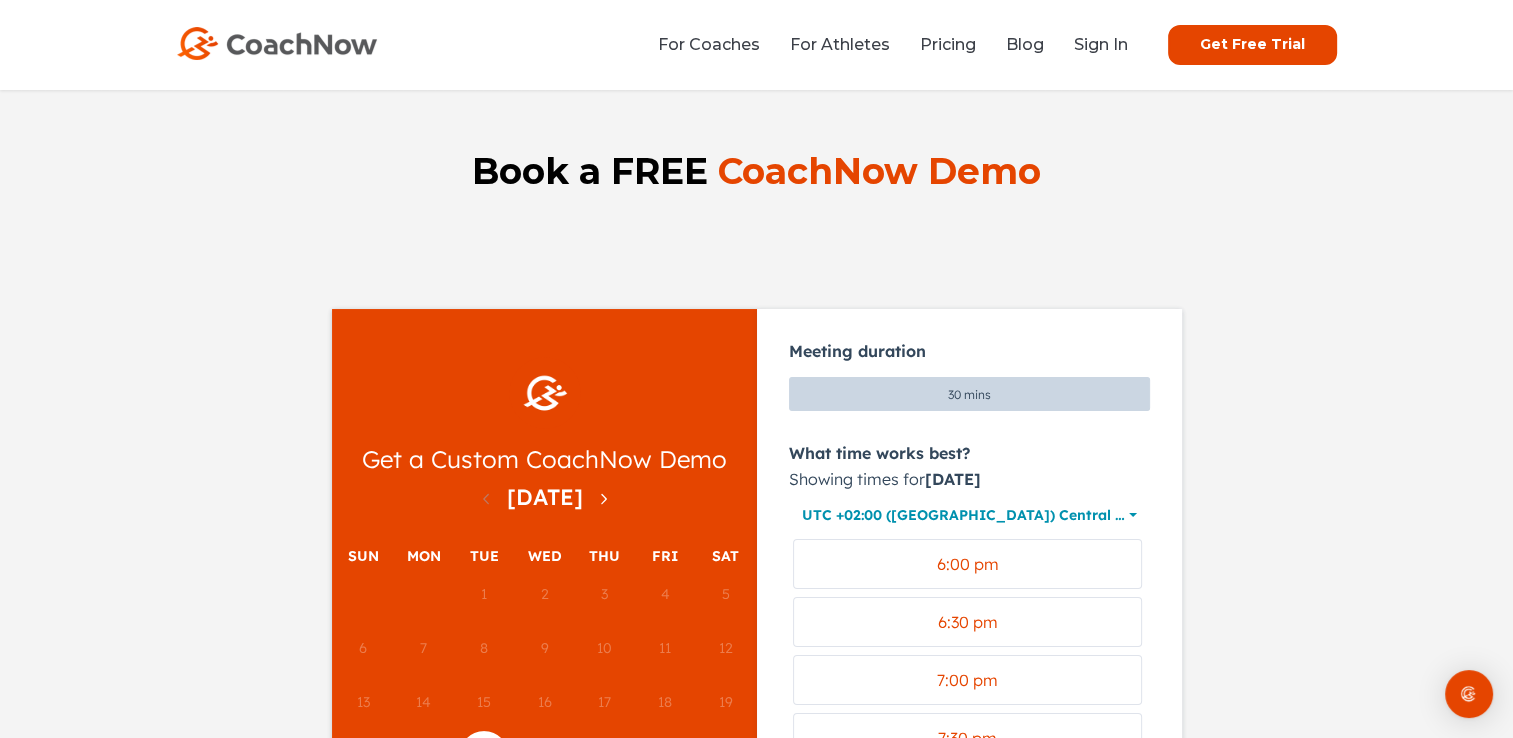 click on "Book a FREE   CoachNow Demo
Don't see a time that works?  Reach out to [EMAIL_ADDRESS][DOMAIN_NAME]" at bounding box center [756, 657] 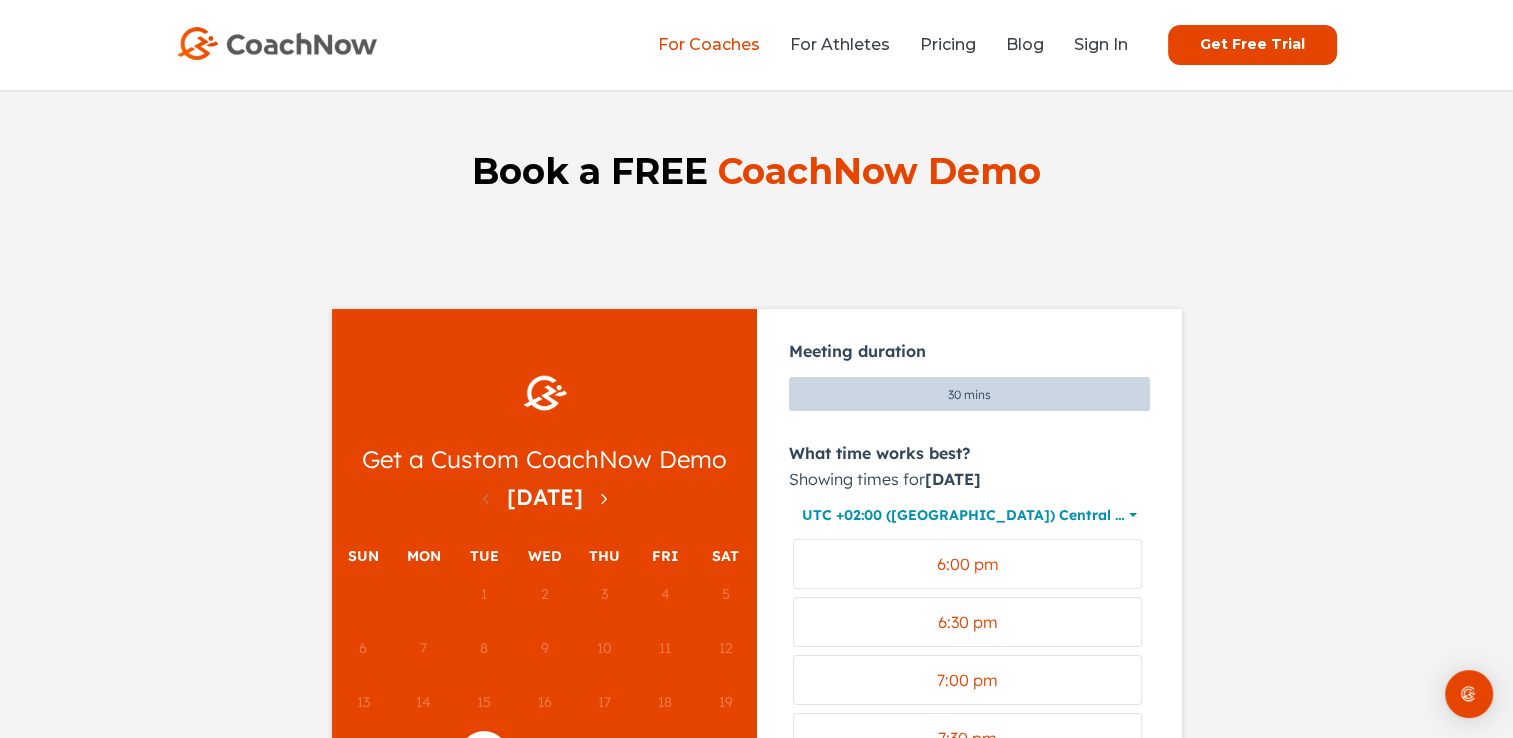 click on "For Coaches" at bounding box center (709, 44) 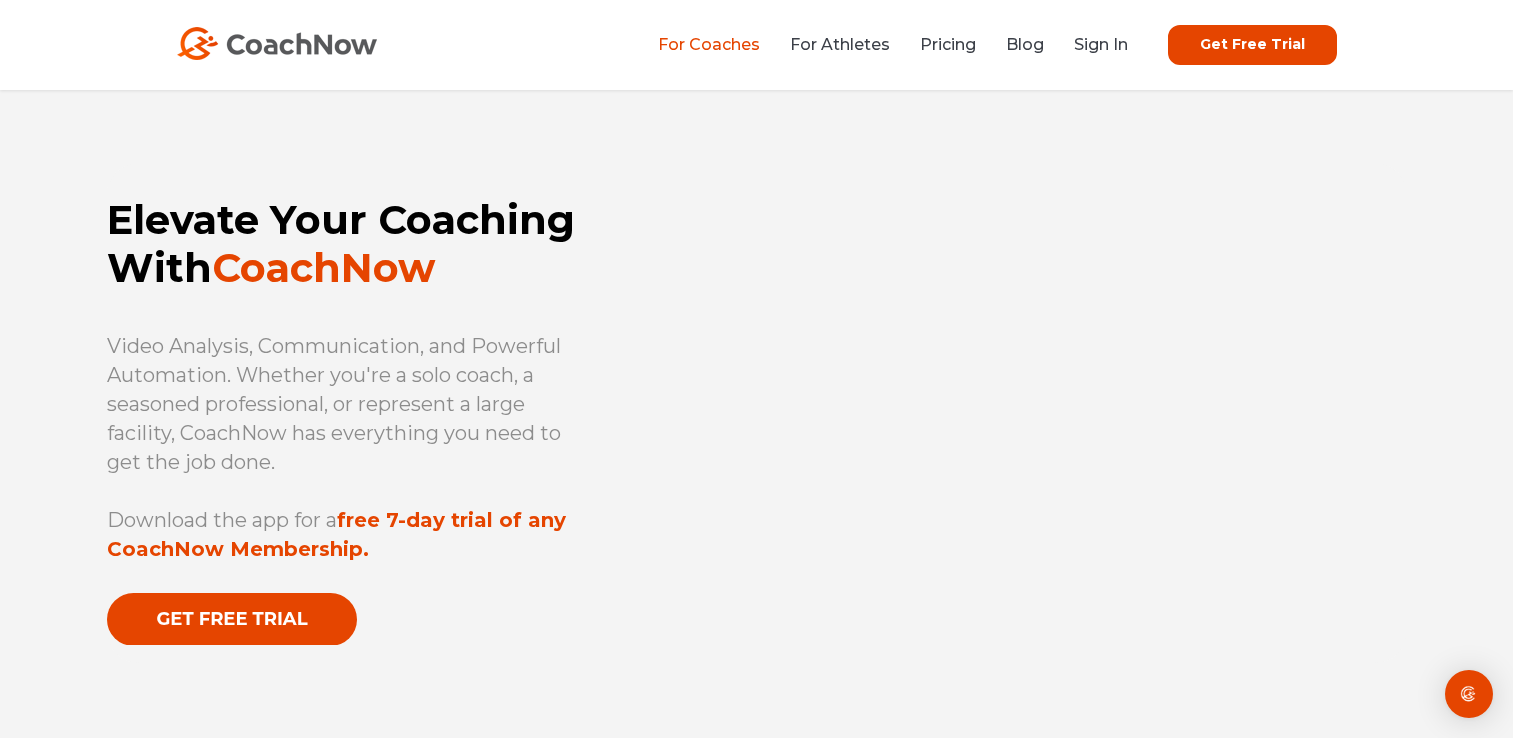 scroll, scrollTop: 0, scrollLeft: 0, axis: both 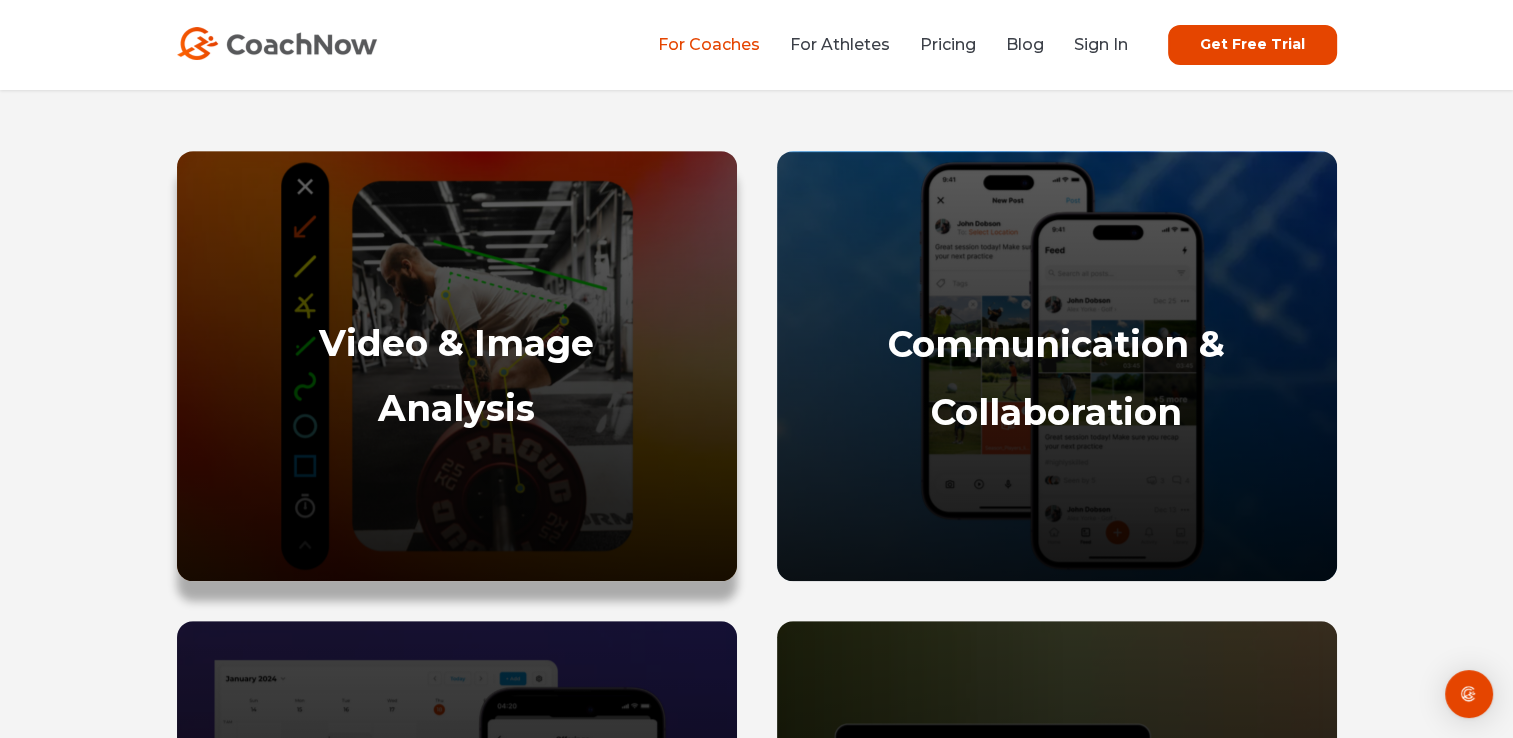 click on "Analysis" at bounding box center [456, 408] 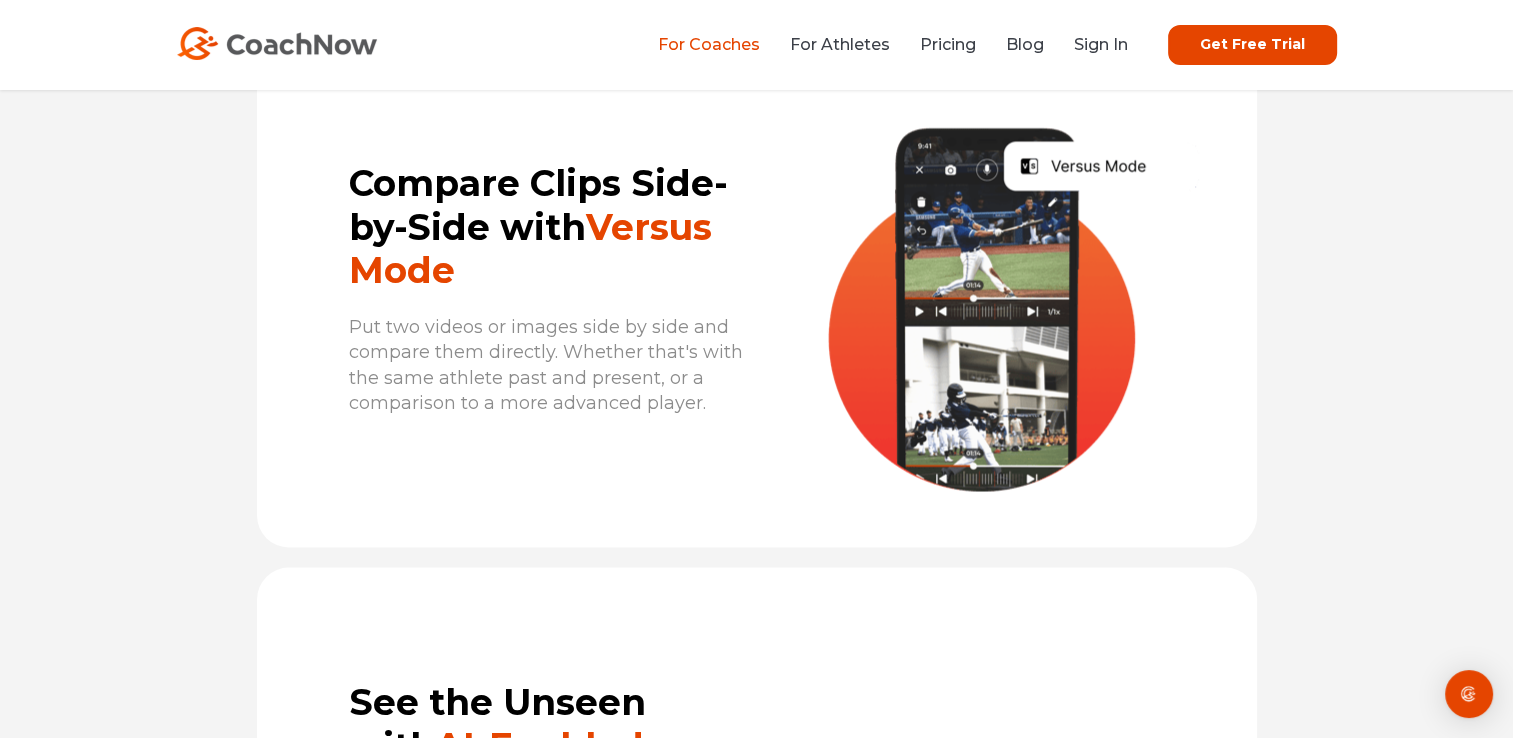 scroll, scrollTop: 3501, scrollLeft: 0, axis: vertical 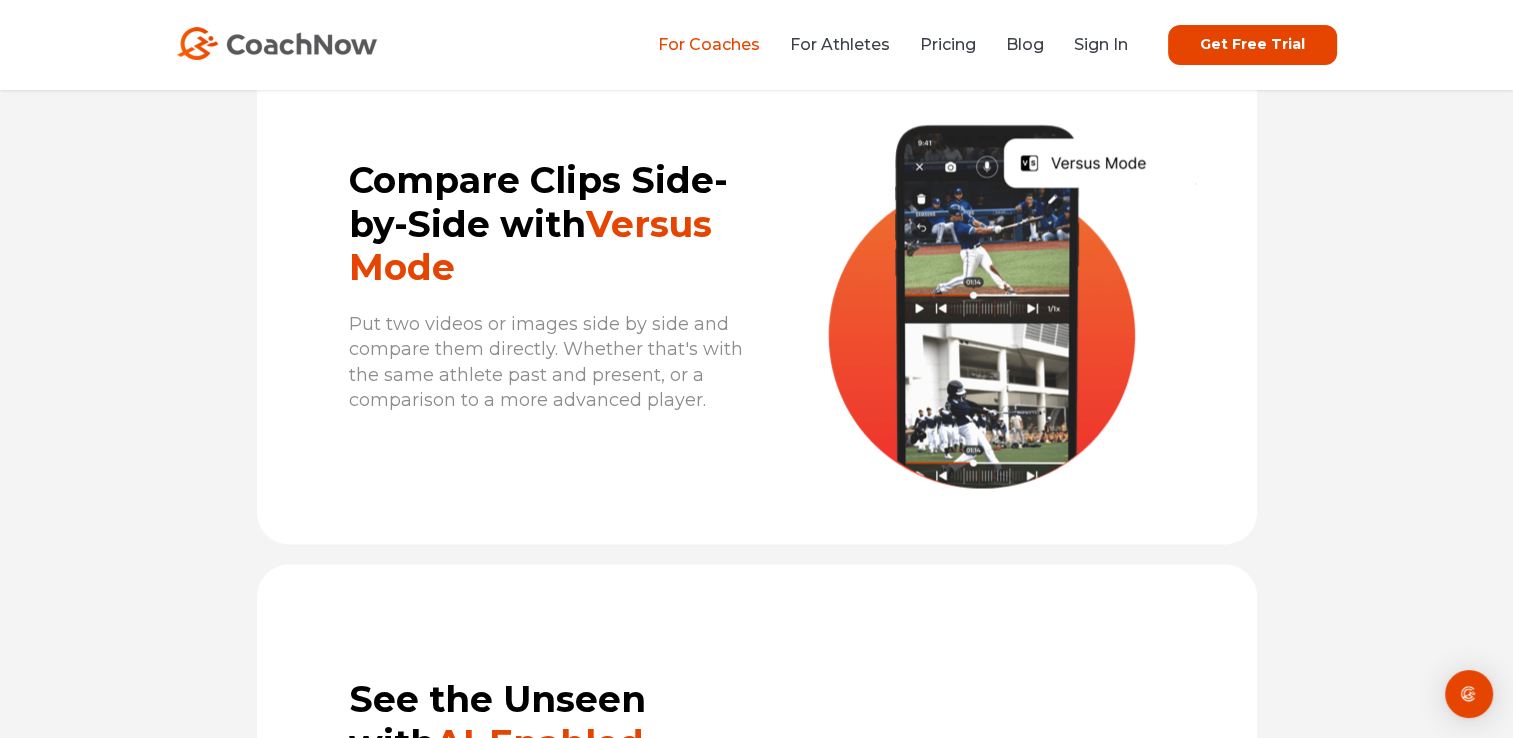 click at bounding box center (1007, 288) 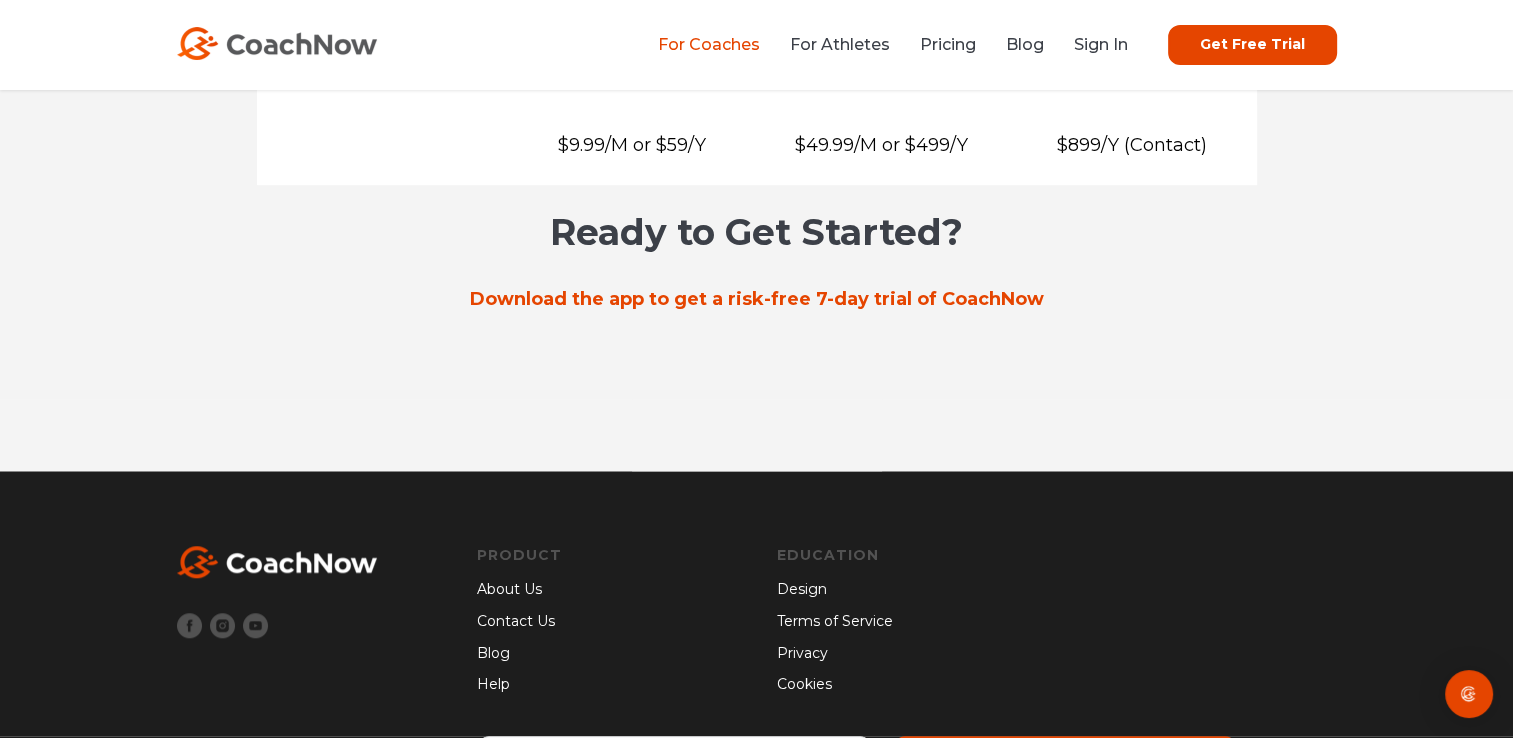 scroll, scrollTop: 16801, scrollLeft: 0, axis: vertical 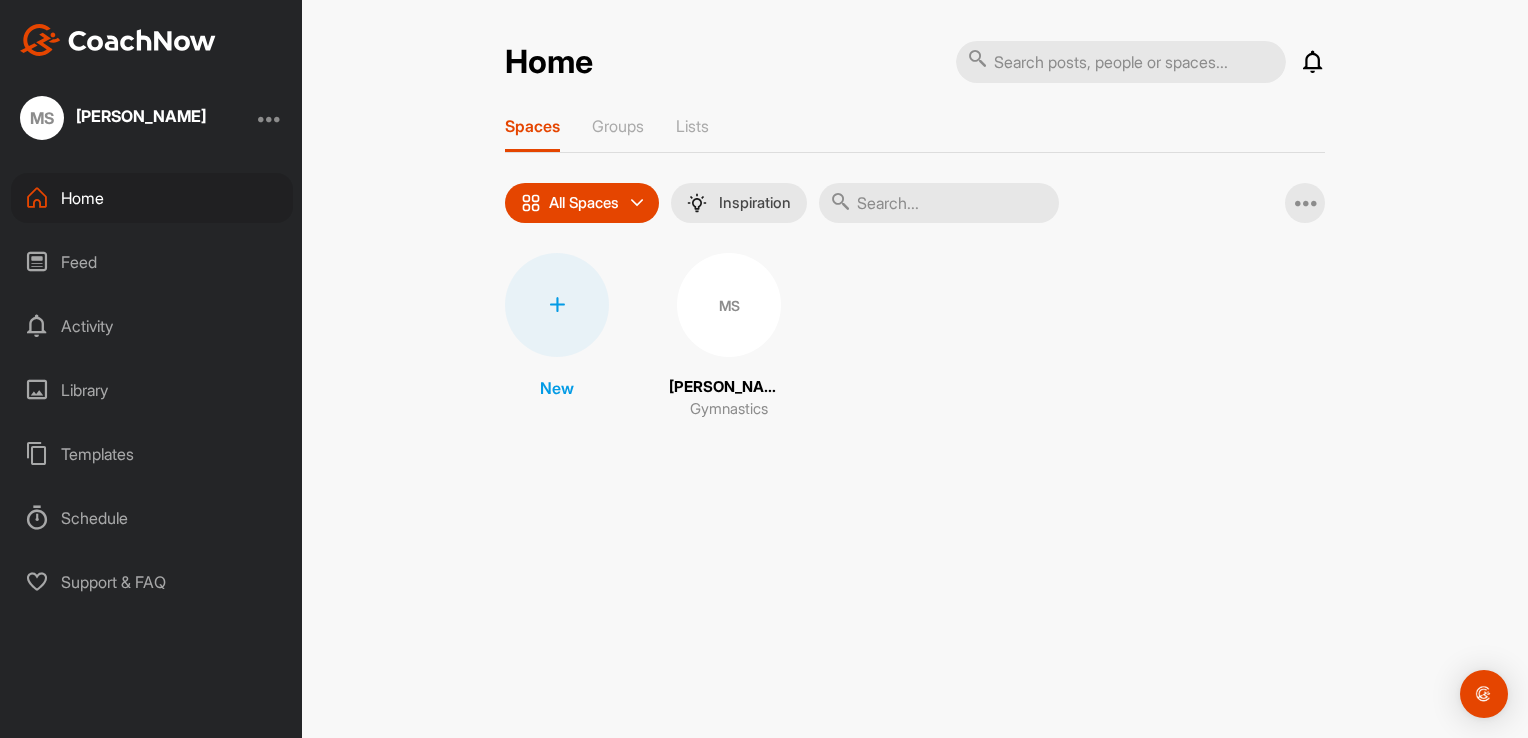 click on "New MS [PERSON_NAME] Gymnastics" at bounding box center (915, 337) 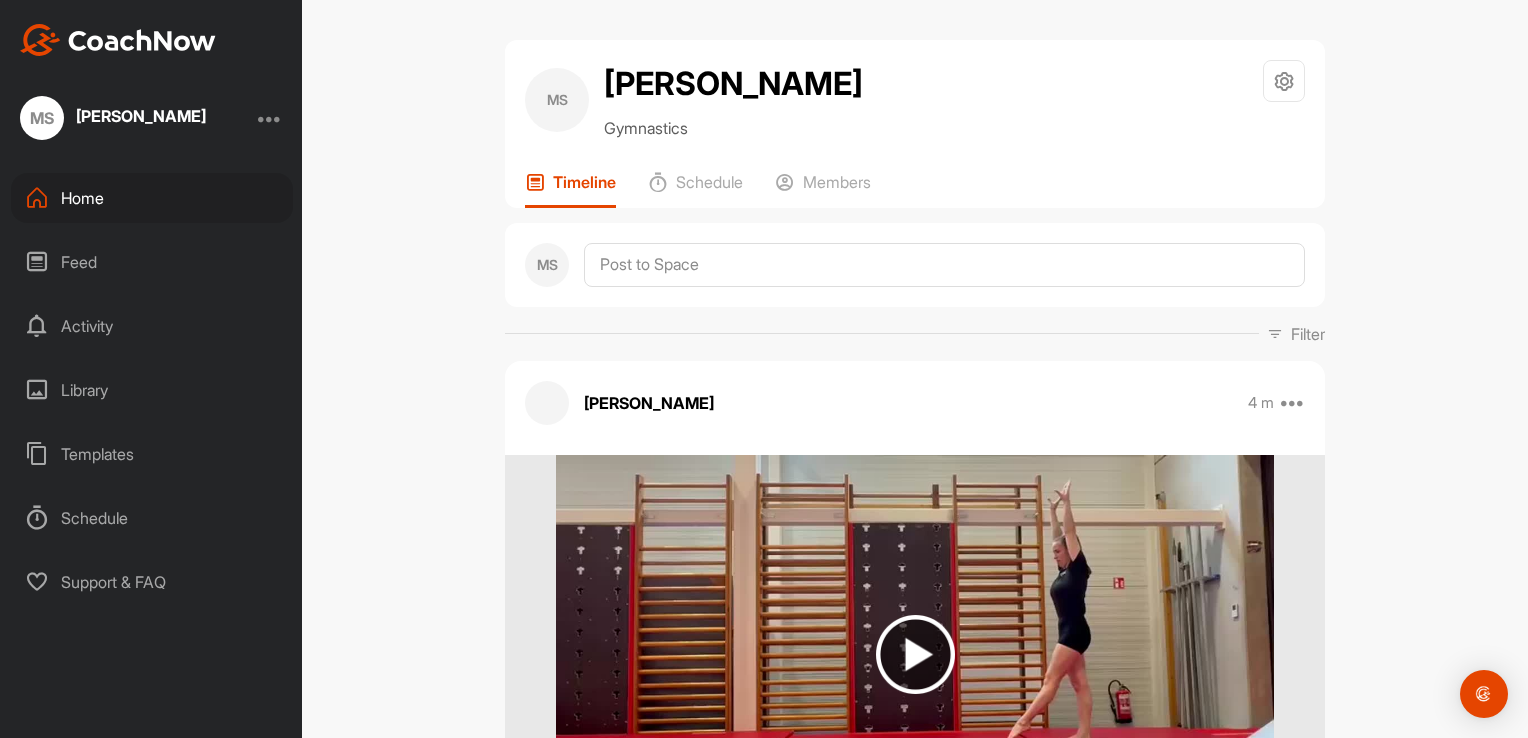click at bounding box center (270, 118) 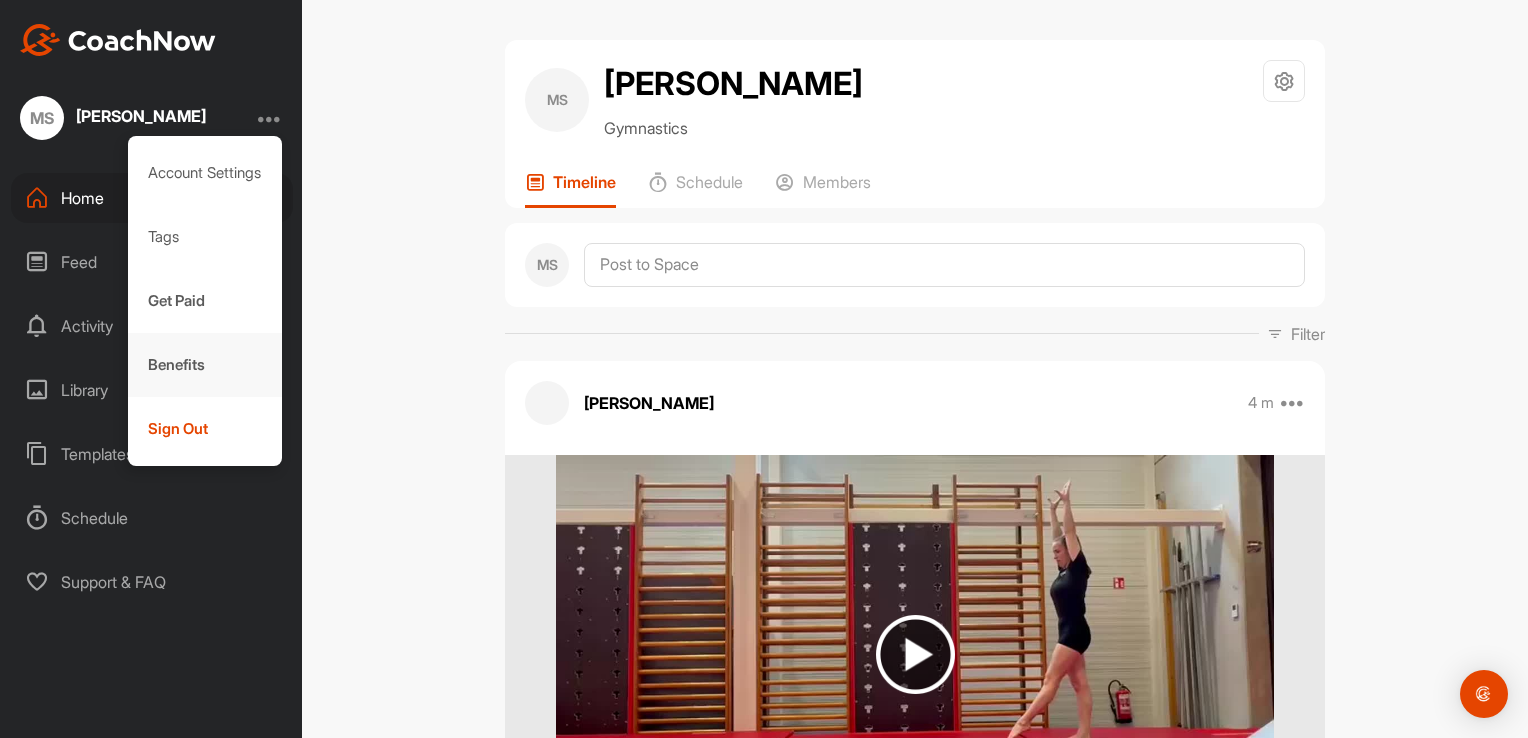 click on "Benefits" at bounding box center [205, 365] 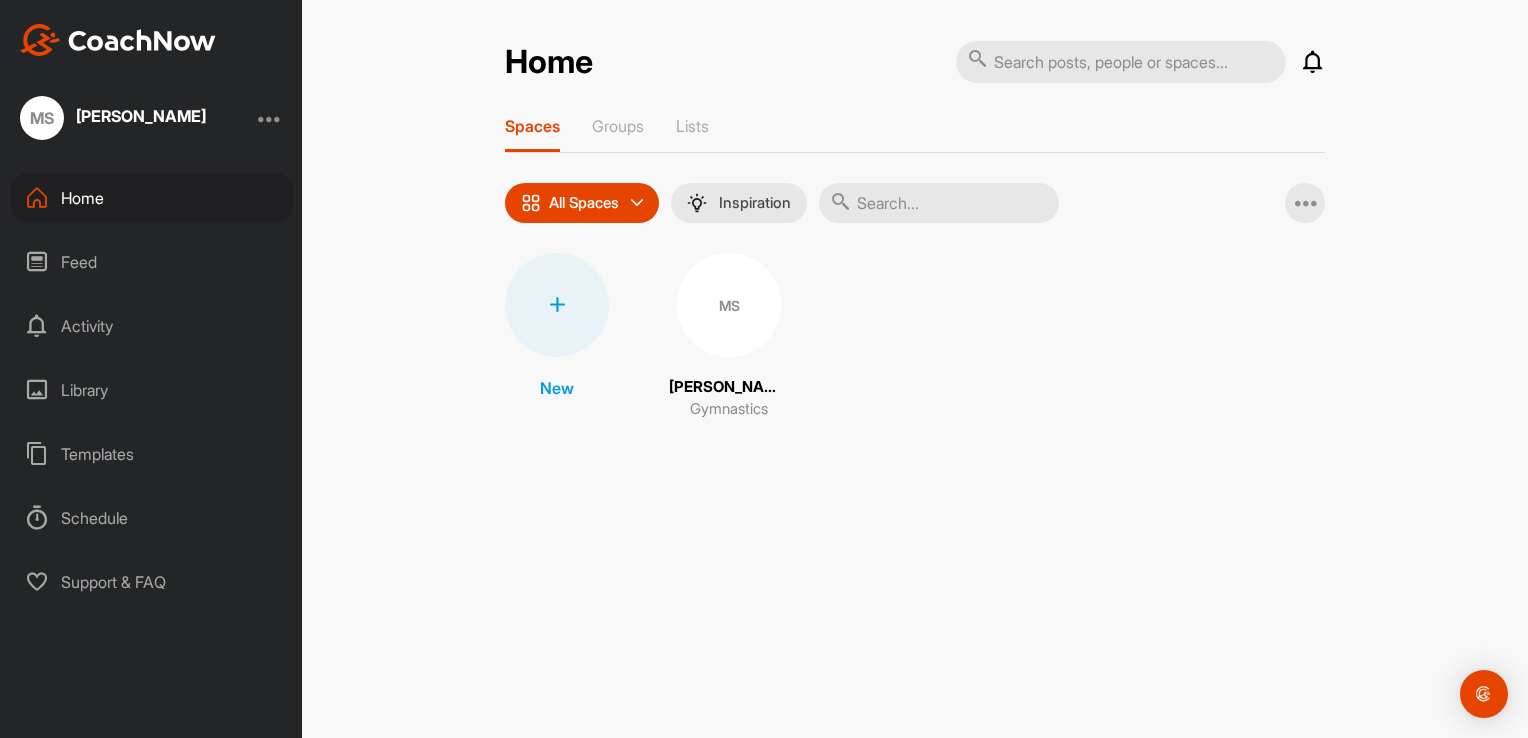 click on "MS [PERSON_NAME]" at bounding box center [151, 118] 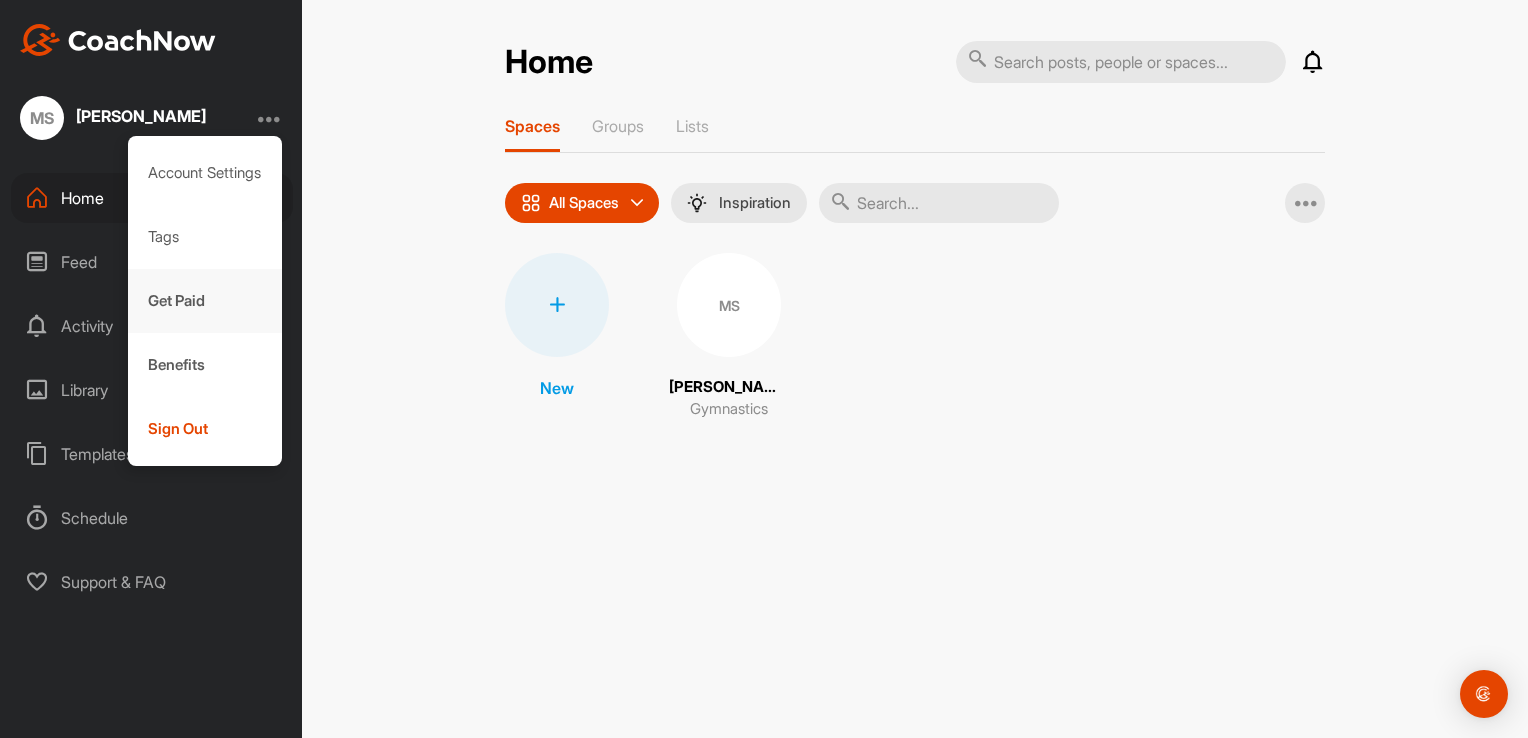 click on "Get Paid" at bounding box center (205, 301) 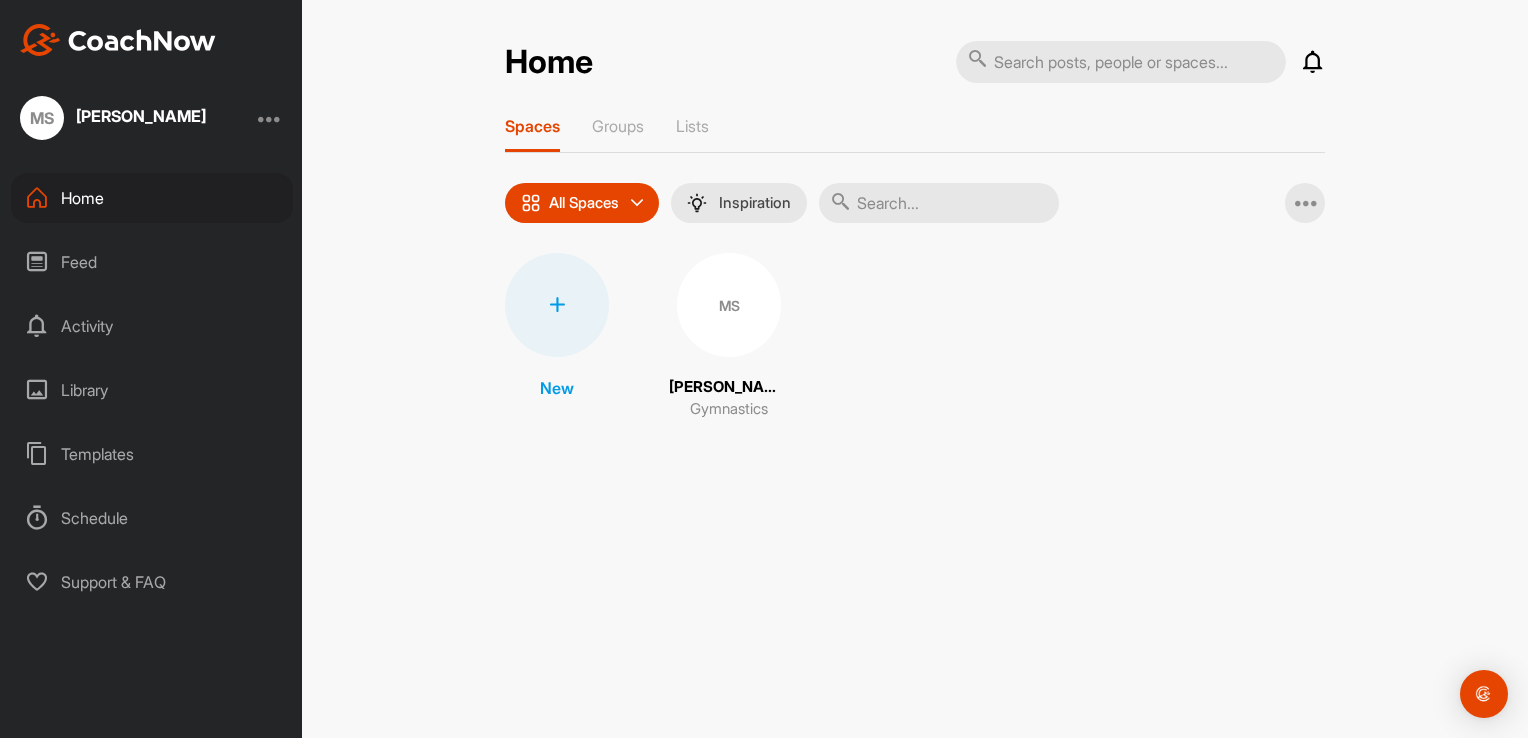 click on "MS" at bounding box center (729, 305) 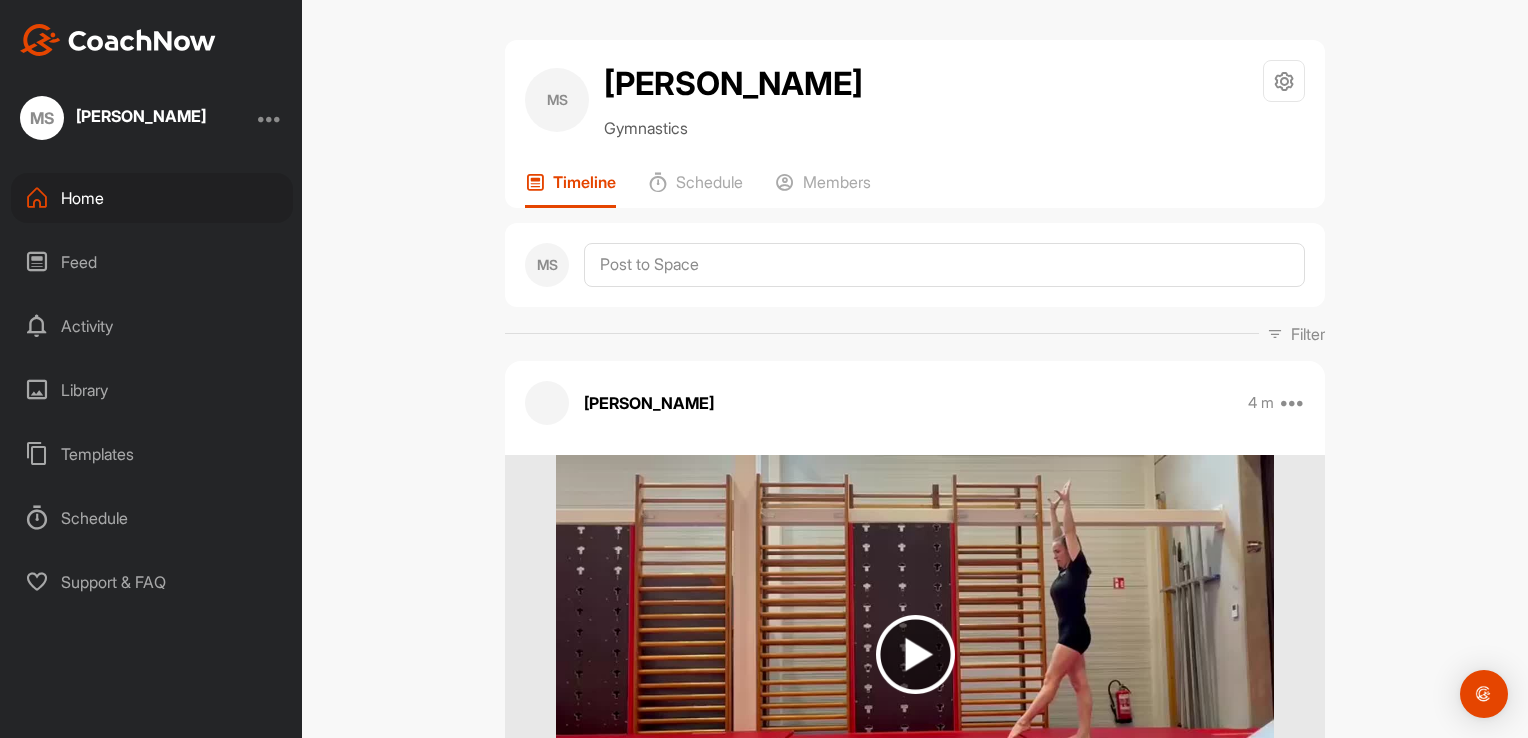 click on "Library" at bounding box center [152, 390] 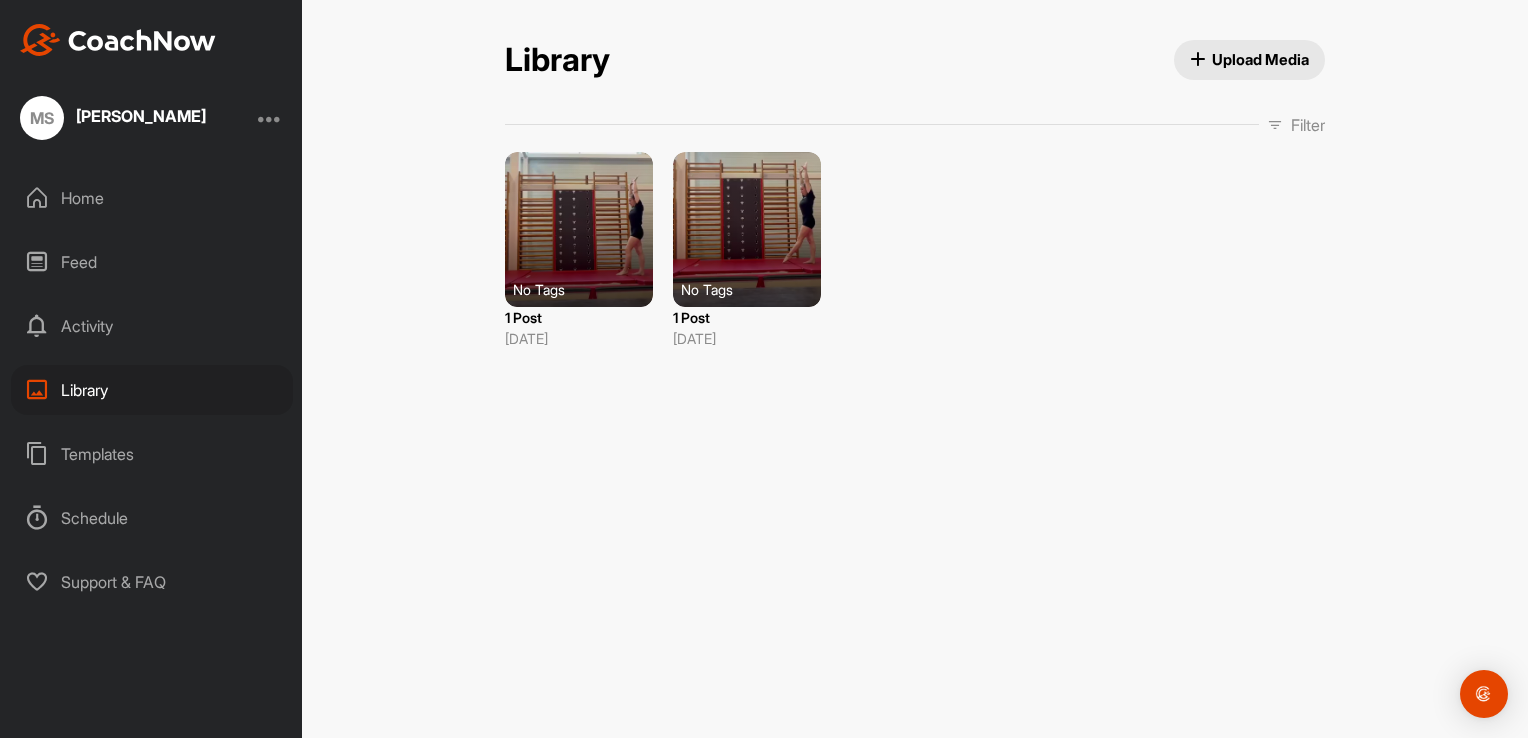 click on "No Tags" at bounding box center [755, 289] 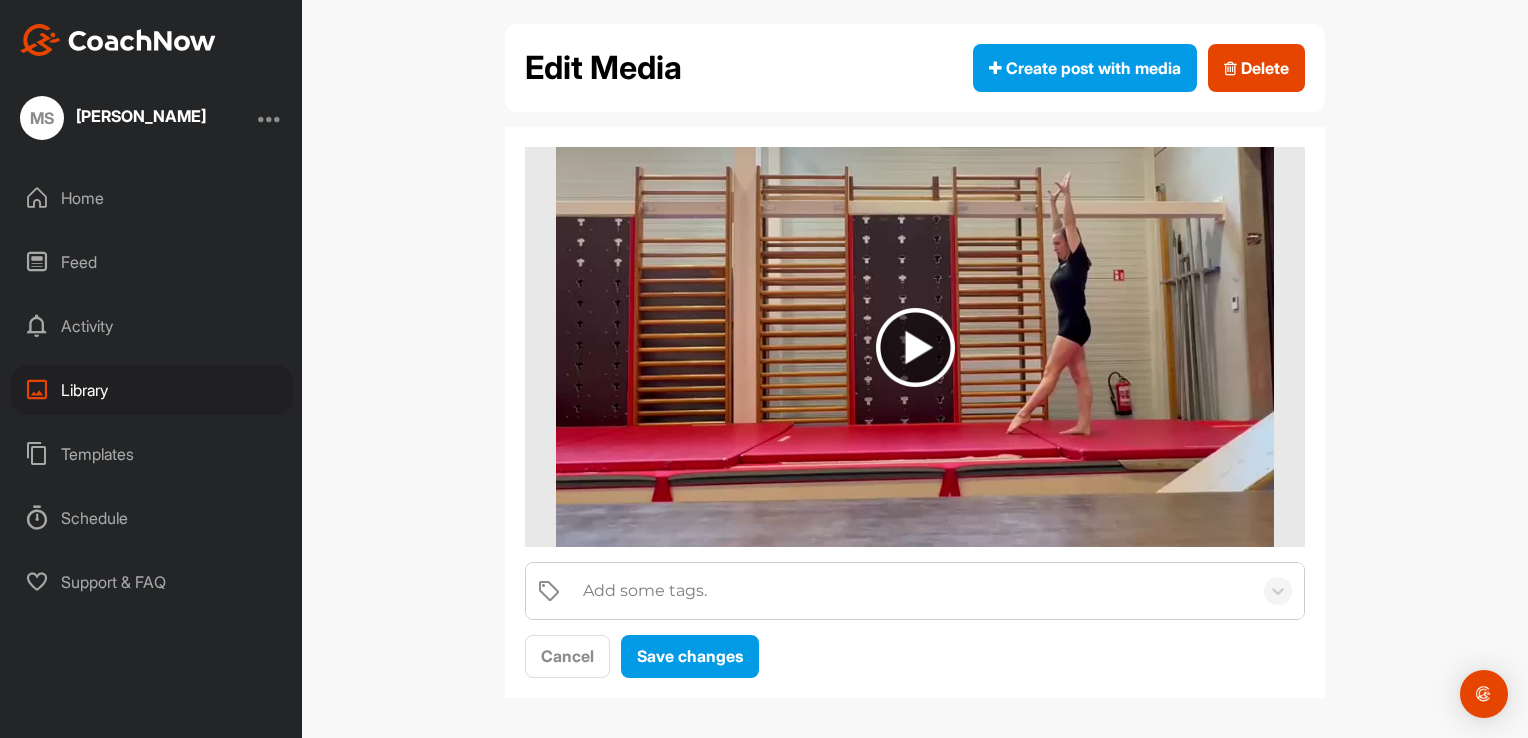 scroll, scrollTop: 20, scrollLeft: 0, axis: vertical 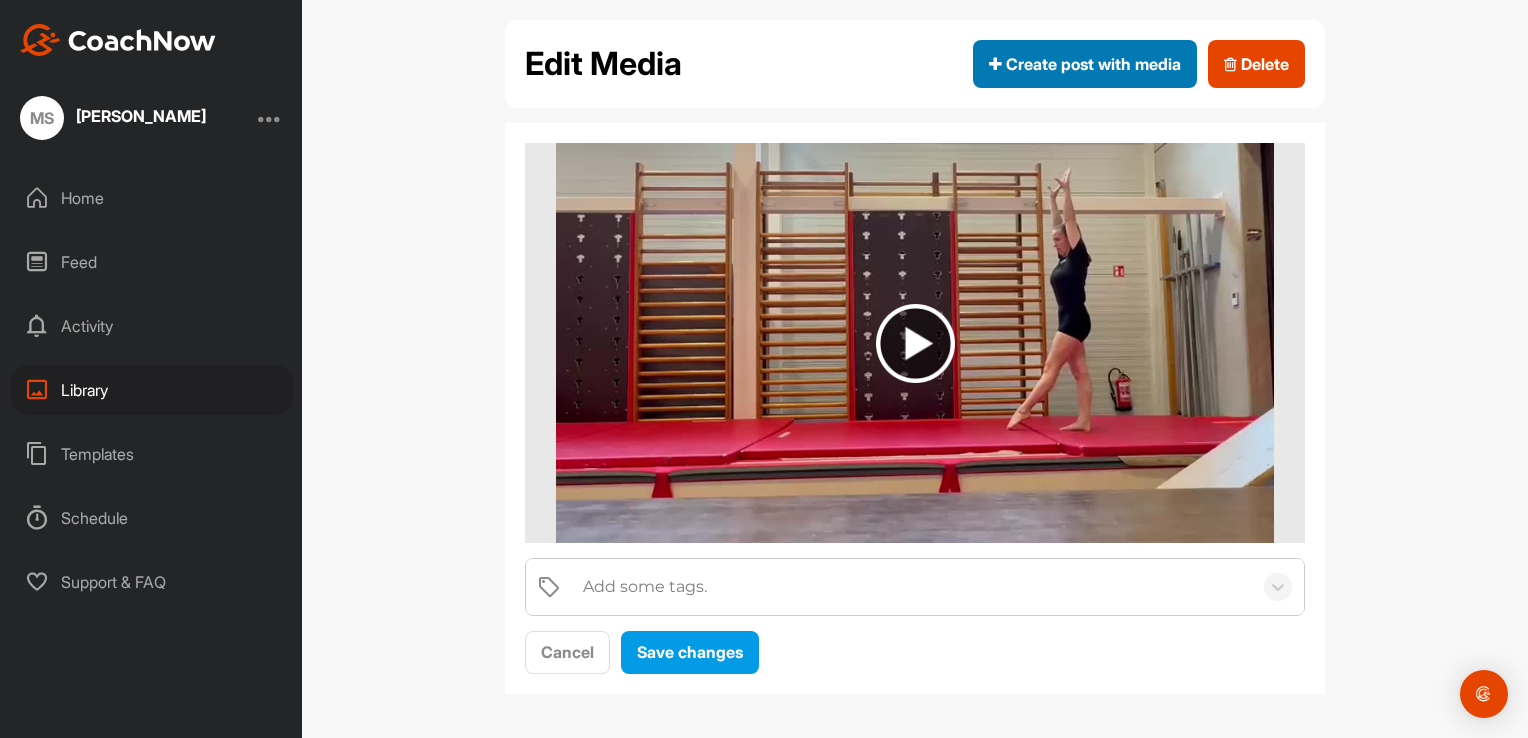 click on "Create post with media" at bounding box center (1085, 64) 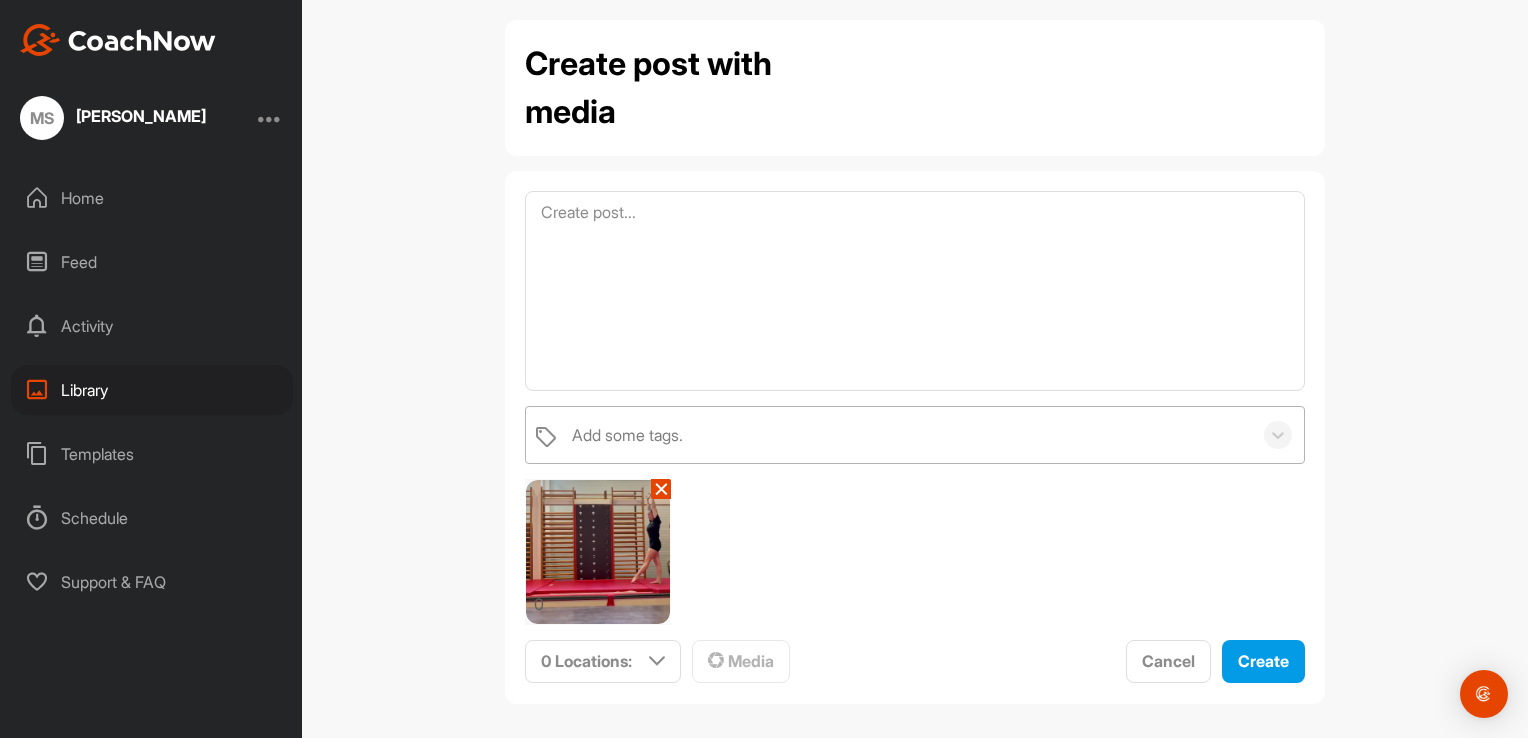 scroll, scrollTop: 30, scrollLeft: 0, axis: vertical 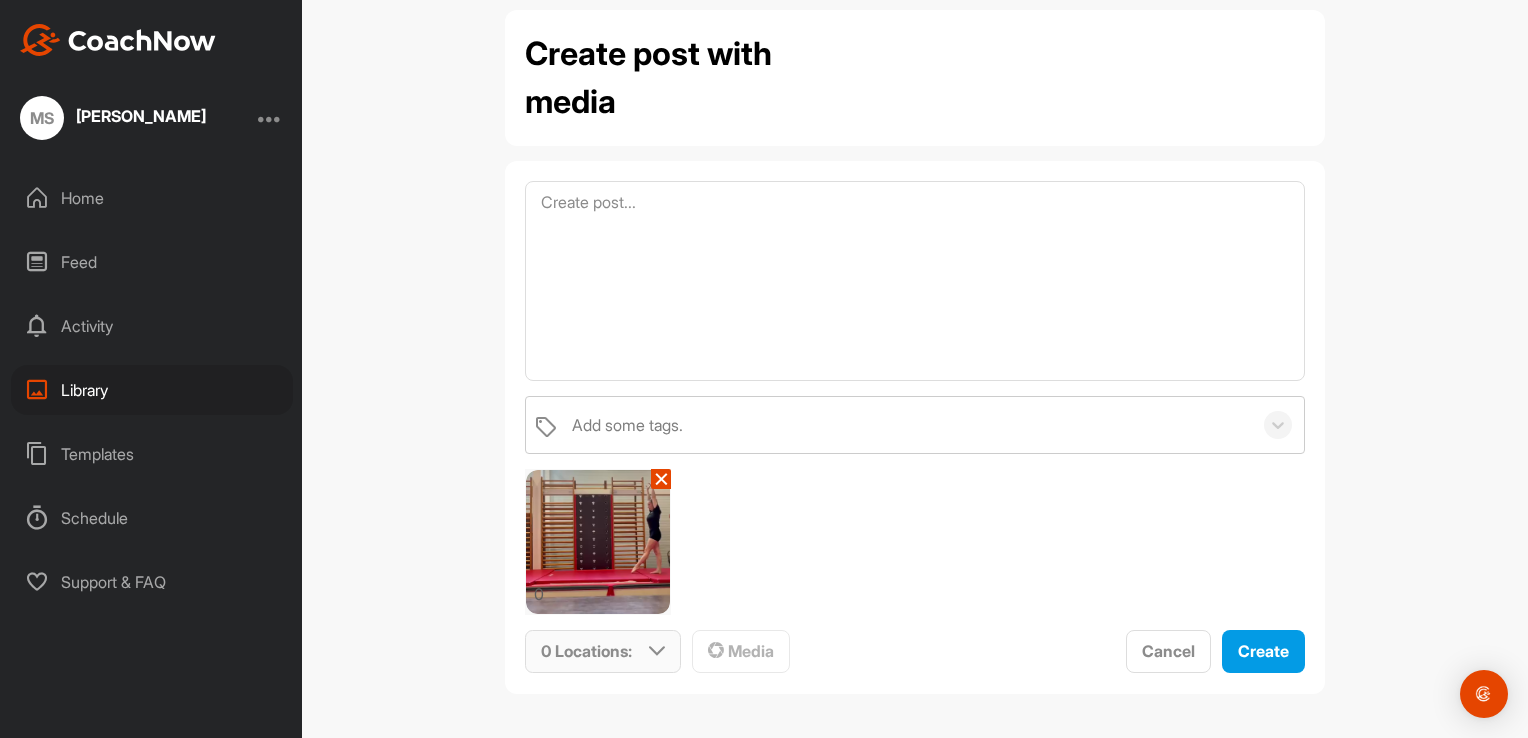 click at bounding box center [657, 651] 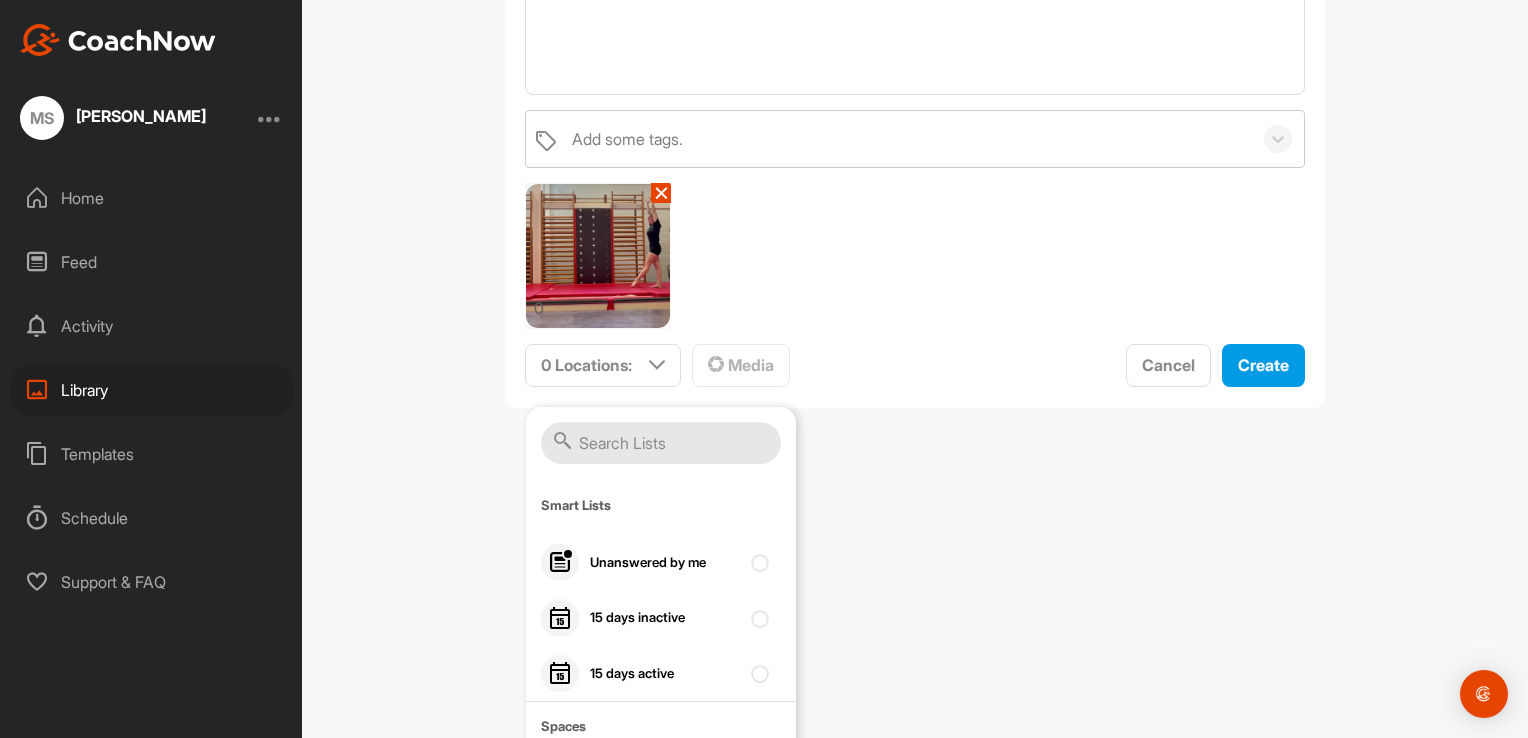 scroll, scrollTop: 330, scrollLeft: 0, axis: vertical 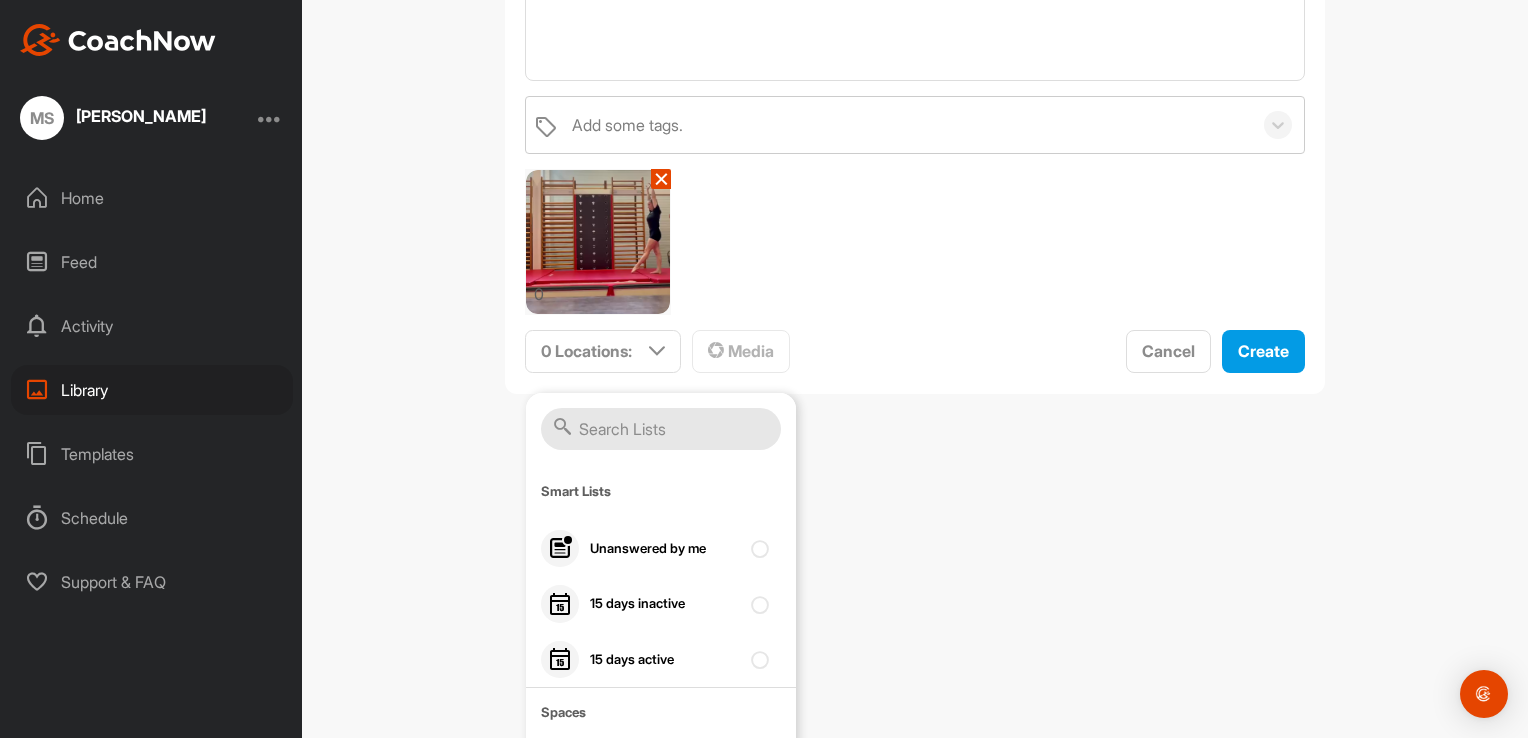click on "Create post with media Add some tags. 0 ✕ 0 Locations : Smart Lists Unanswered by me 15 days inactive 15 days active Spaces MS [PERSON_NAME] Gymnastics   Media   Cancel   Create" at bounding box center [915, 369] 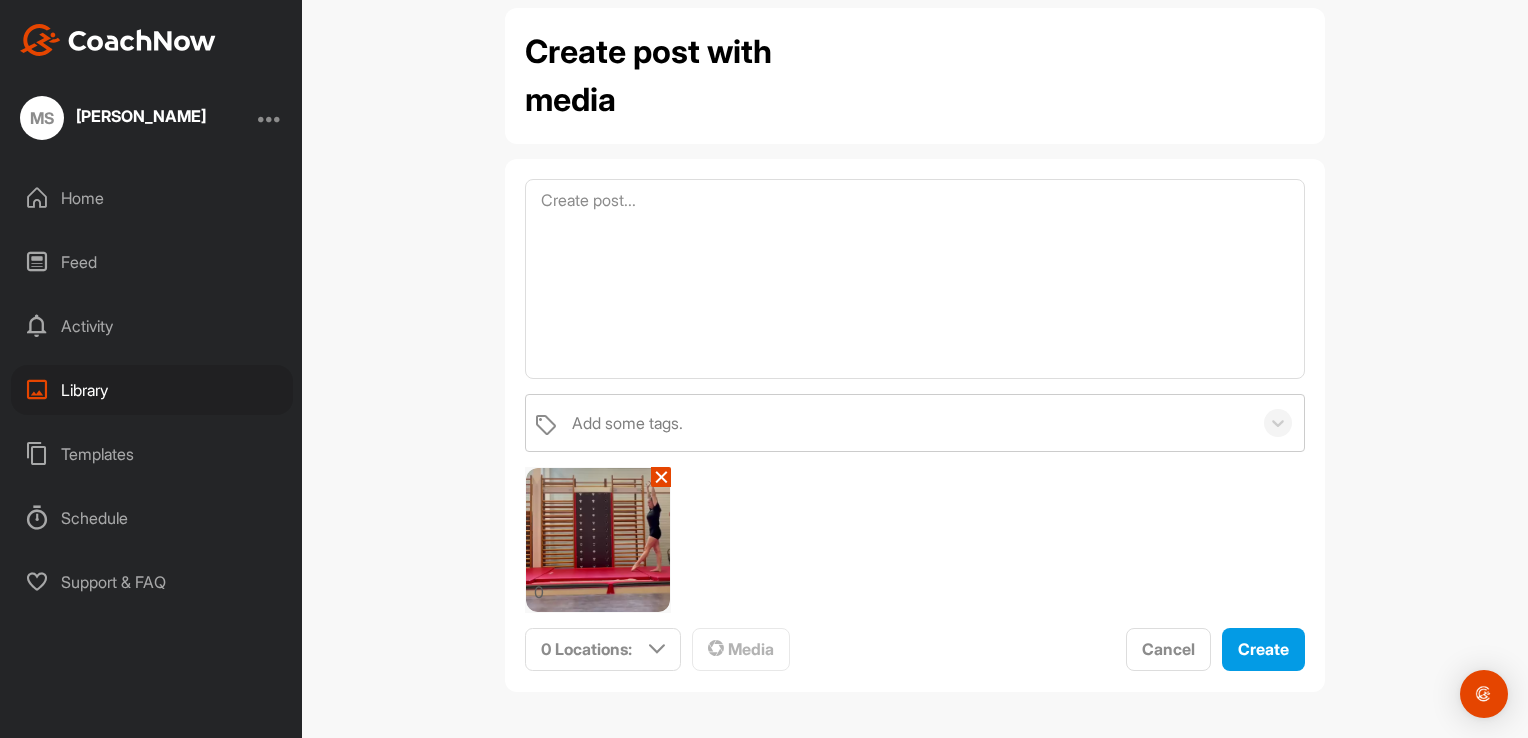 scroll, scrollTop: 30, scrollLeft: 0, axis: vertical 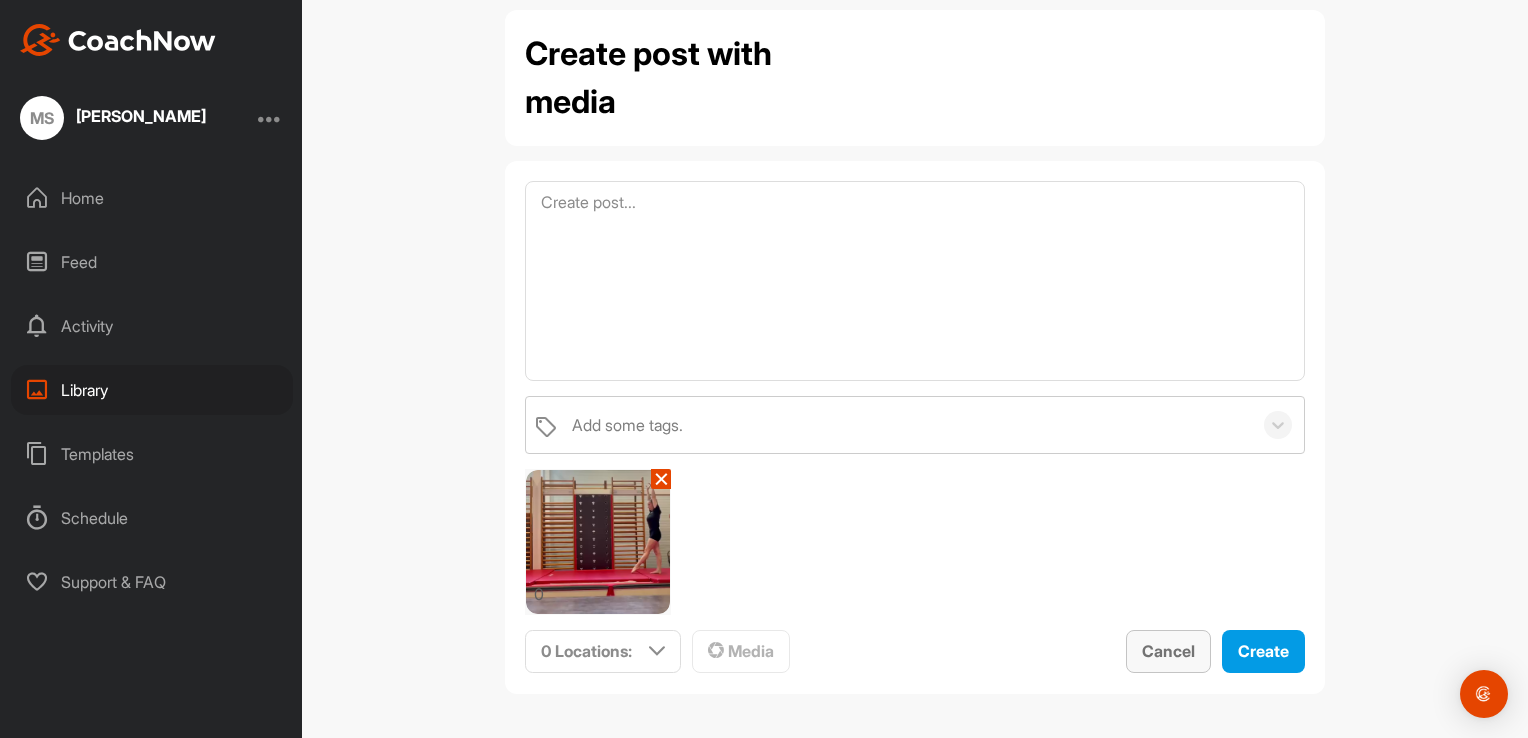 click on "Cancel" at bounding box center (1168, 651) 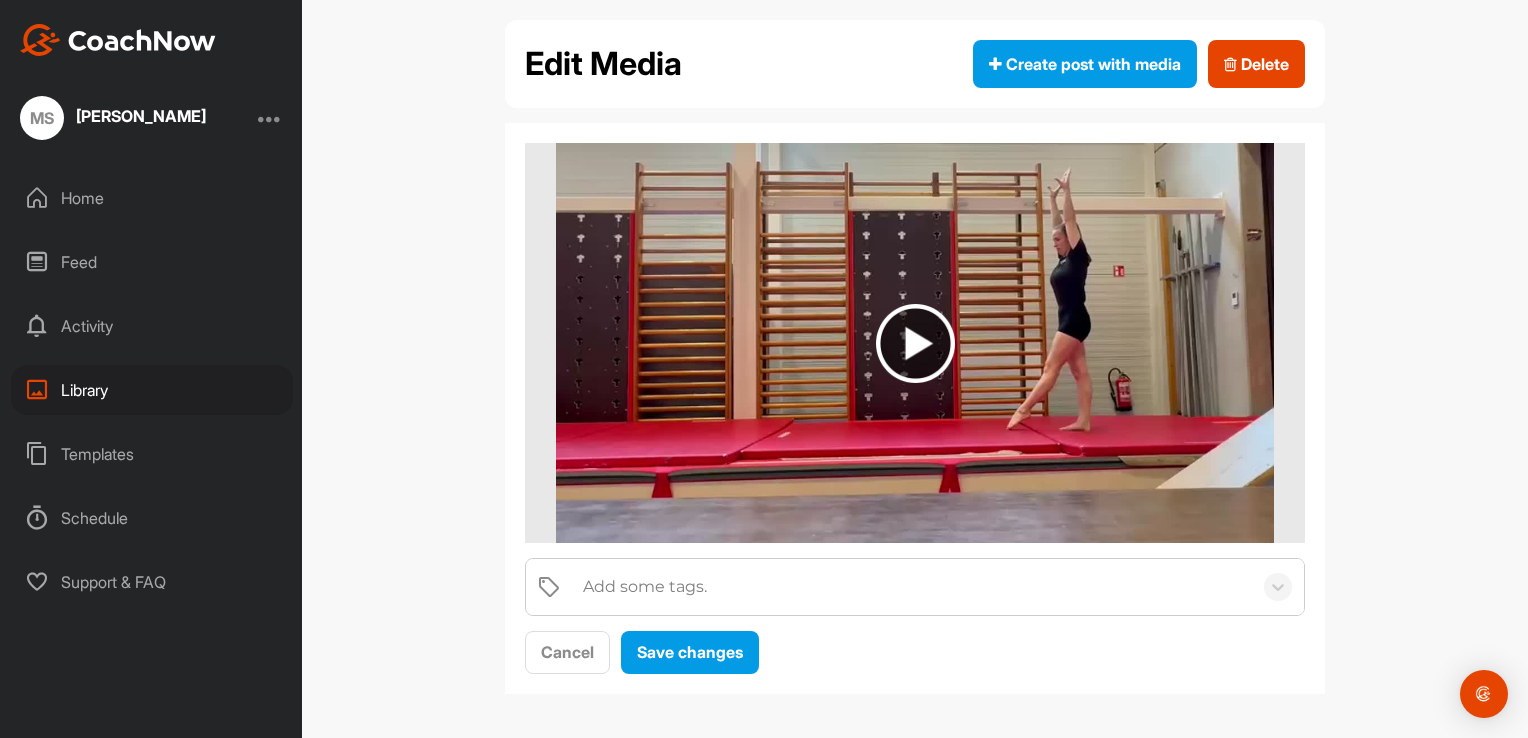 scroll, scrollTop: 0, scrollLeft: 0, axis: both 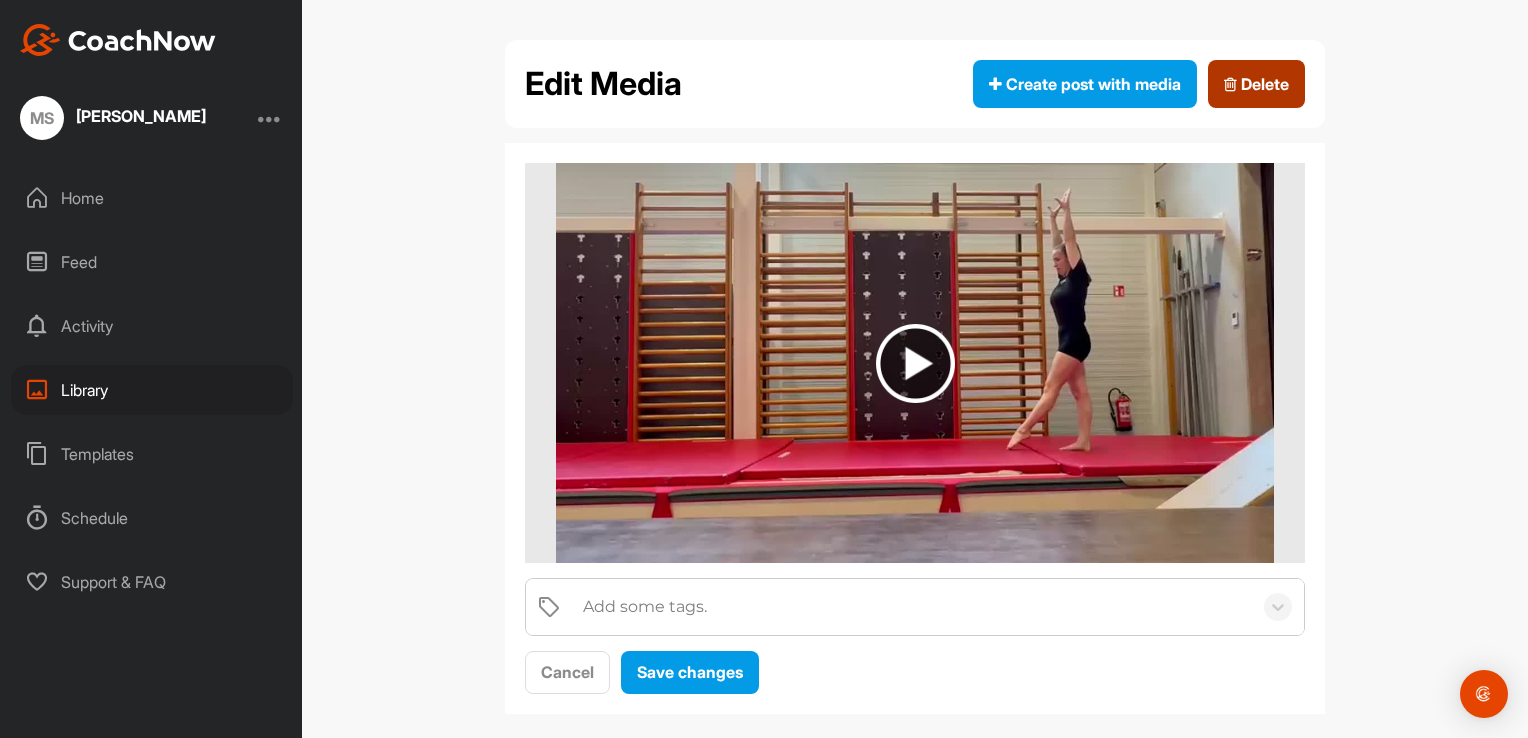 click on "Delete" at bounding box center [1256, 84] 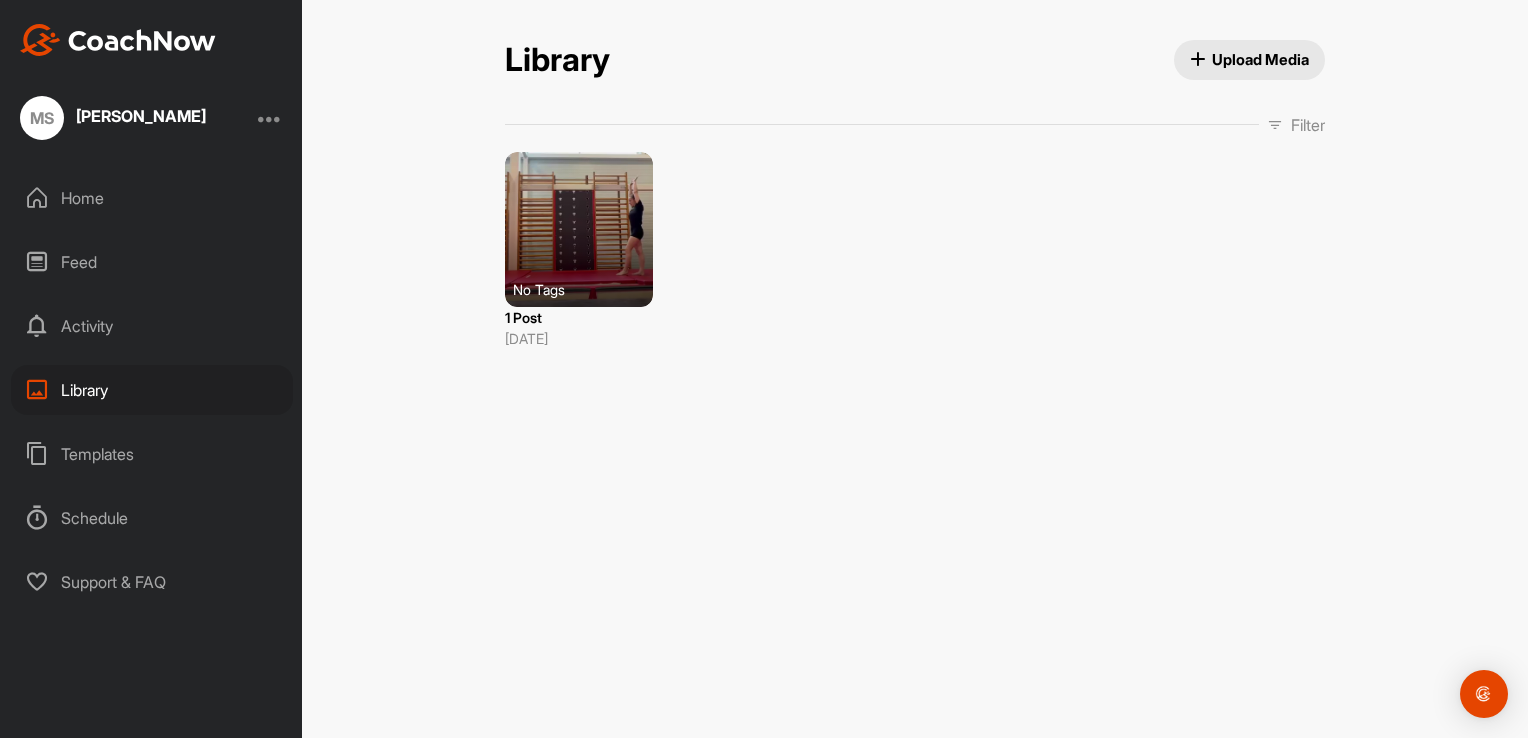 click on "Templates" at bounding box center [152, 454] 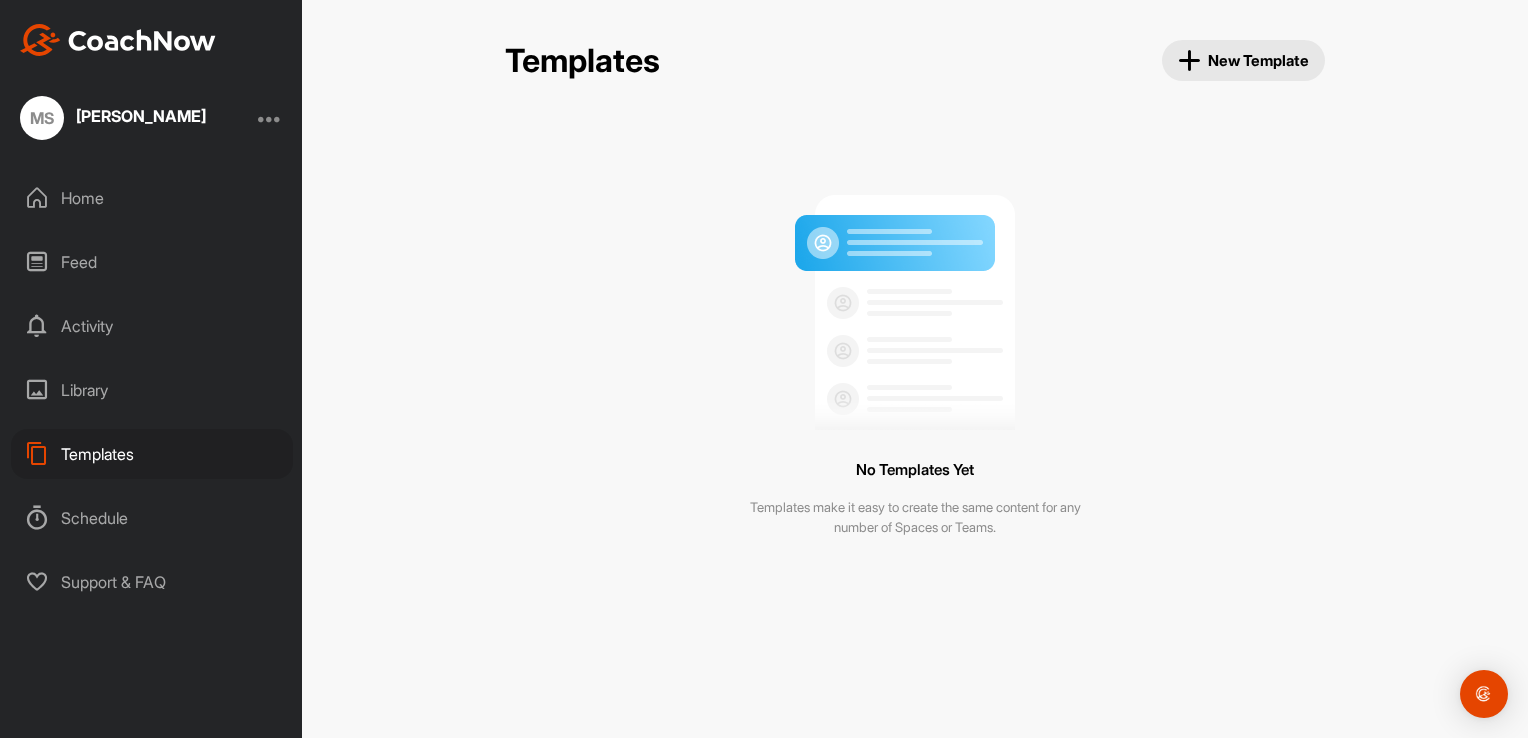 click on "No Templates Yet Templates make it easy to create the same content for any number of Spaces or Teams." at bounding box center (915, 358) 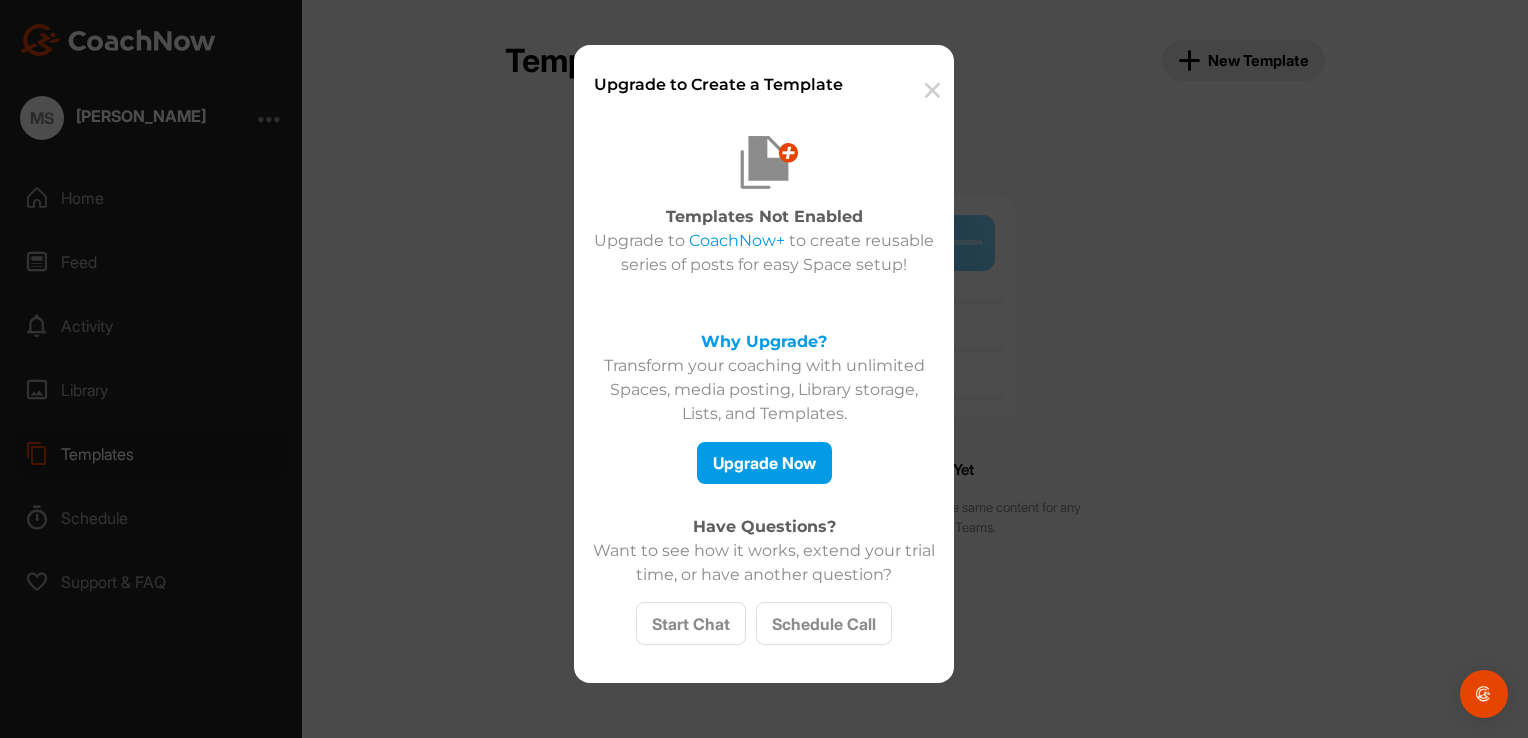 click on "✕" at bounding box center (931, 90) 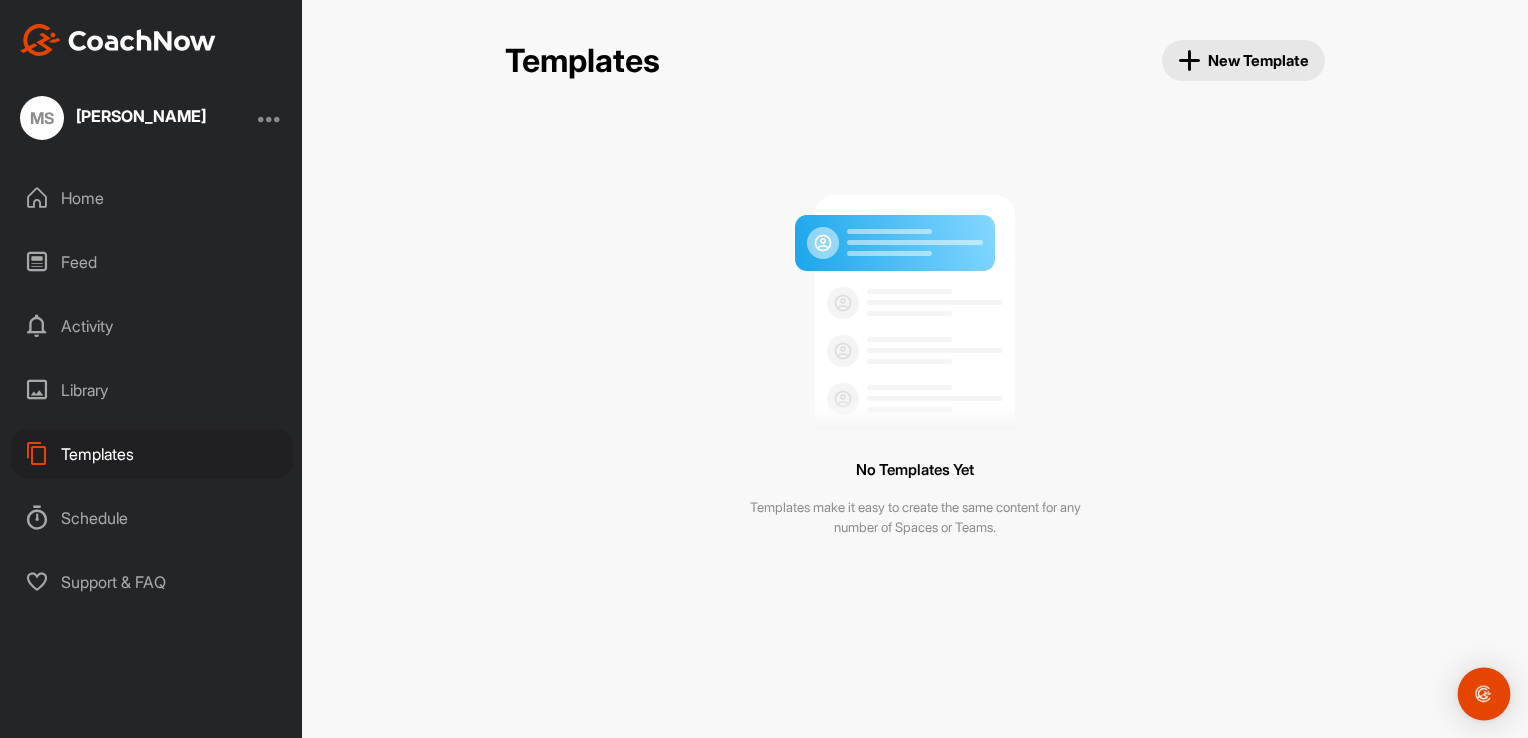 click at bounding box center [1484, 694] 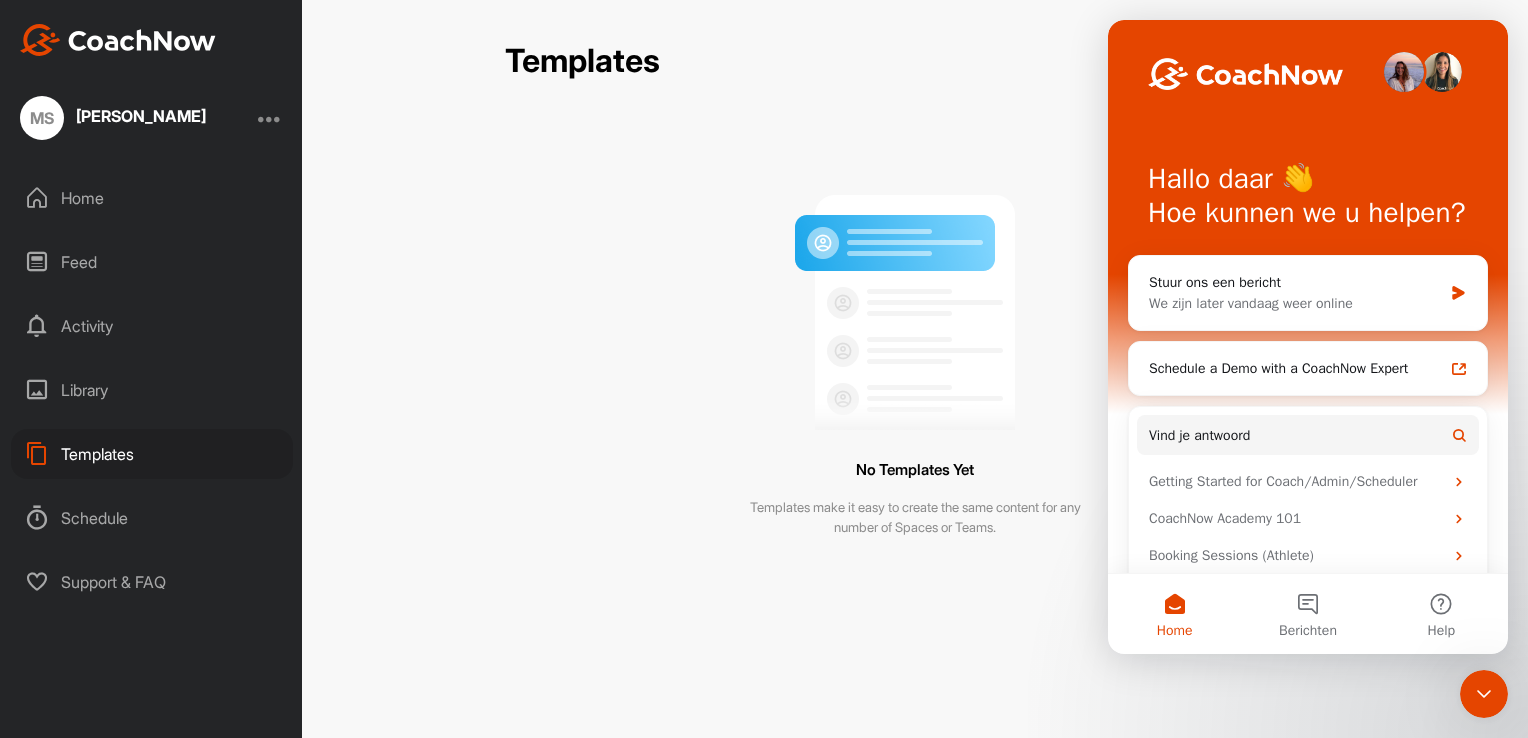scroll, scrollTop: 0, scrollLeft: 0, axis: both 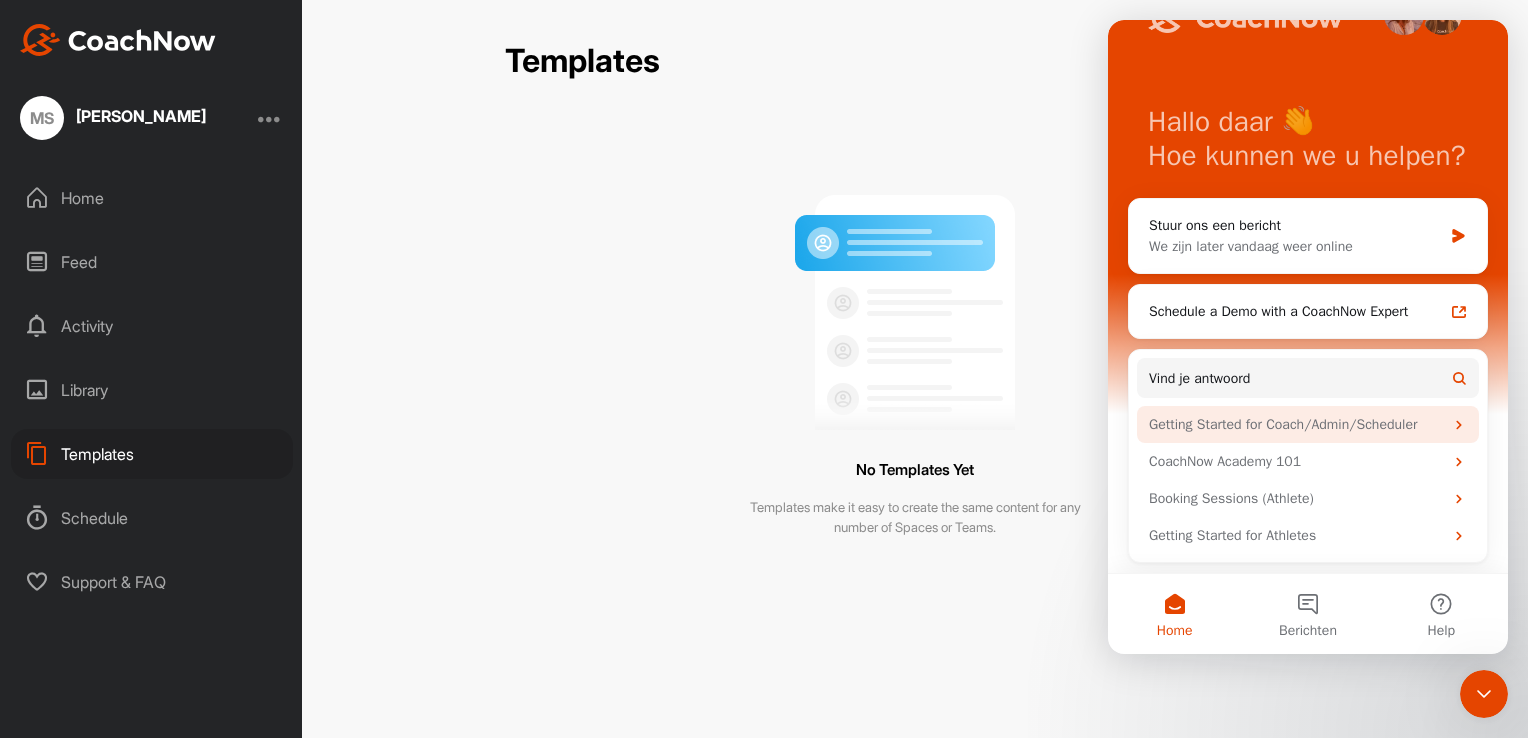click on "Getting Started for Coach/Admin/Scheduler" at bounding box center (1296, 424) 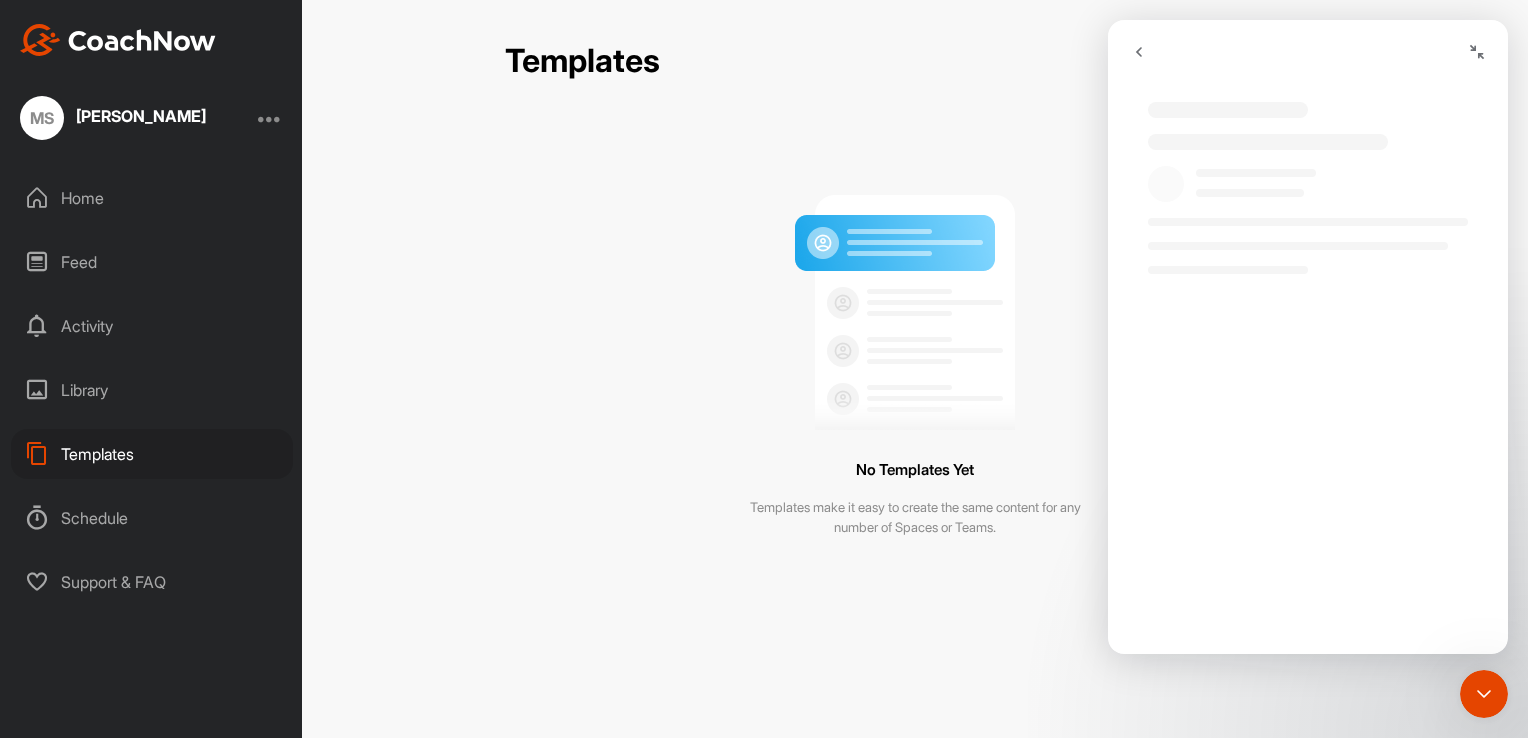 scroll, scrollTop: 0, scrollLeft: 0, axis: both 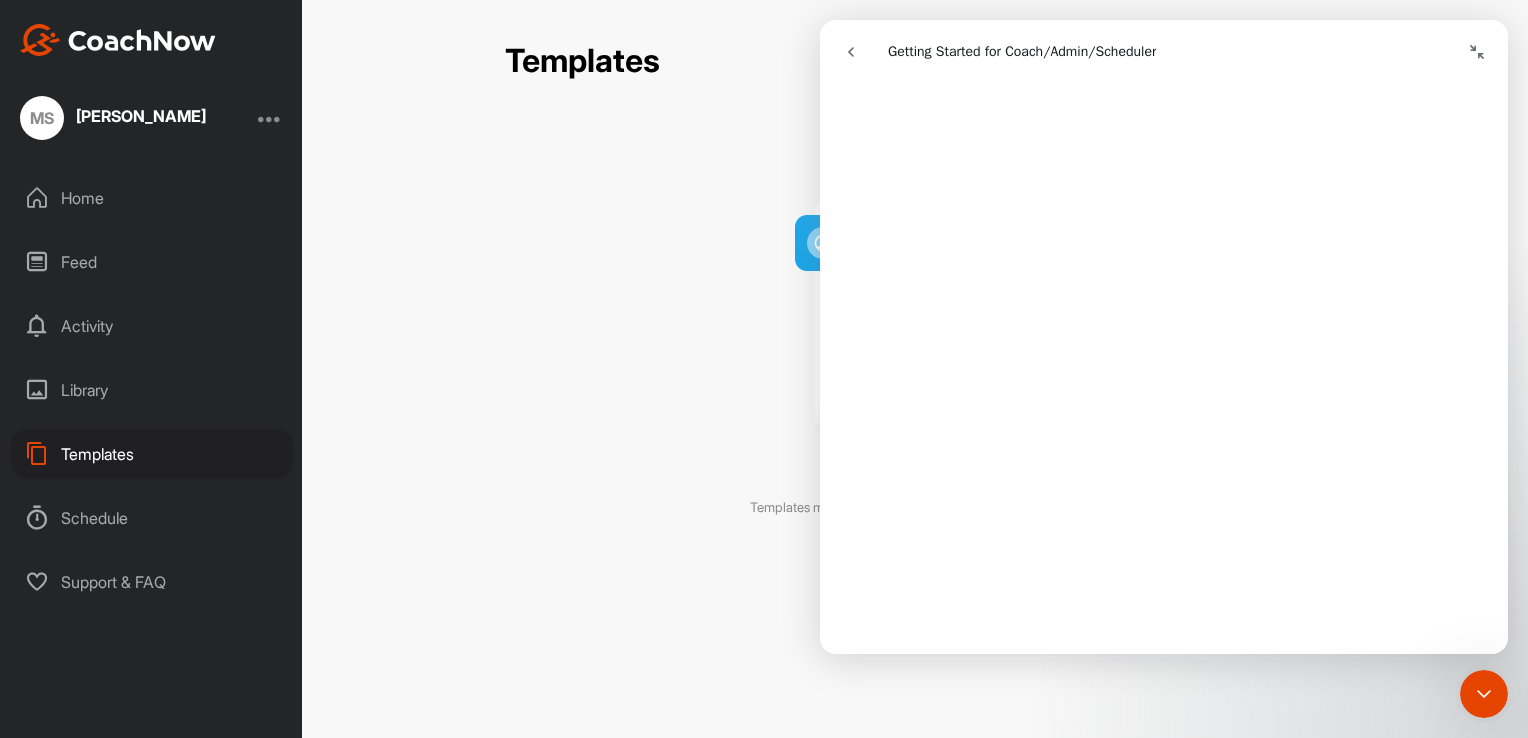 click at bounding box center [118, 40] 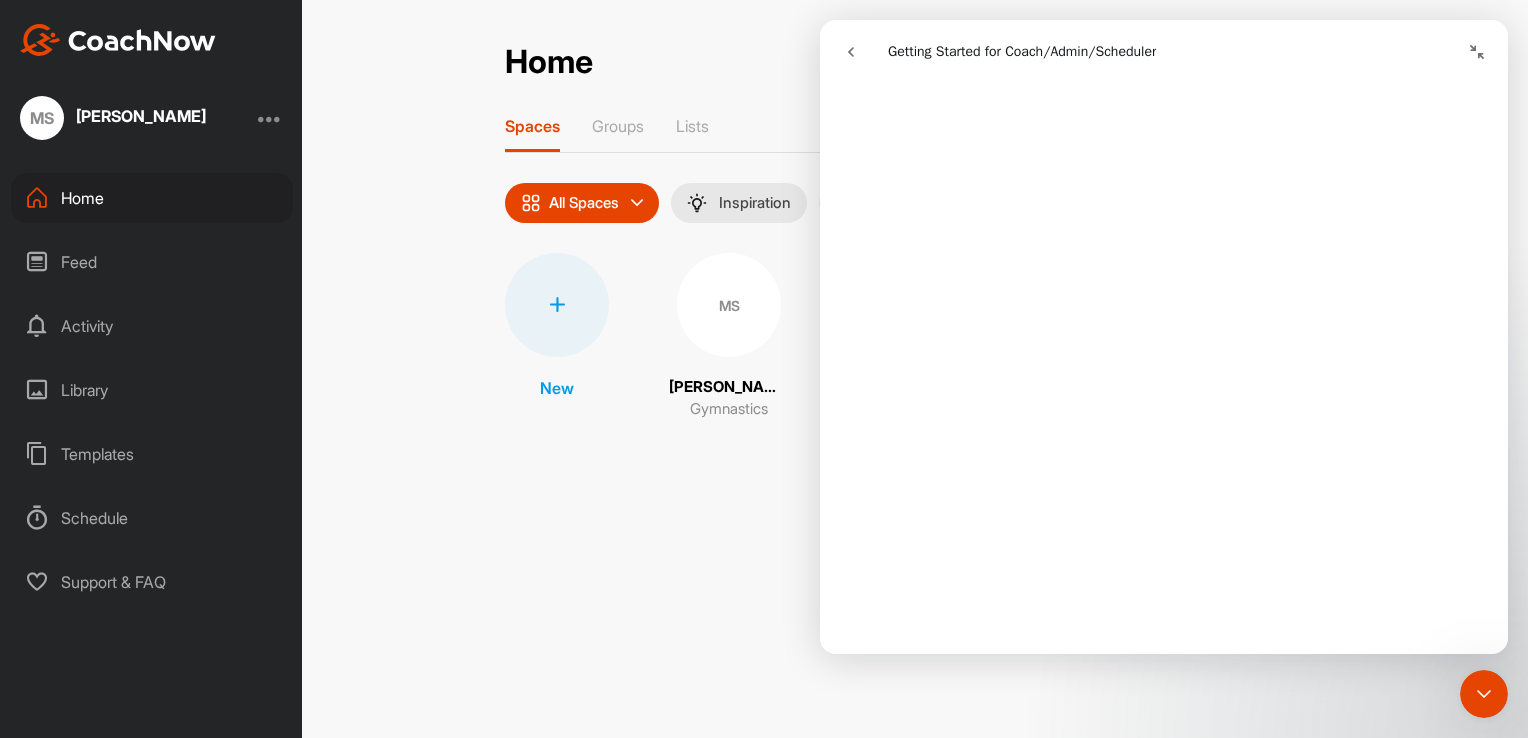 click on "MS" at bounding box center (729, 305) 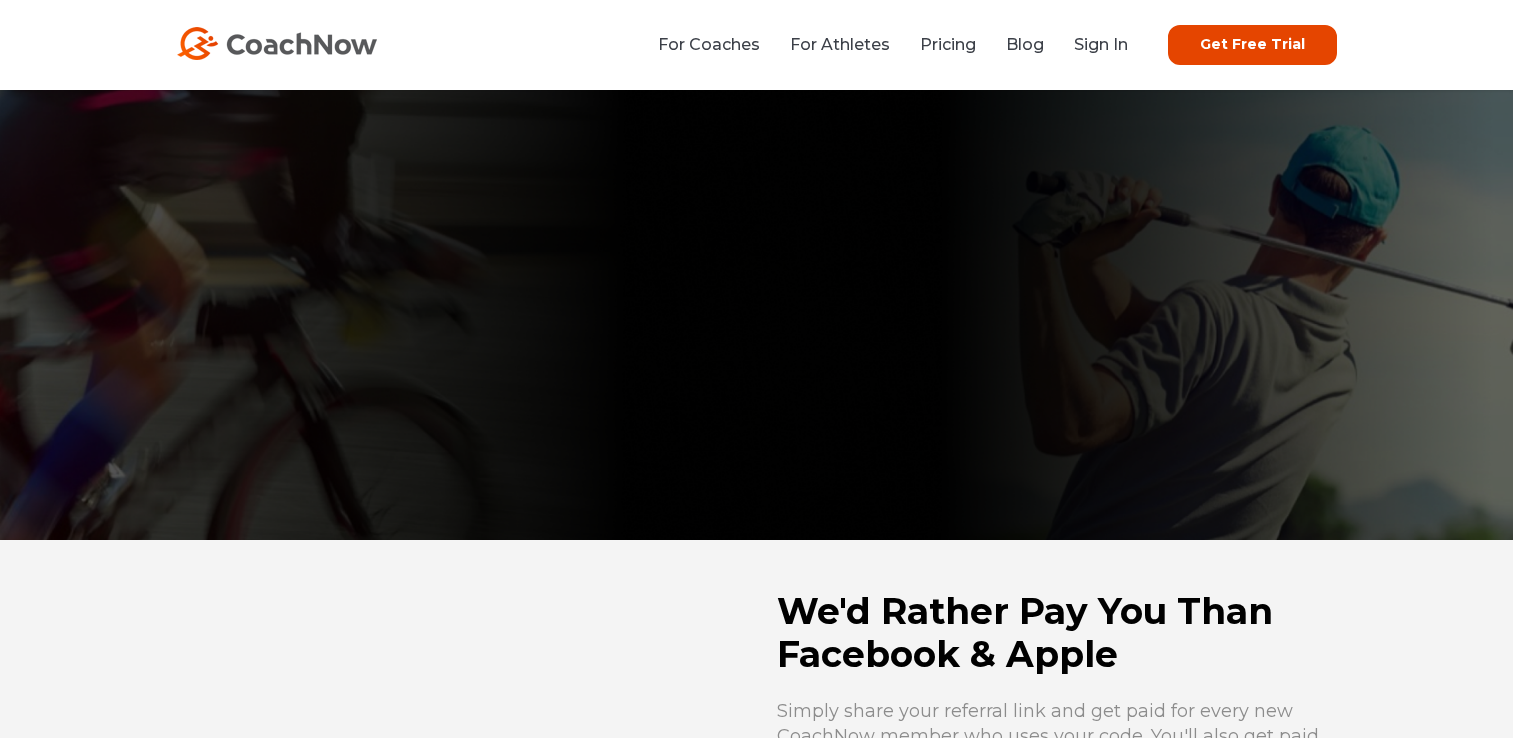 scroll, scrollTop: 0, scrollLeft: 0, axis: both 